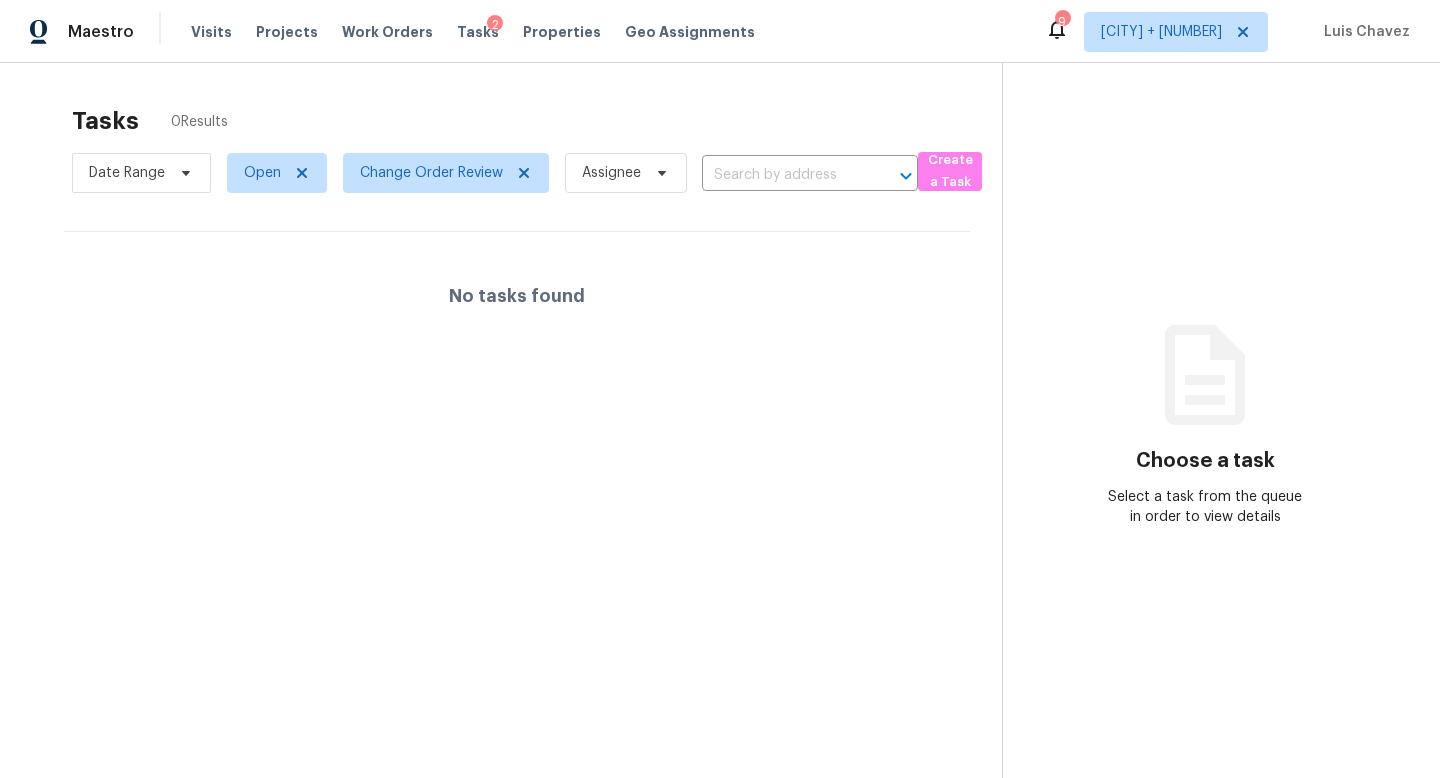 click on "Visits" at bounding box center (211, 32) 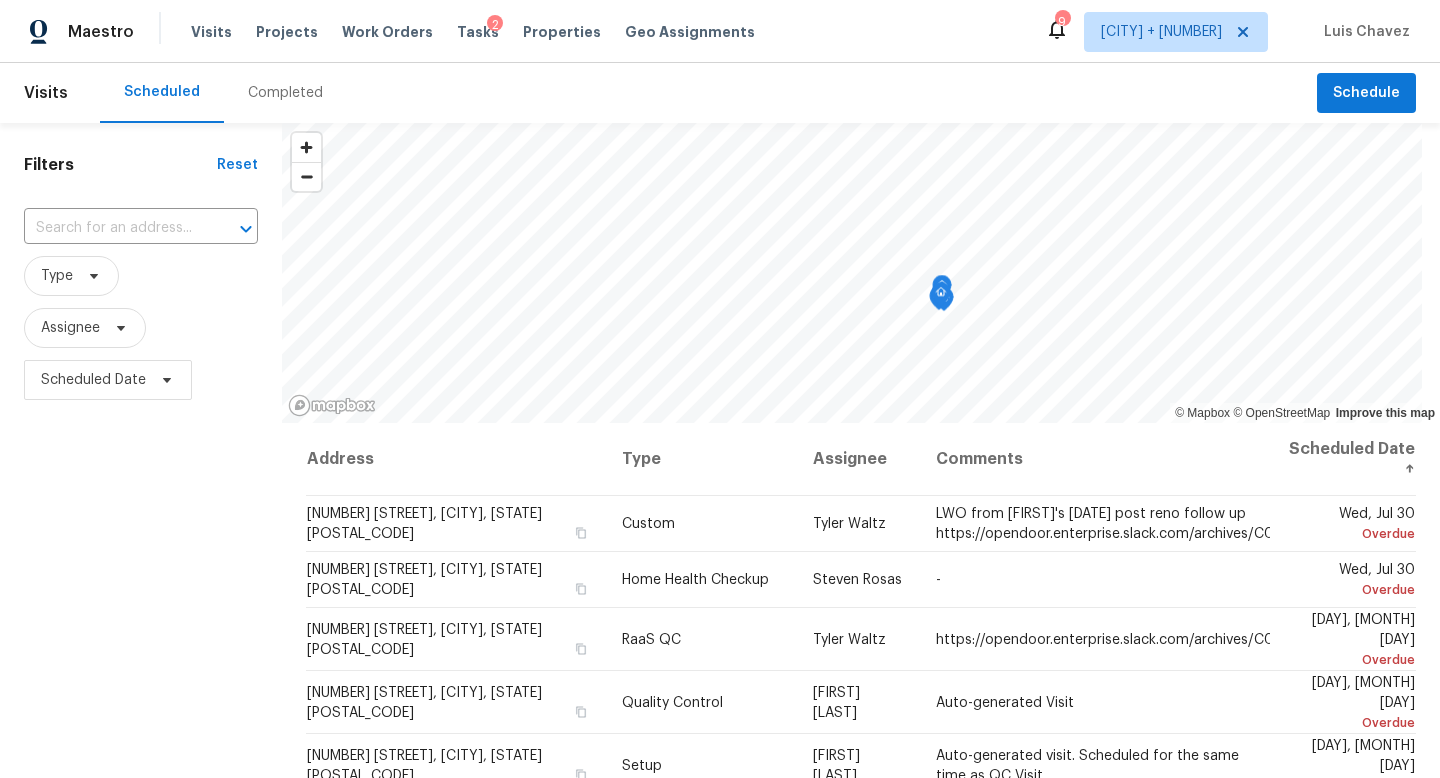 scroll, scrollTop: 0, scrollLeft: 0, axis: both 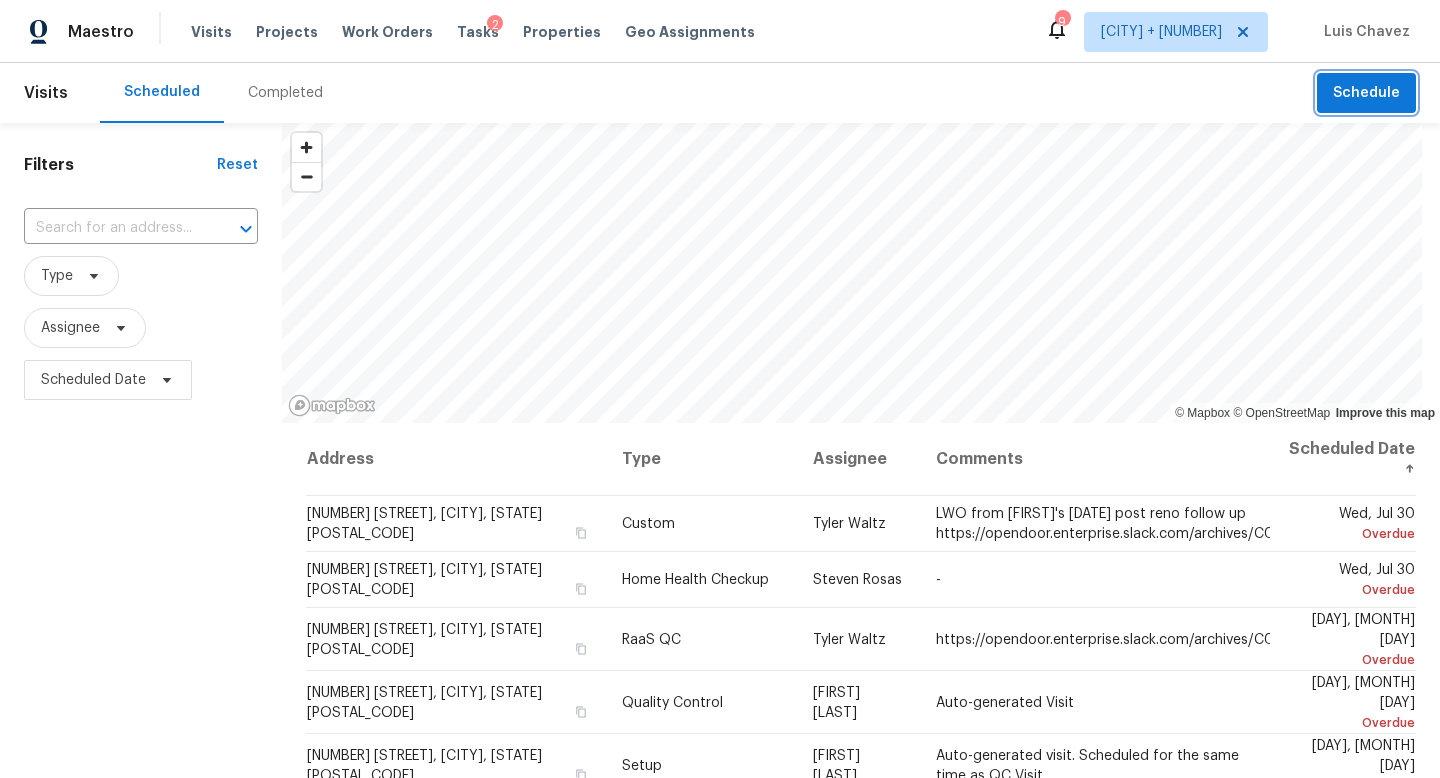 click on "Schedule" at bounding box center (1366, 93) 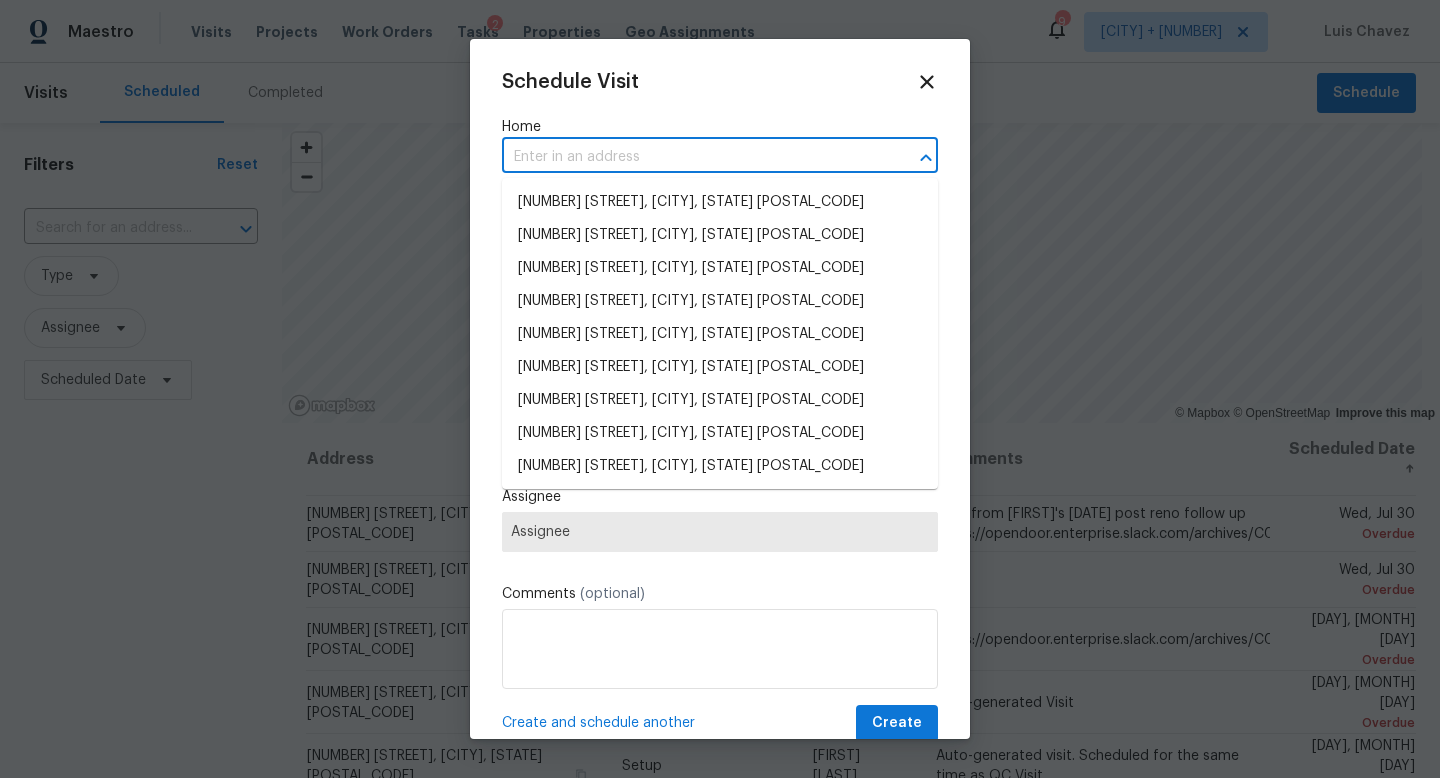 click at bounding box center (692, 157) 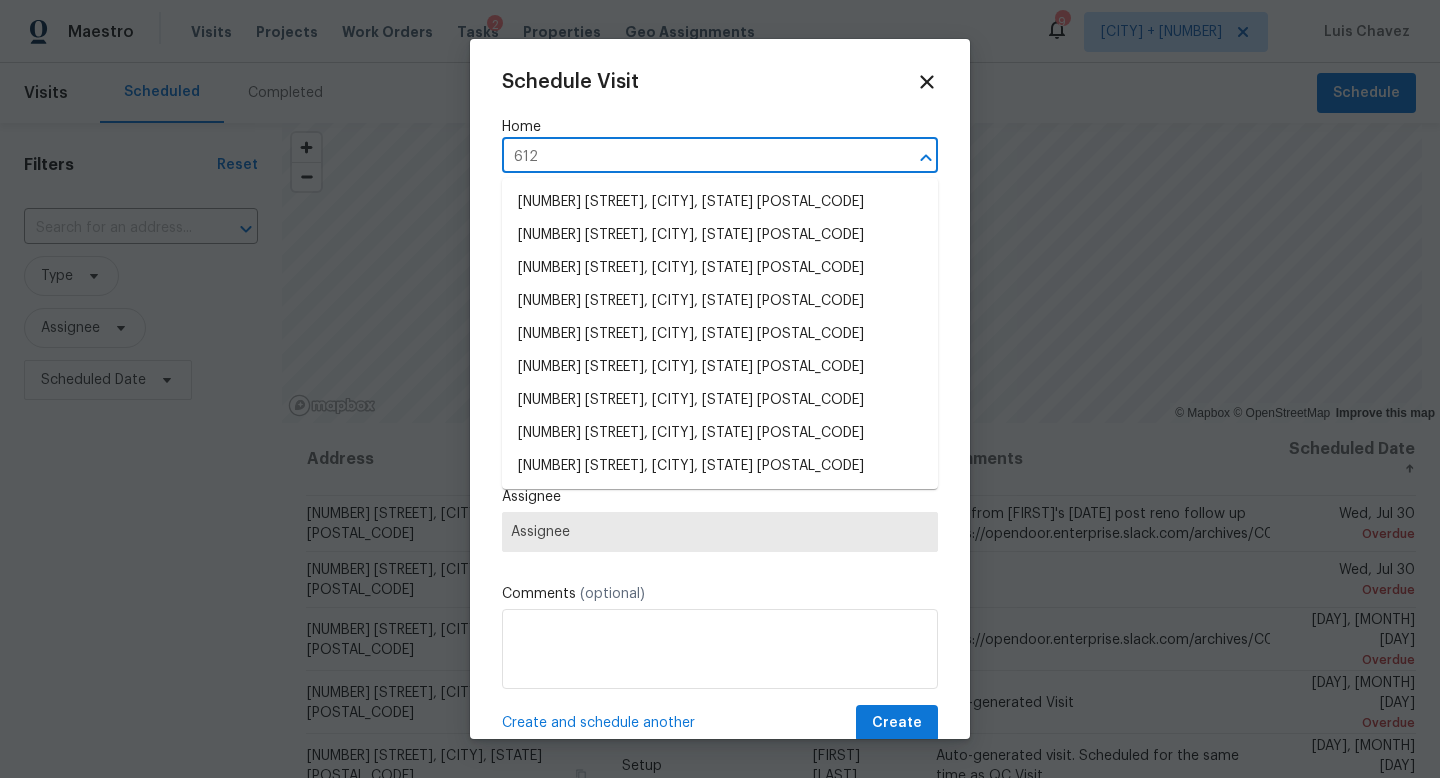 type on "612" 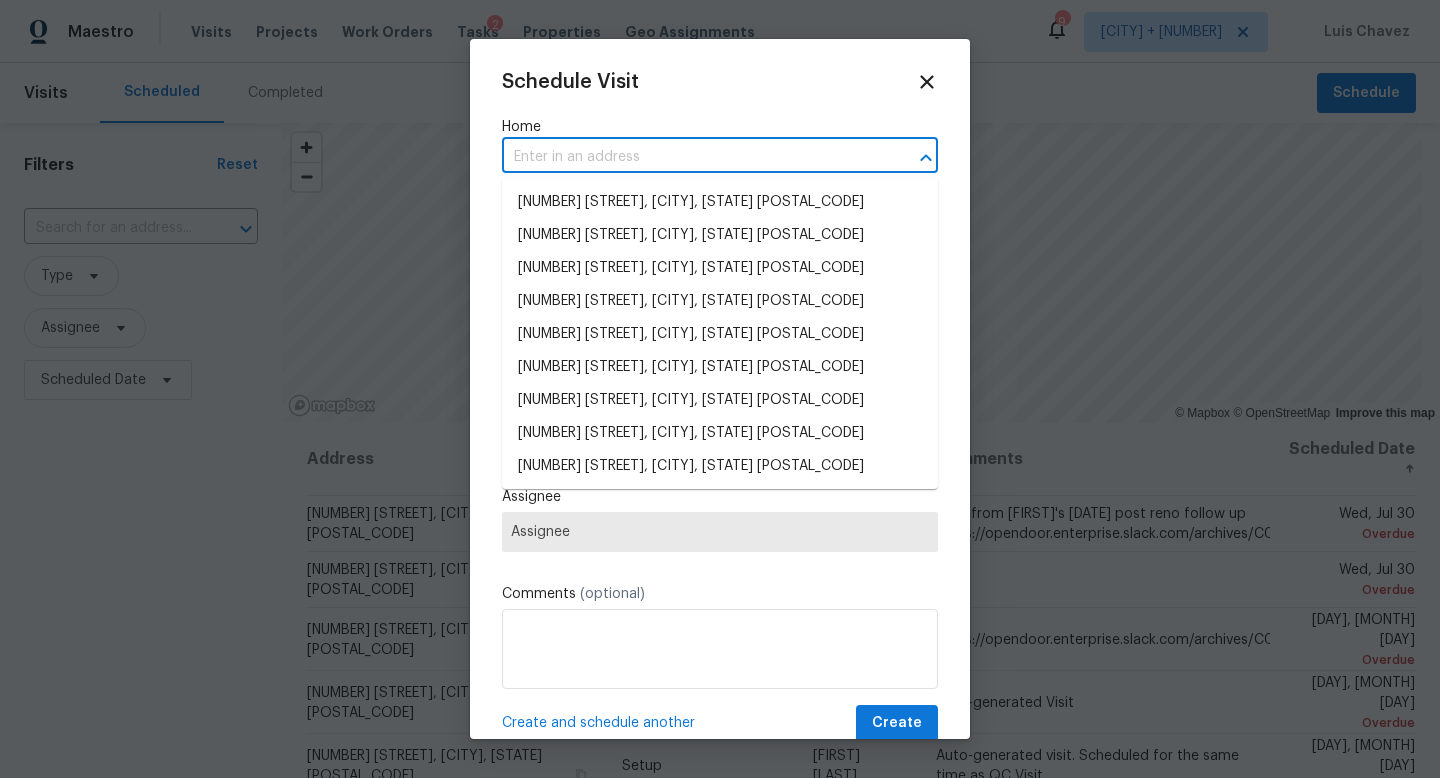 click at bounding box center [692, 157] 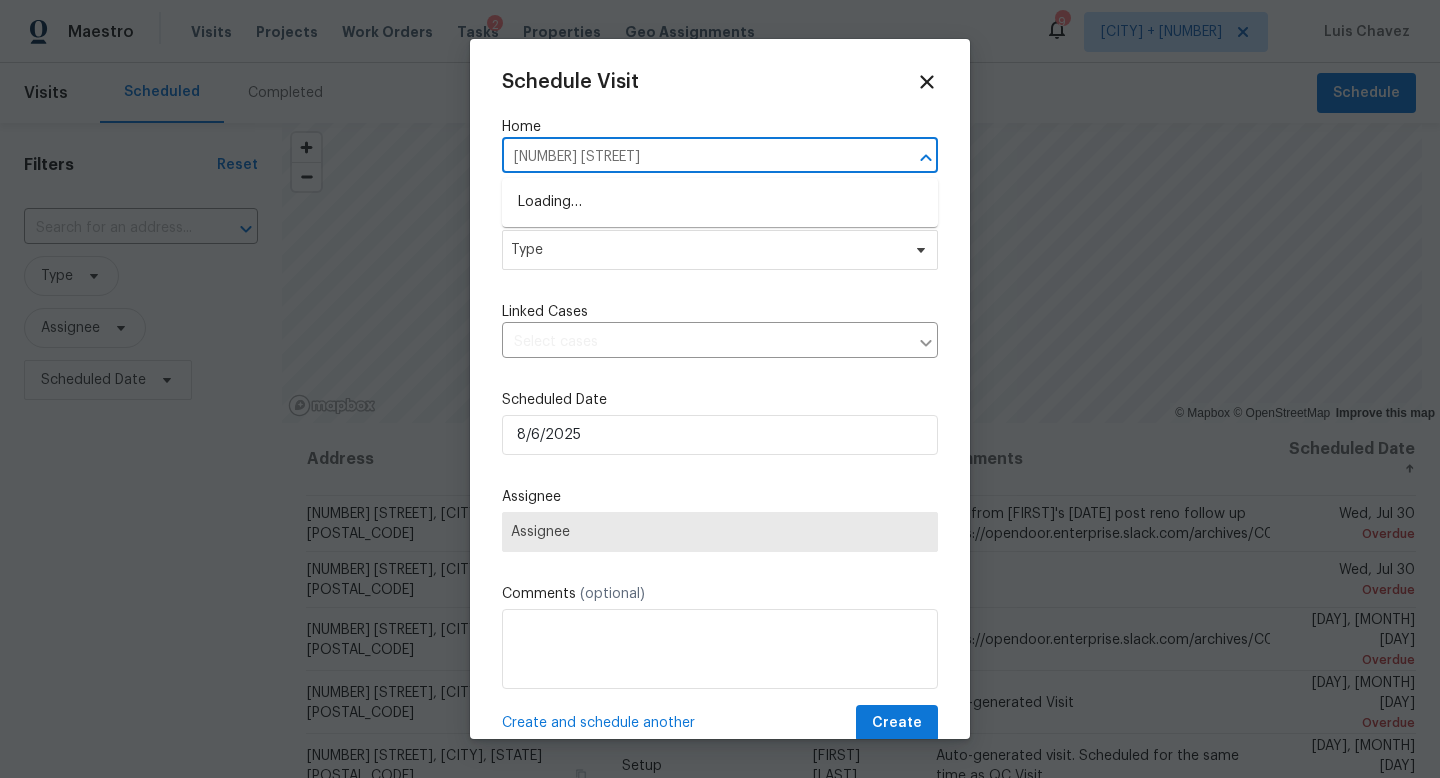 type on "[NUMBER] [STREET]" 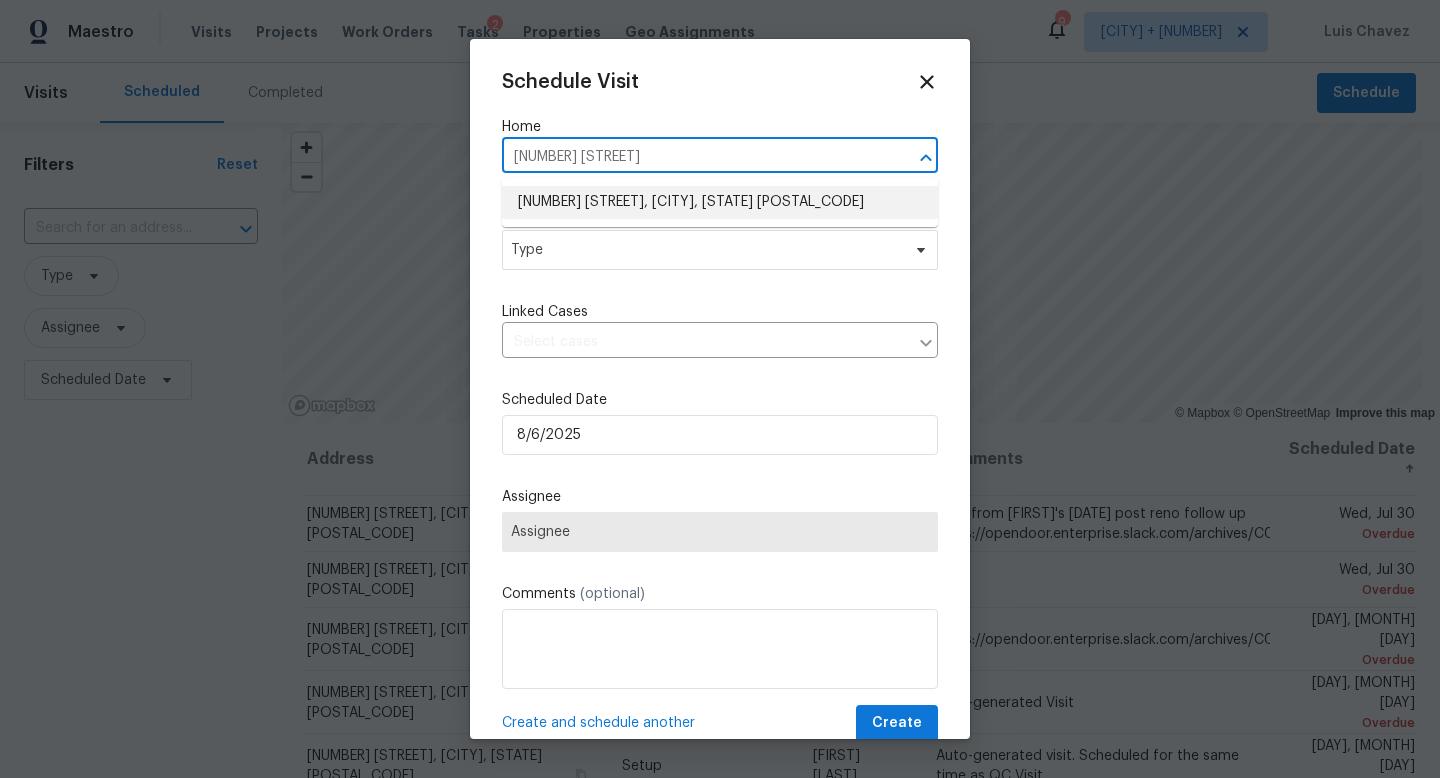 click on "[NUMBER] [STREET], [CITY], [STATE] [POSTAL_CODE]" at bounding box center [720, 202] 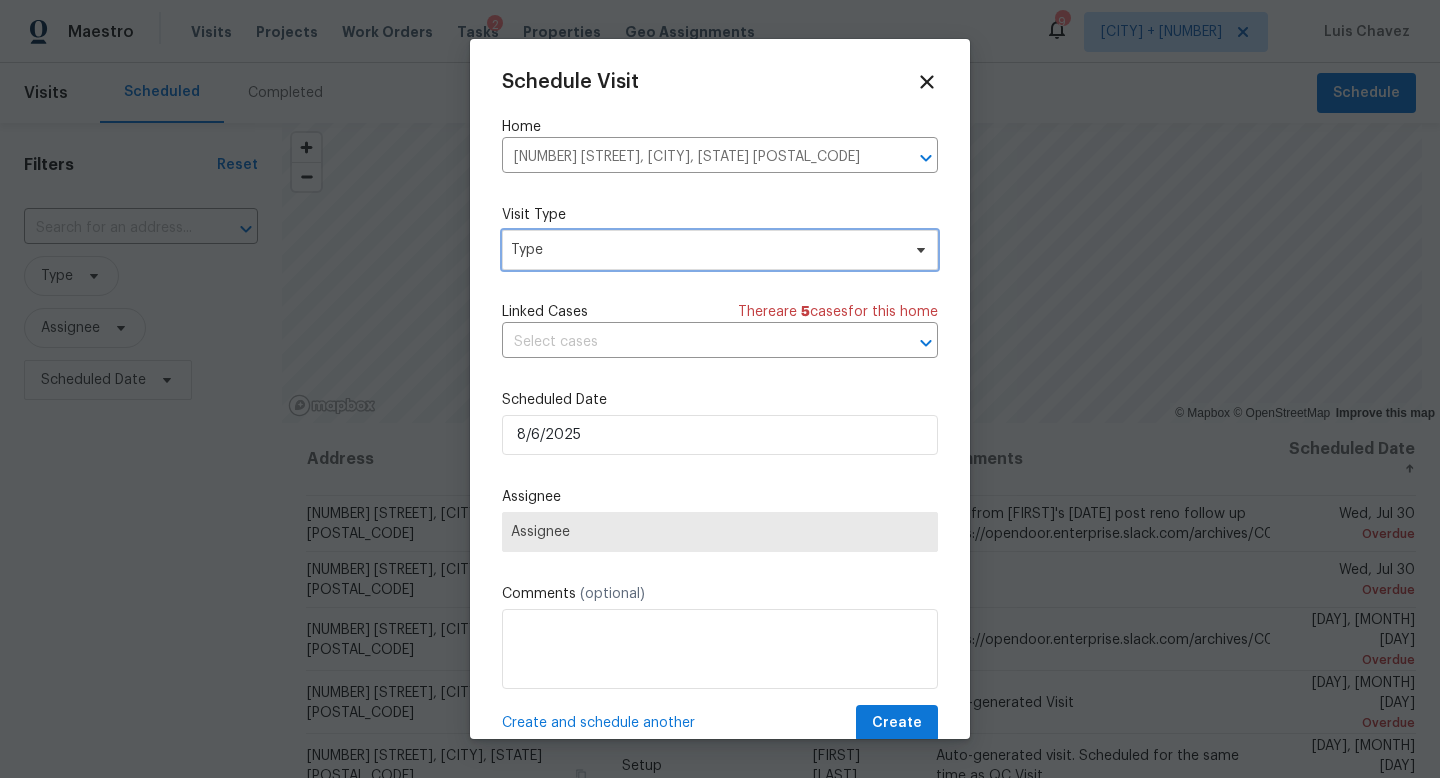 click on "Type" at bounding box center [705, 250] 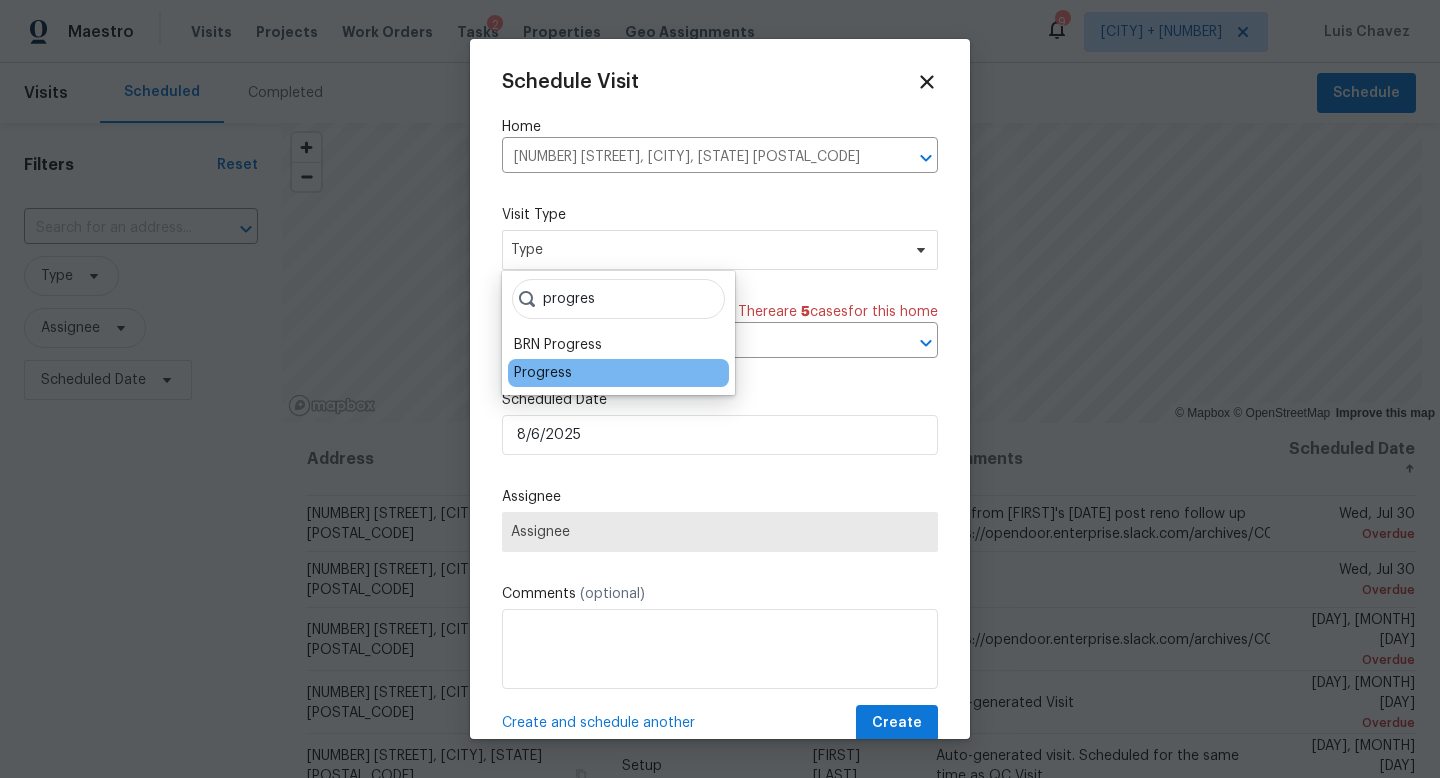 type on "progres" 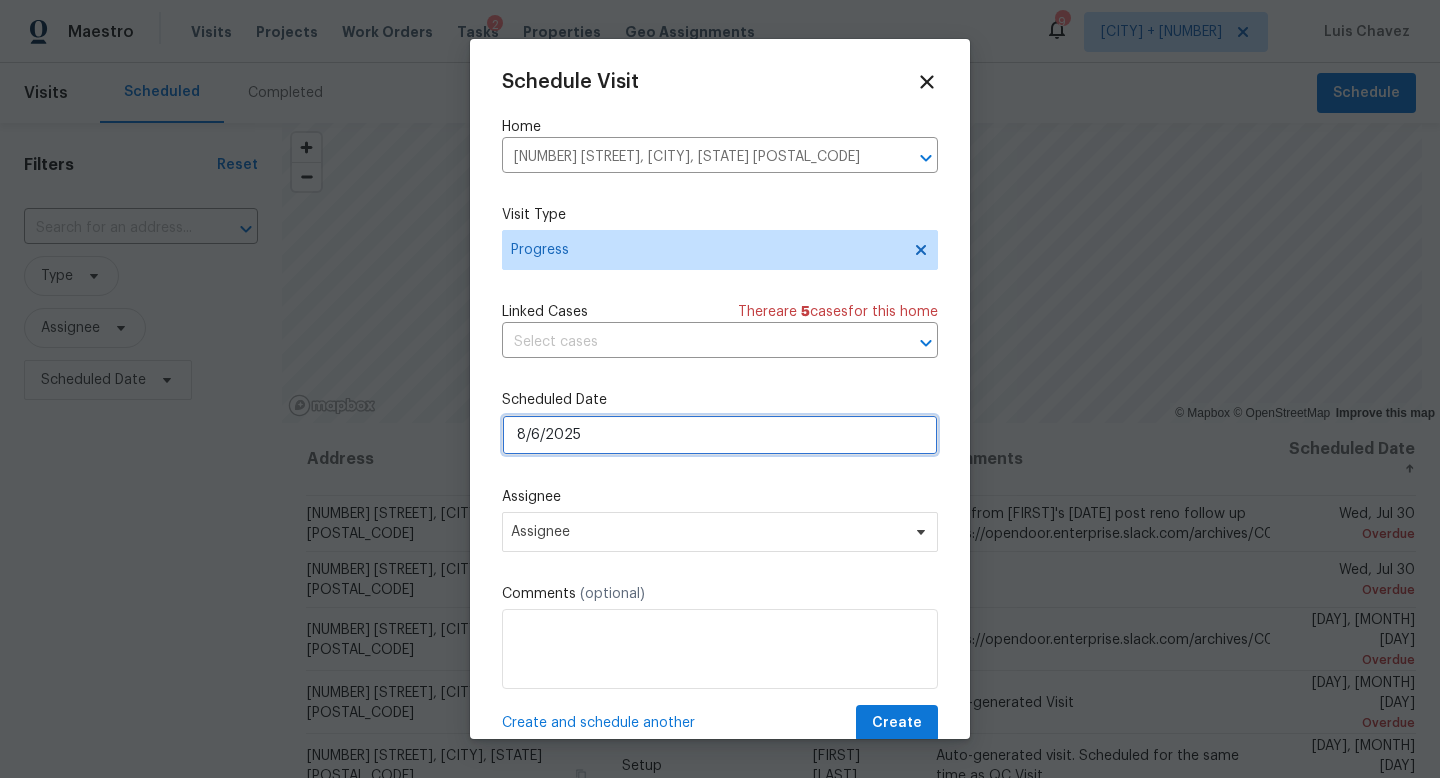 click on "8/6/2025" at bounding box center (720, 435) 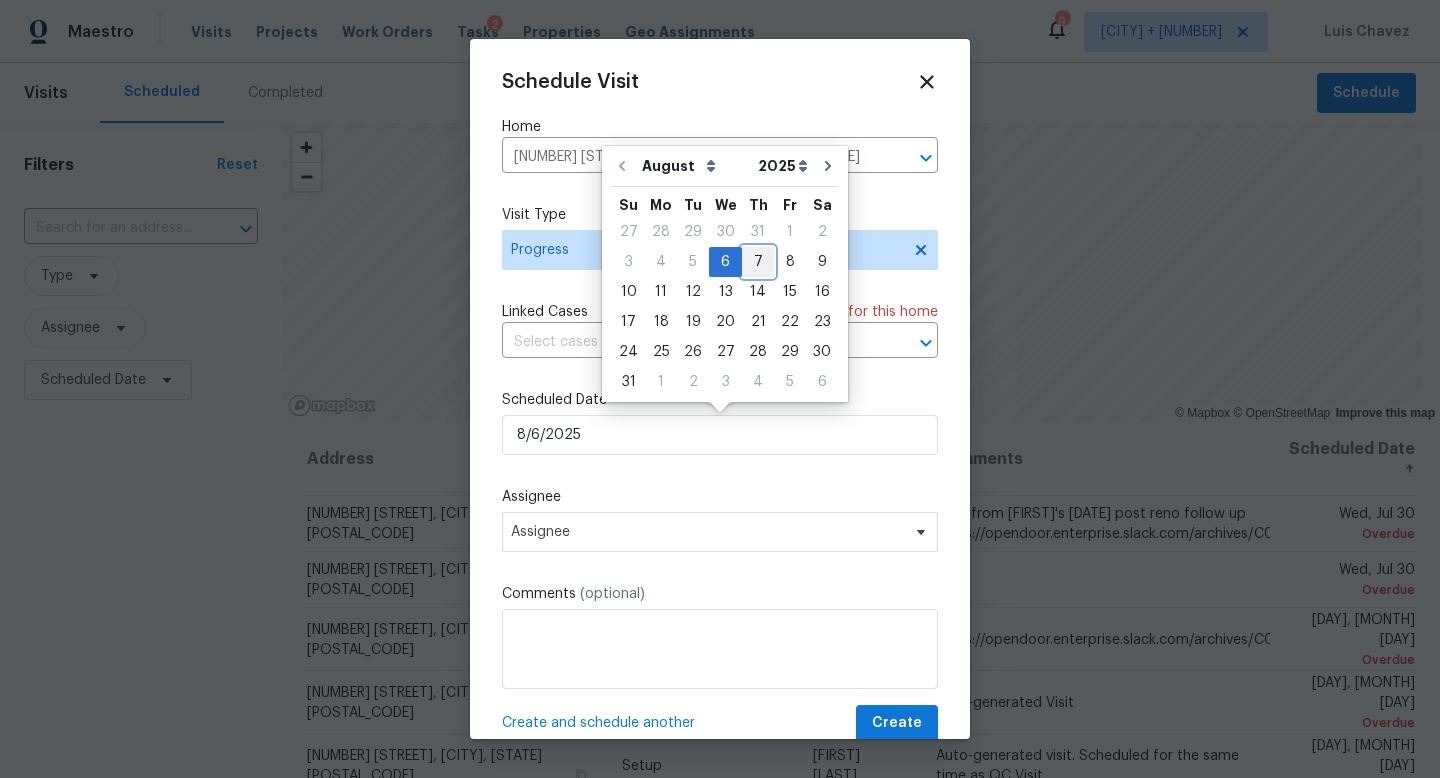click on "7" at bounding box center (758, 262) 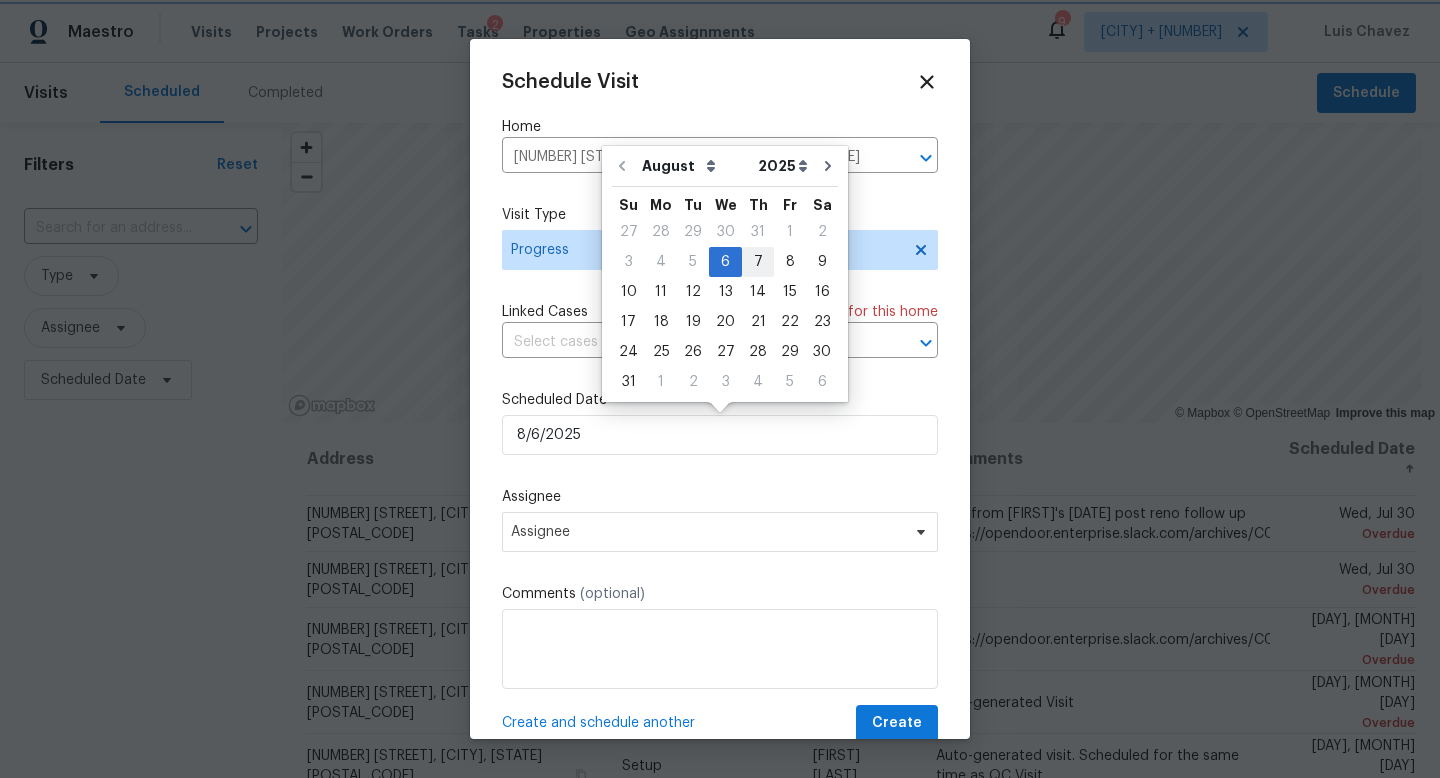 type on "8/7/2025" 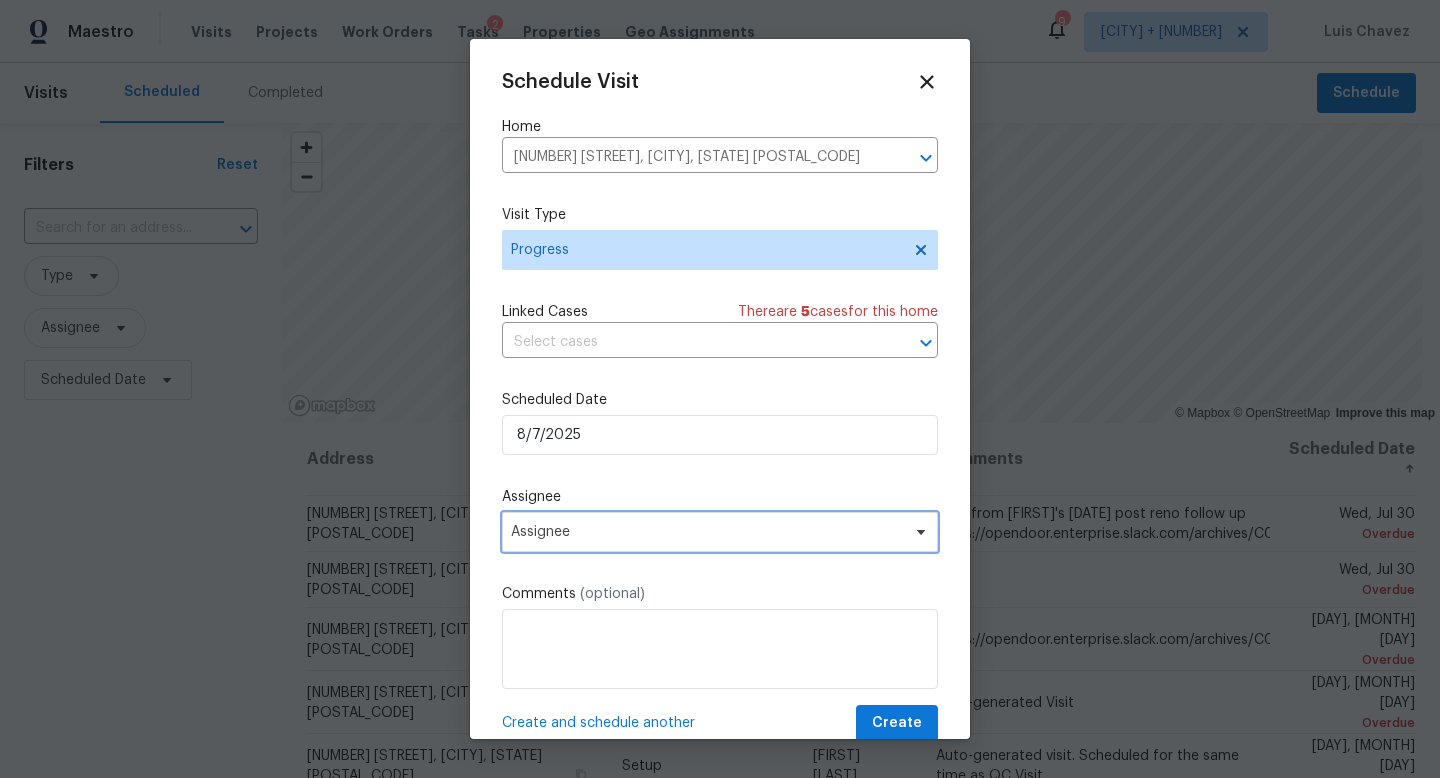 click on "Assignee" at bounding box center (707, 532) 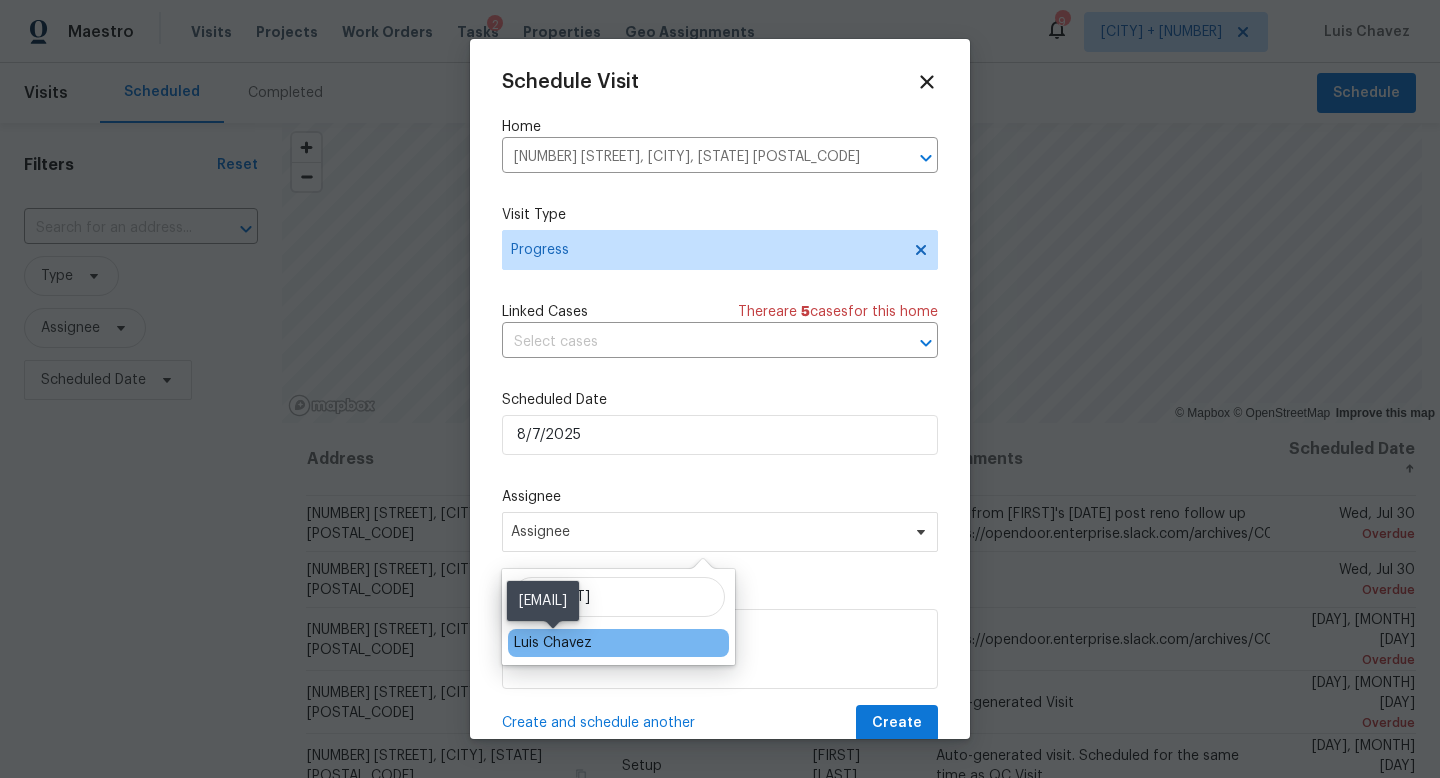 type on "[FIRST]" 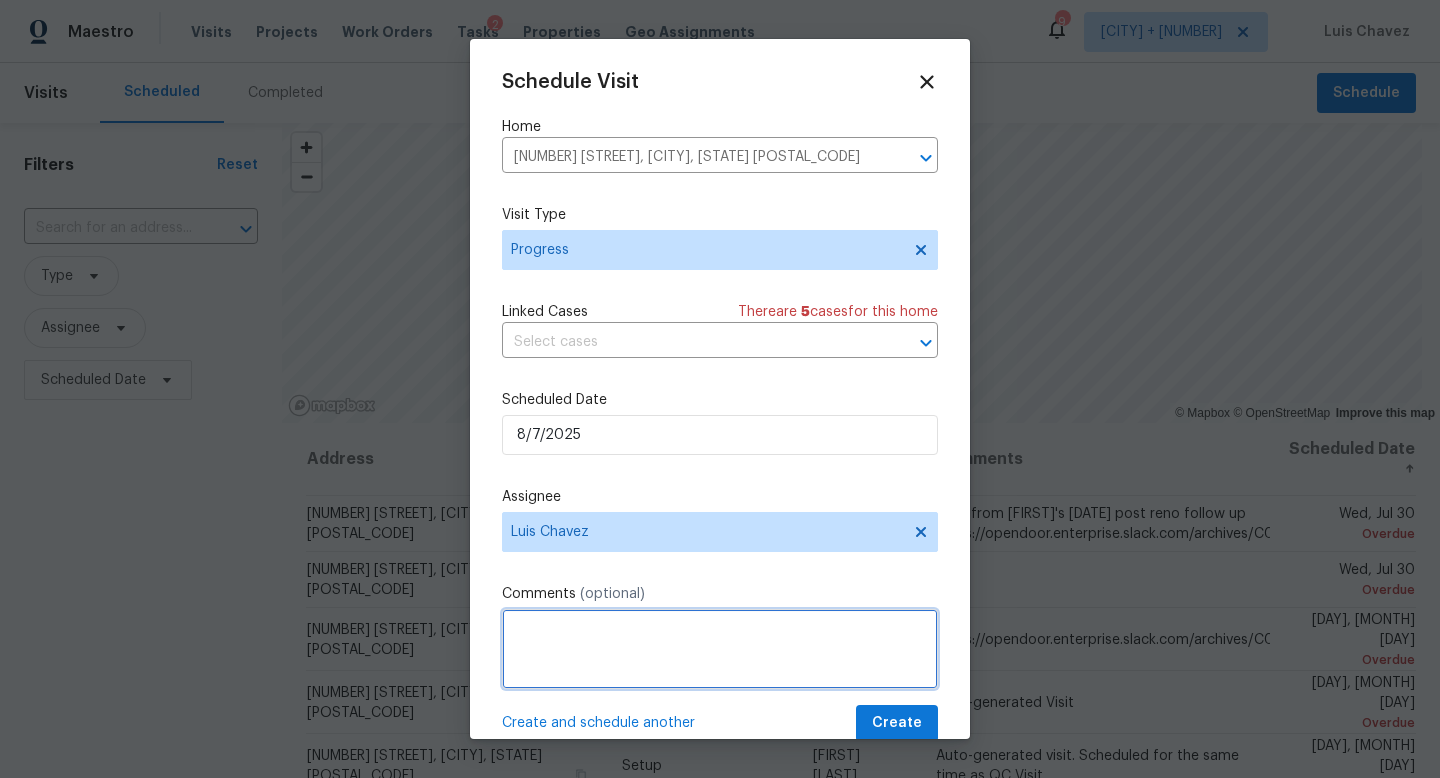 click at bounding box center (720, 649) 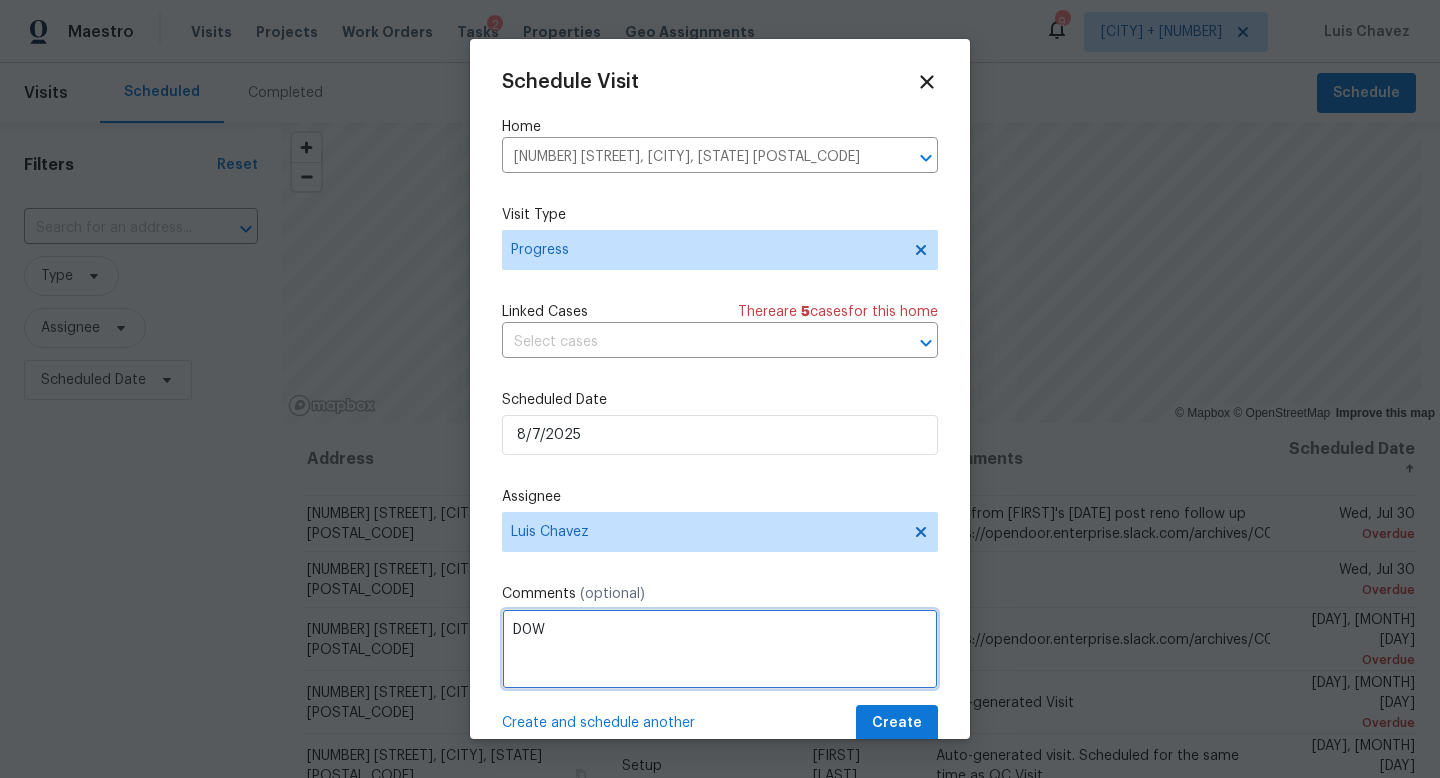 type on "D0W" 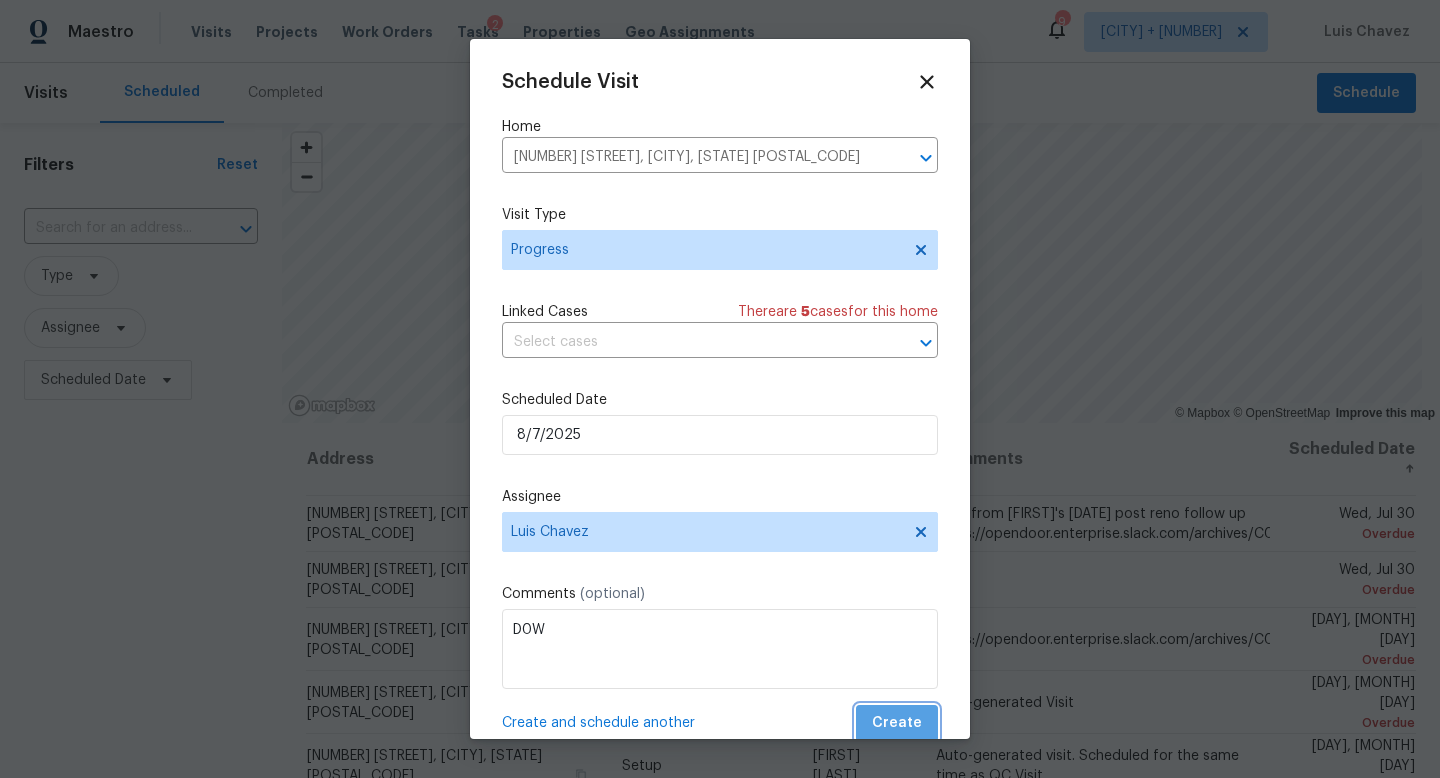 click on "Create" at bounding box center (897, 723) 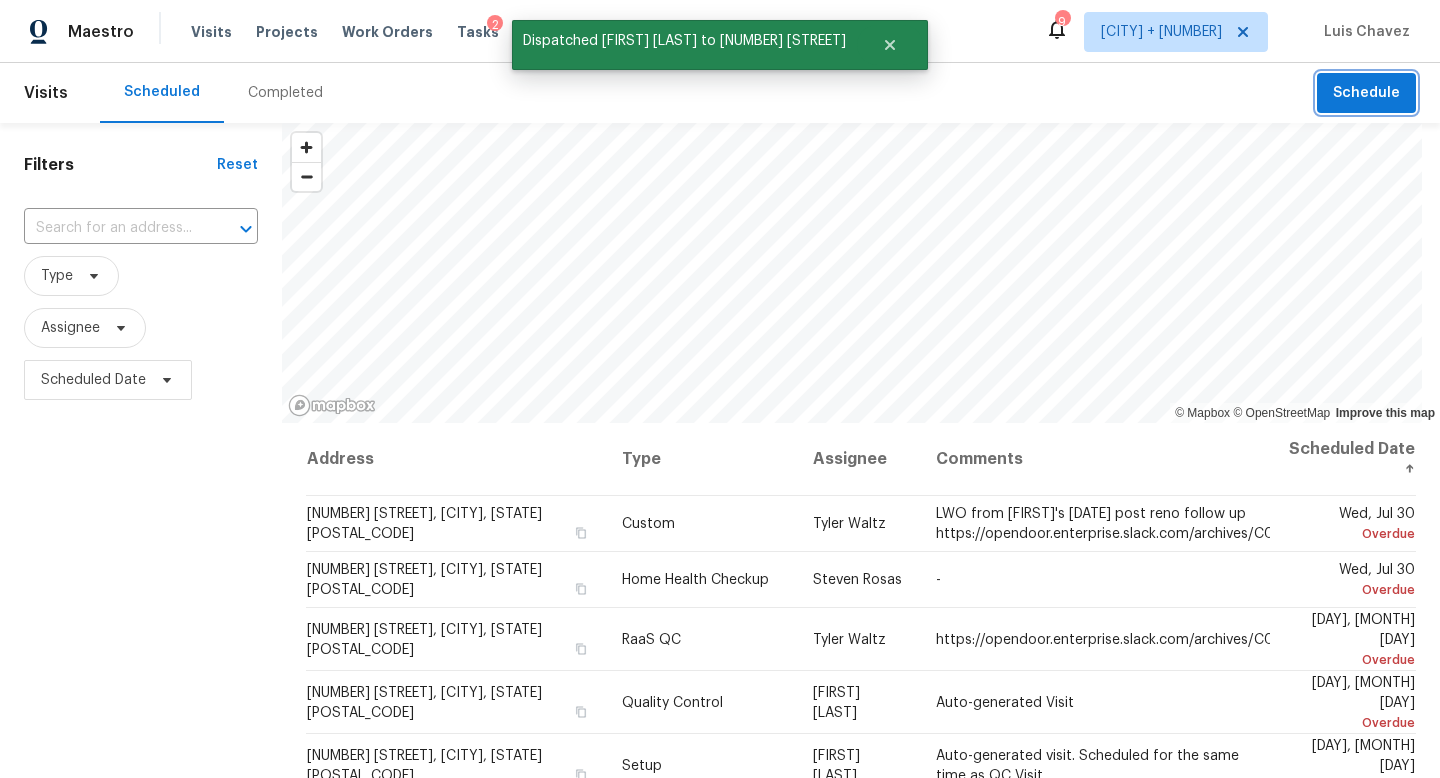 type 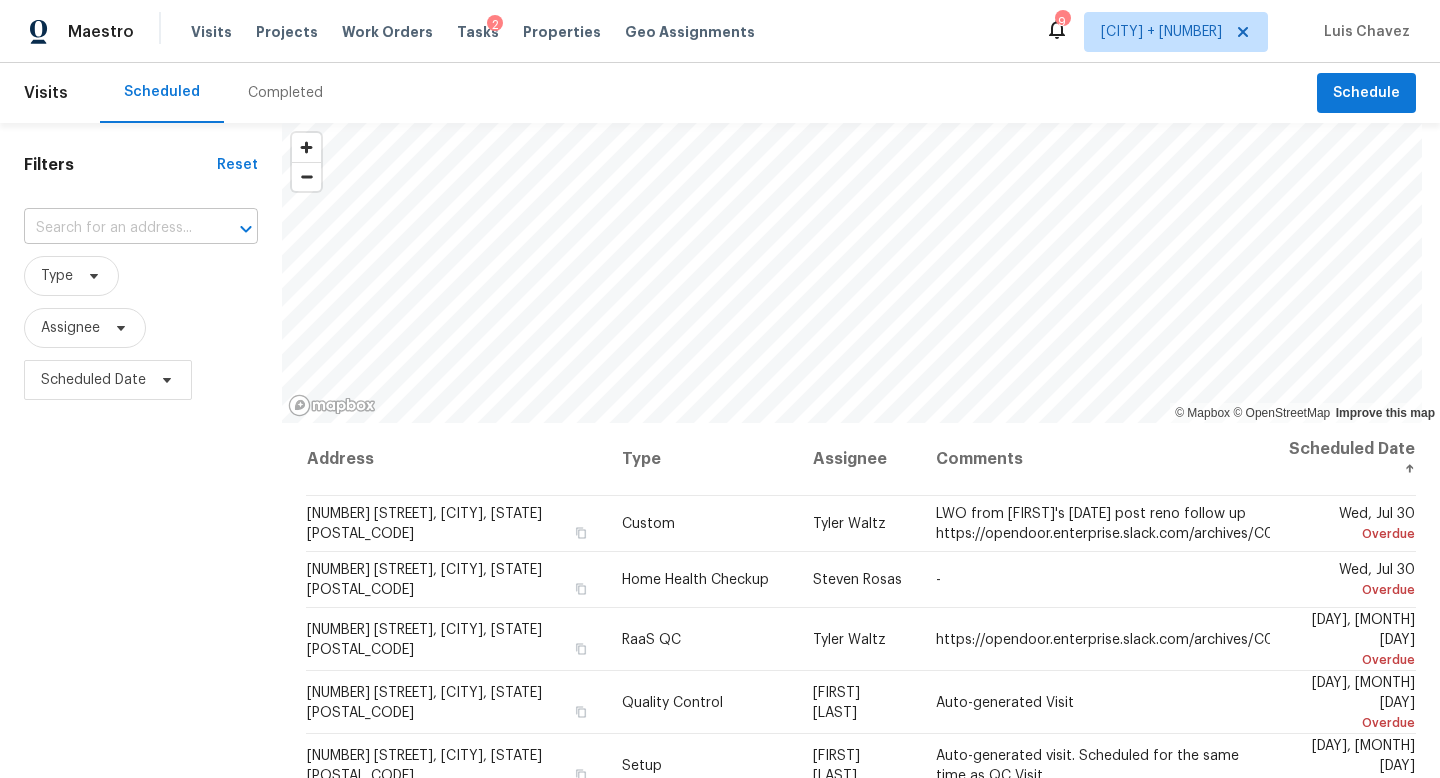 click at bounding box center (113, 228) 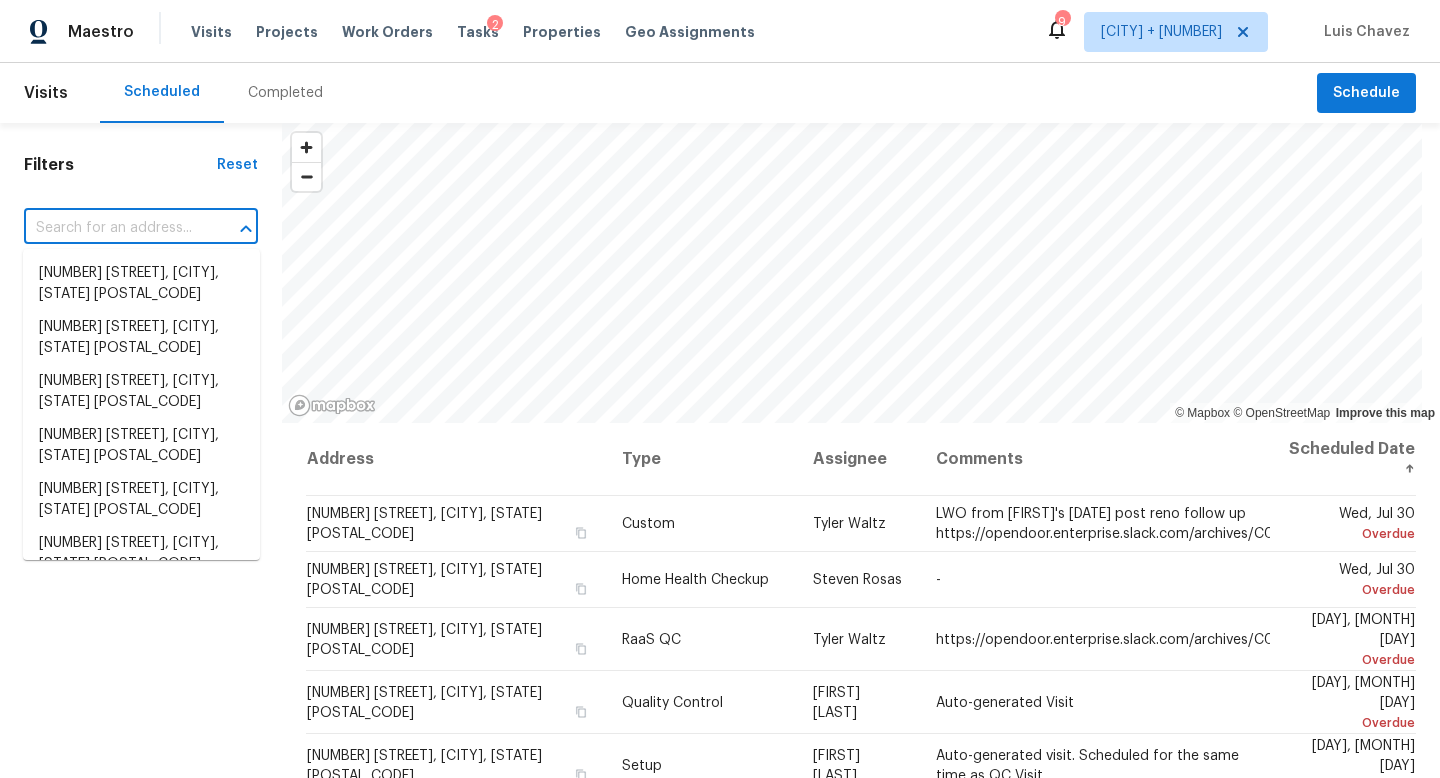type on "5" 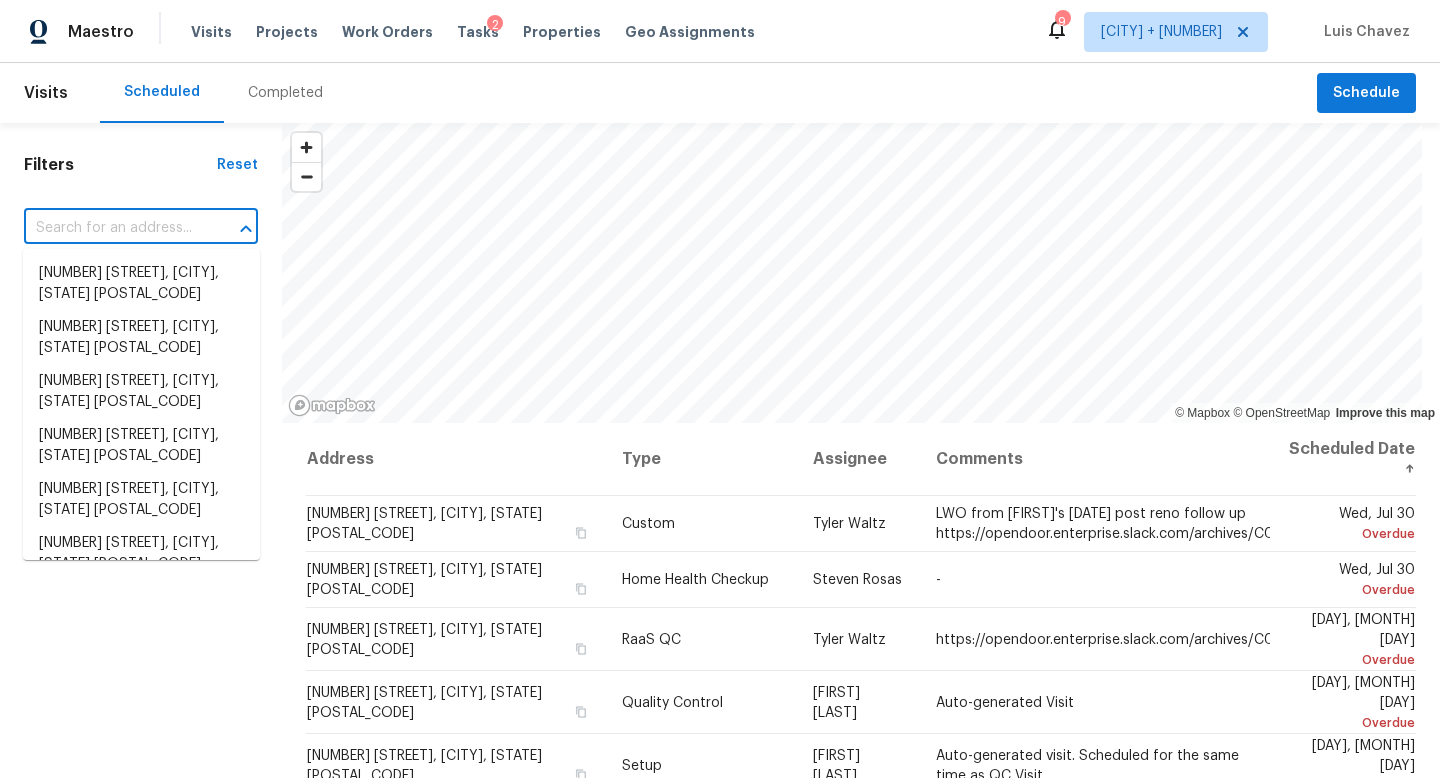 type on "1" 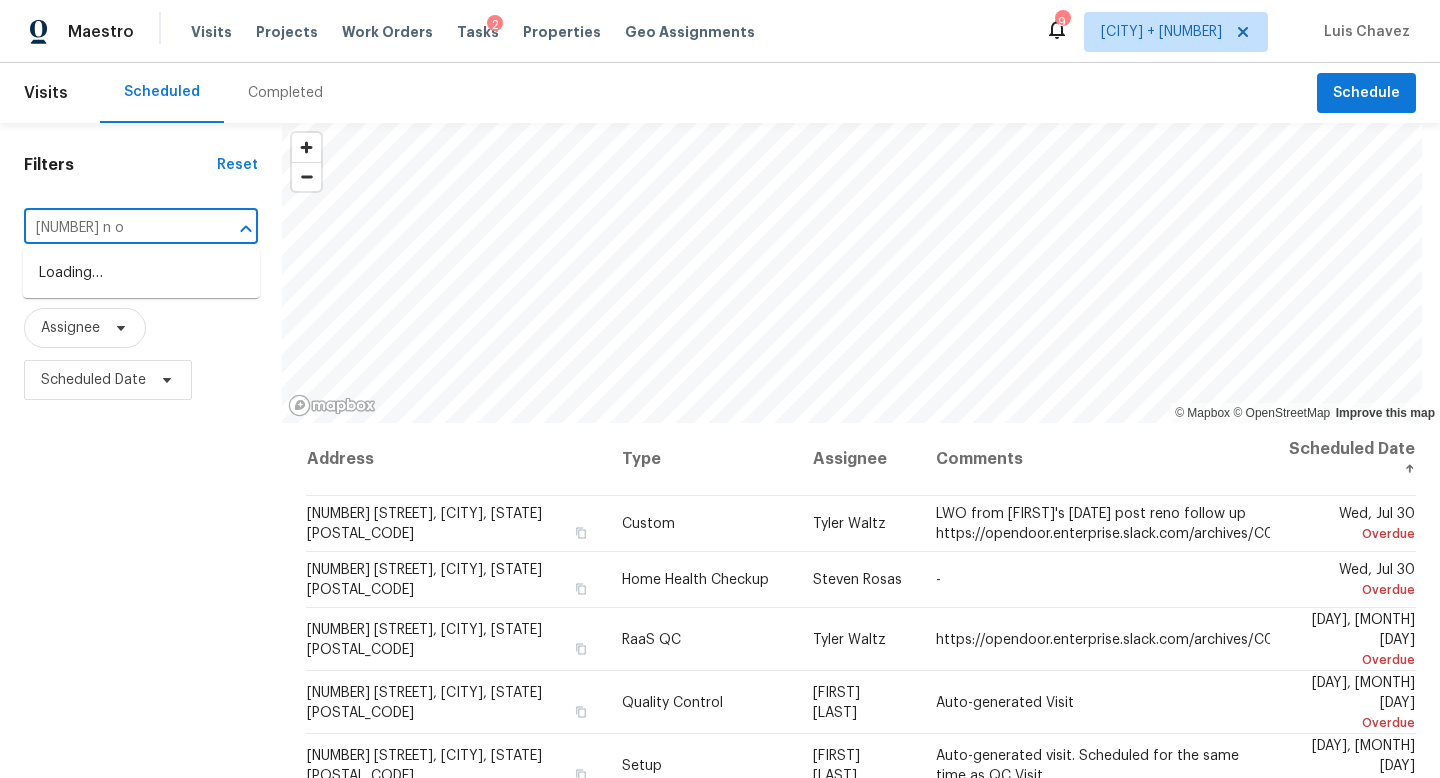 type on "[NUMBER] [STREET]" 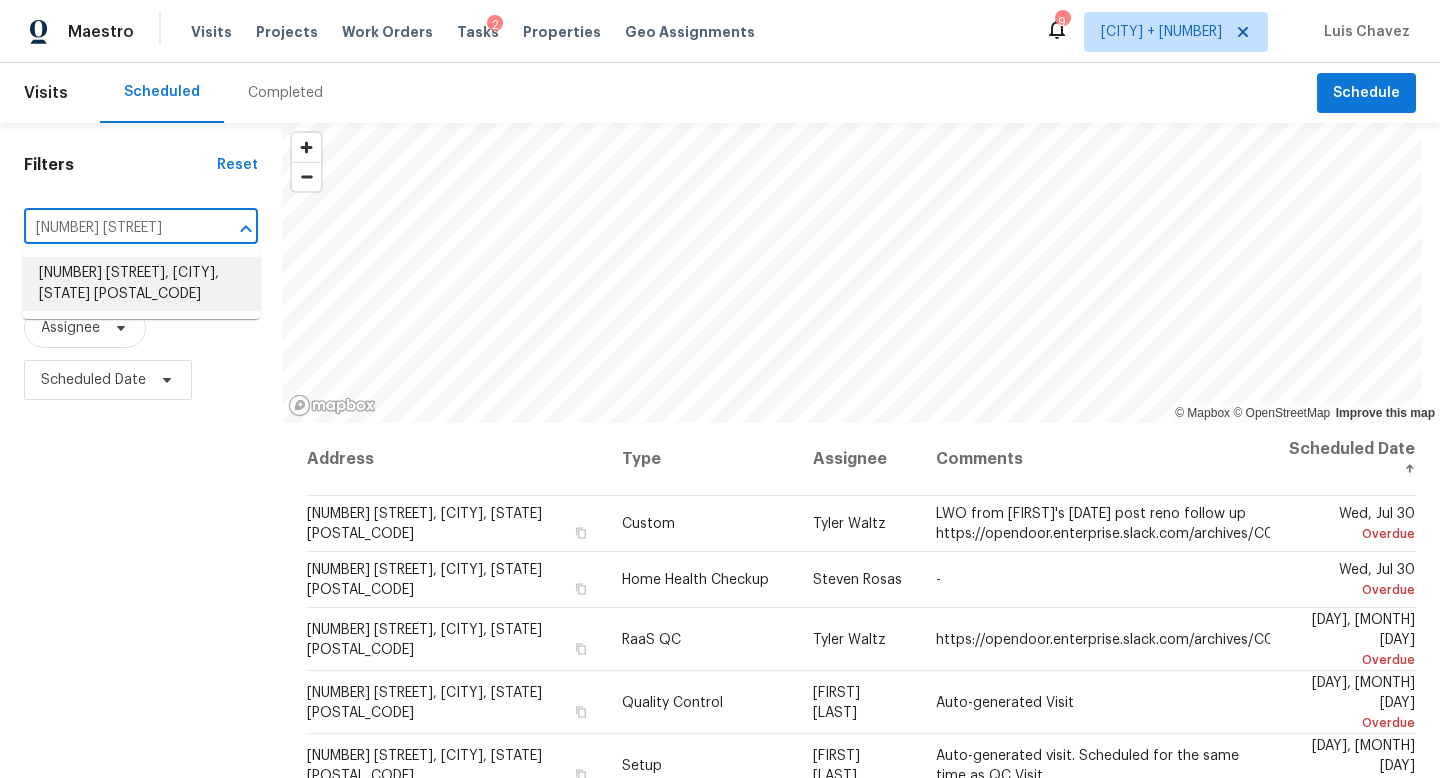 click on "[NUMBER] [STREET], [CITY], [STATE] [POSTAL_CODE]" at bounding box center (141, 284) 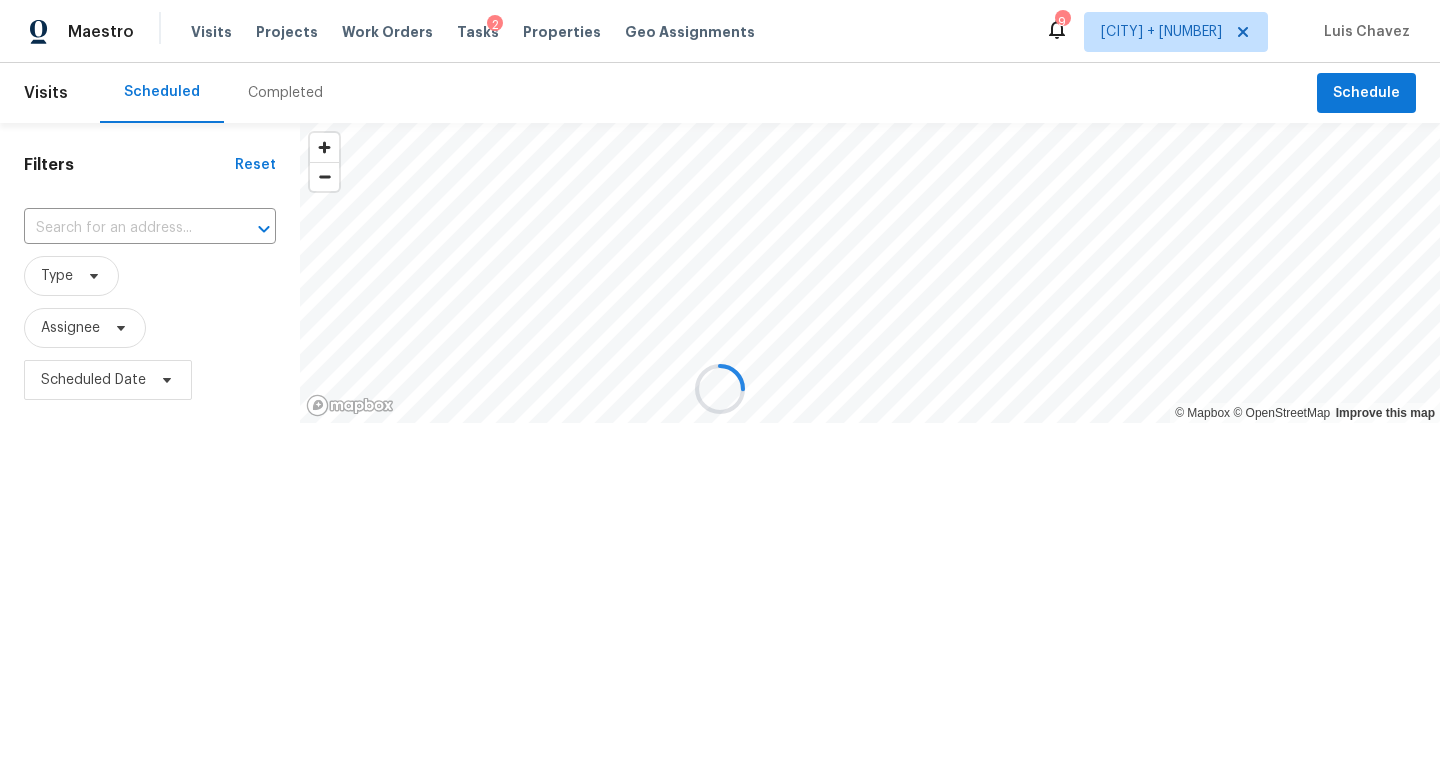 type on "[NUMBER] [STREET], [CITY], [STATE] [POSTAL_CODE]" 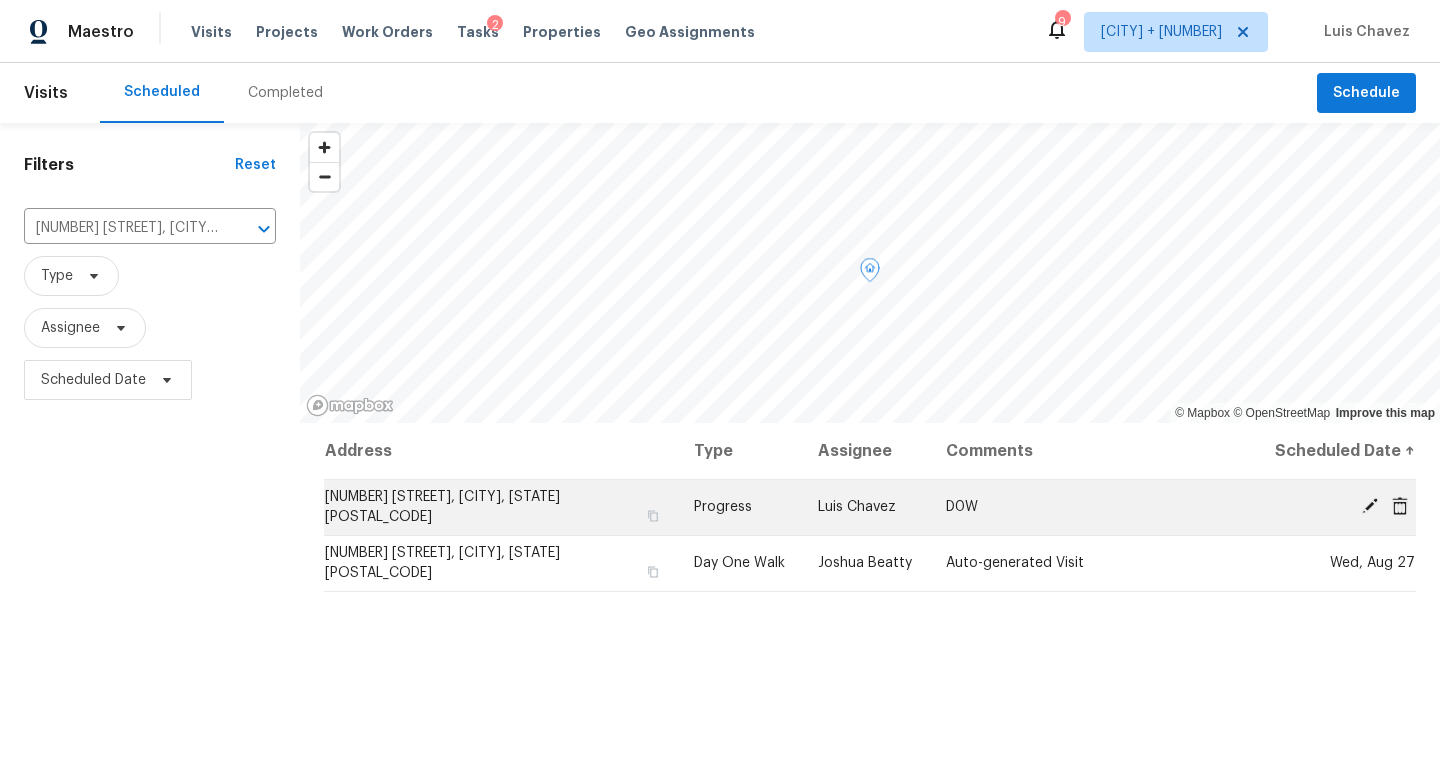 click 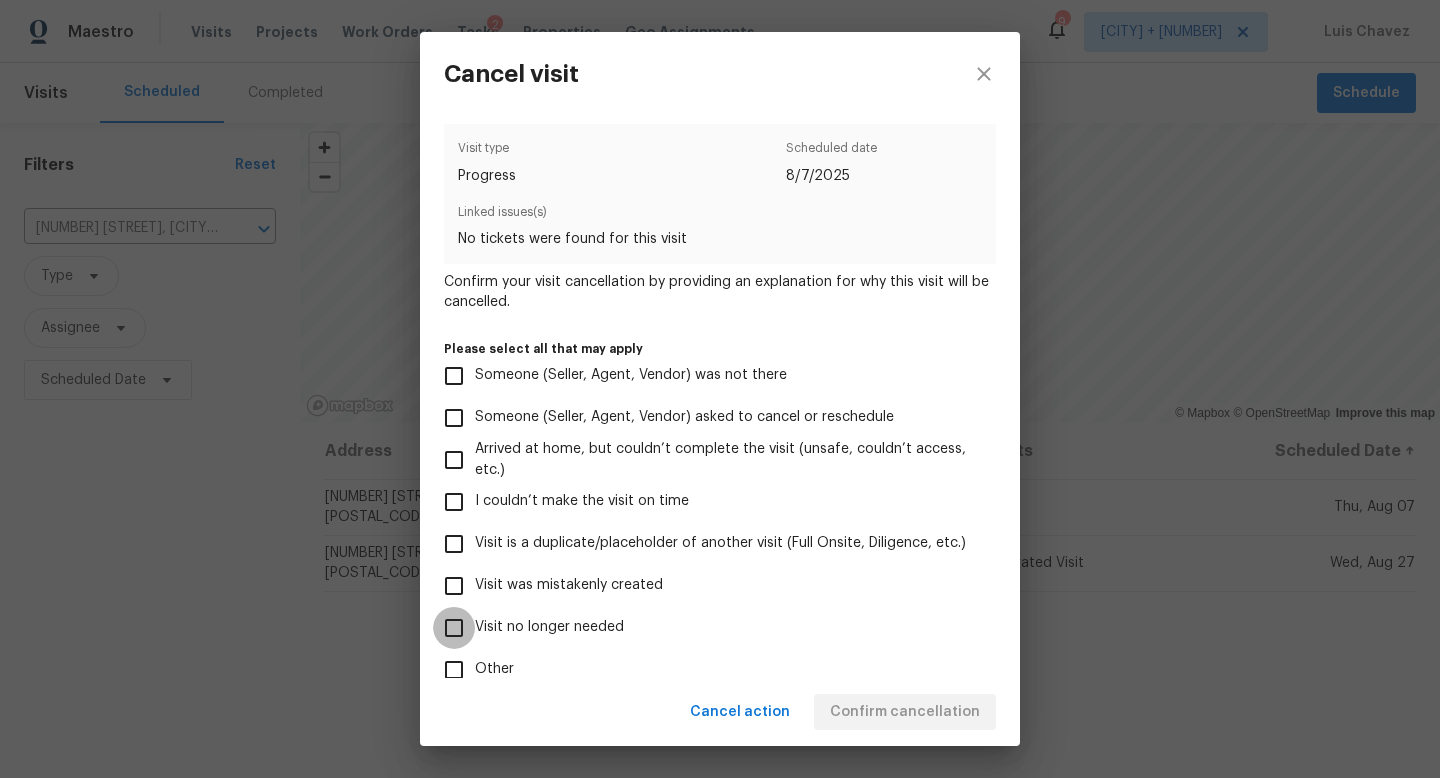 click on "Visit no longer needed" at bounding box center (454, 628) 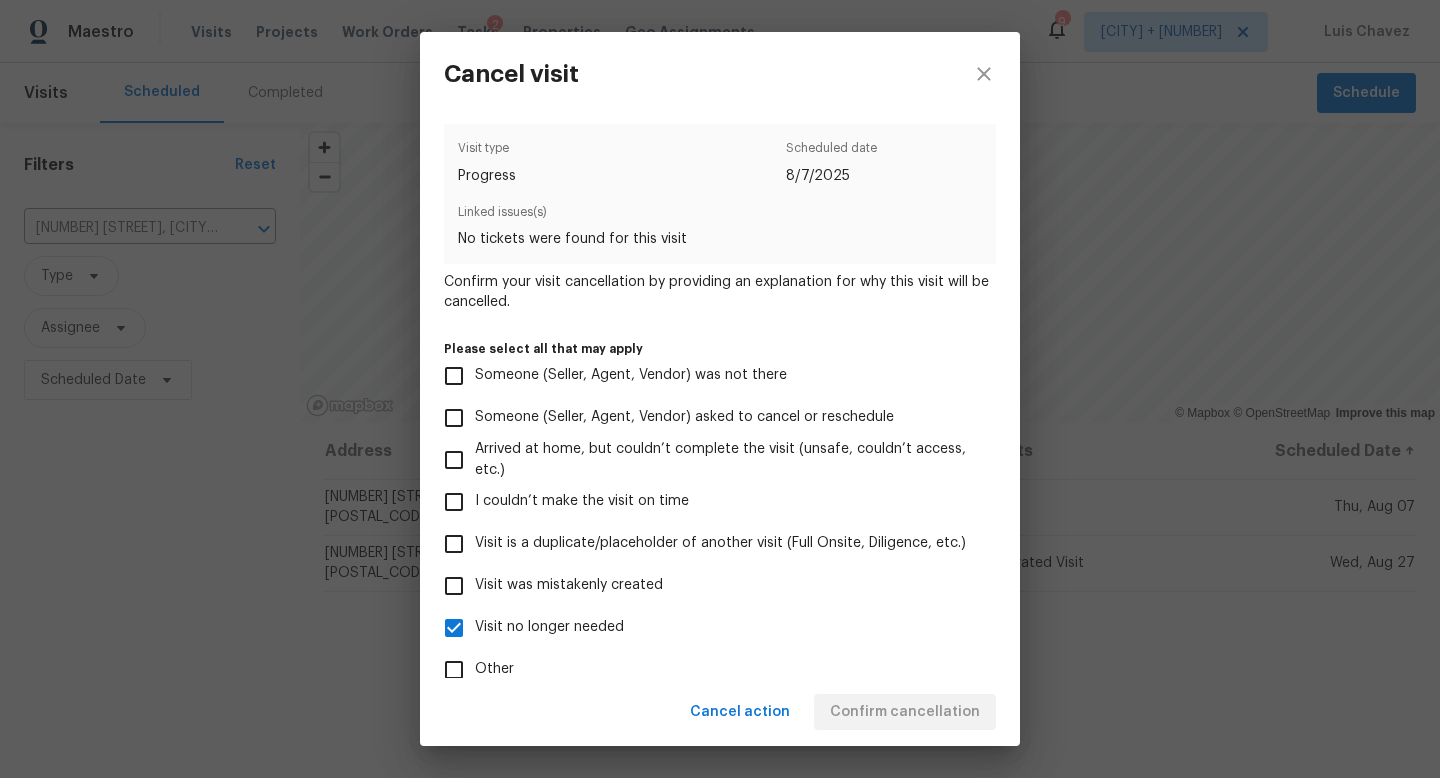 click on "Other" at bounding box center (706, 670) 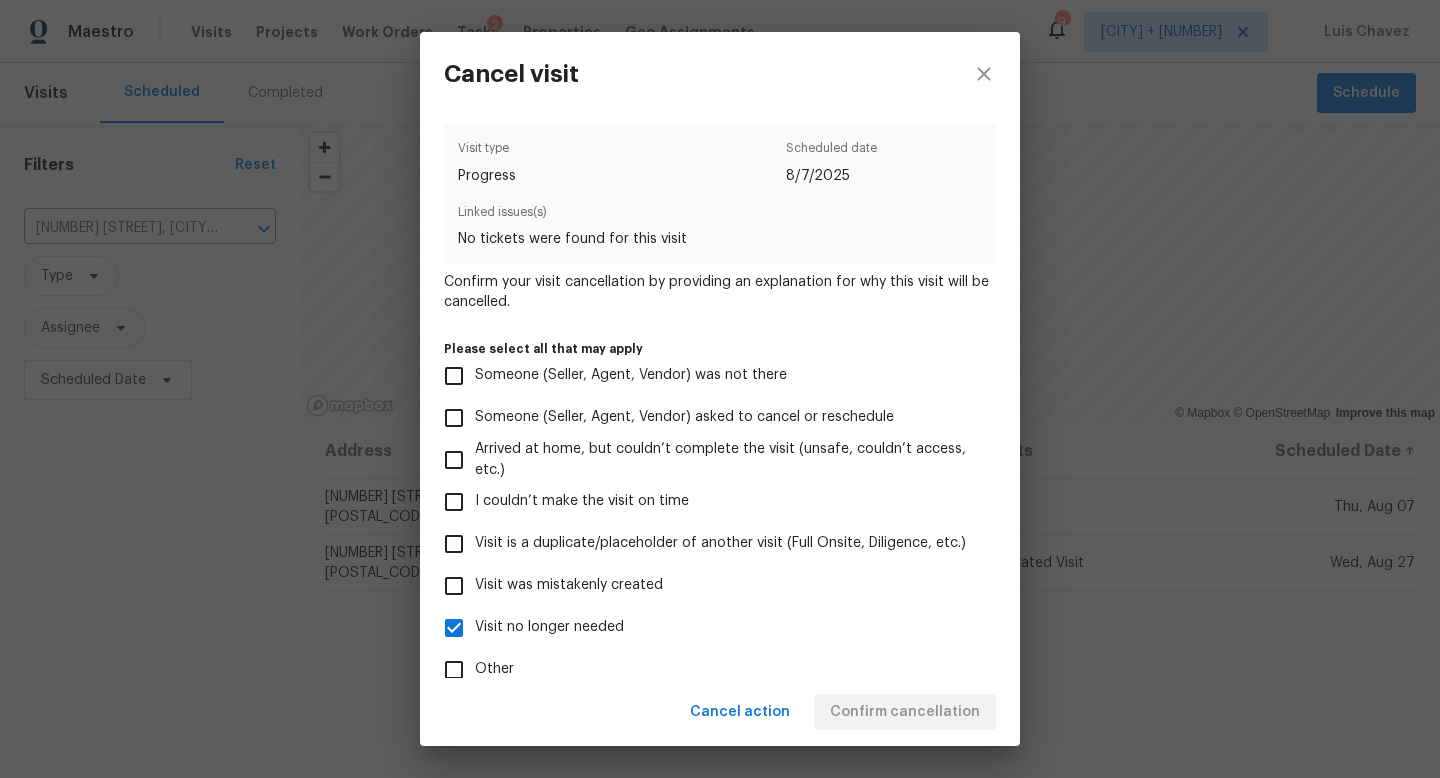 click on "Other" at bounding box center (454, 670) 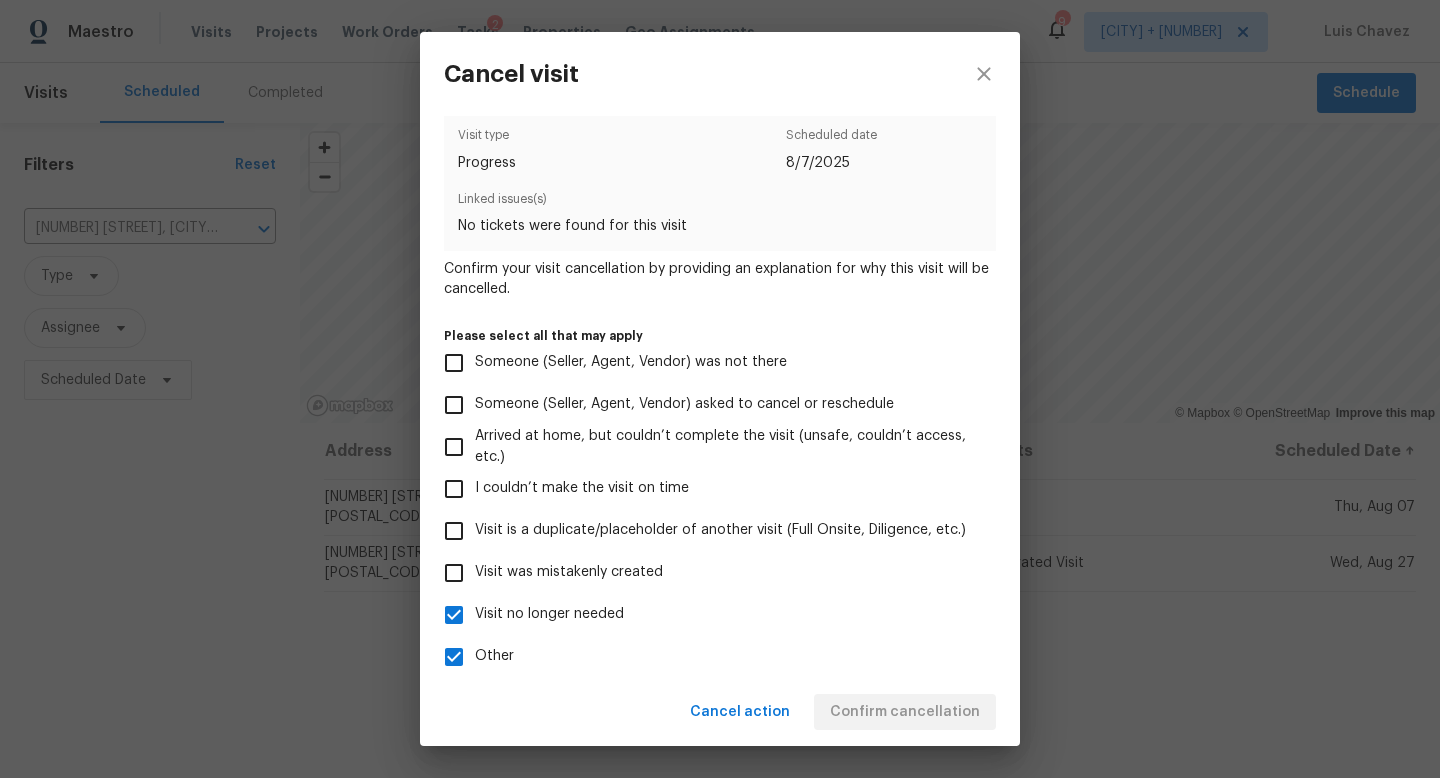 scroll, scrollTop: 118, scrollLeft: 0, axis: vertical 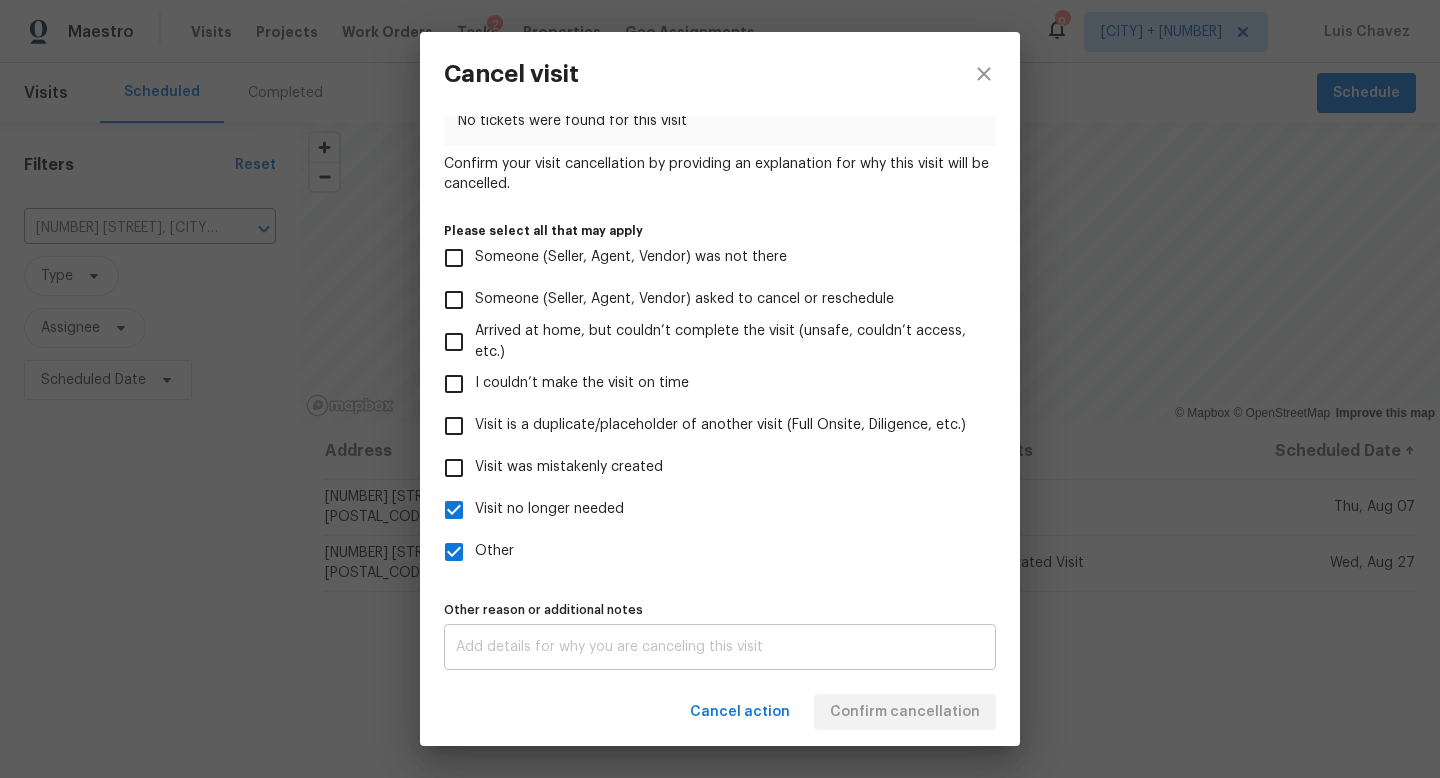 click at bounding box center (720, 647) 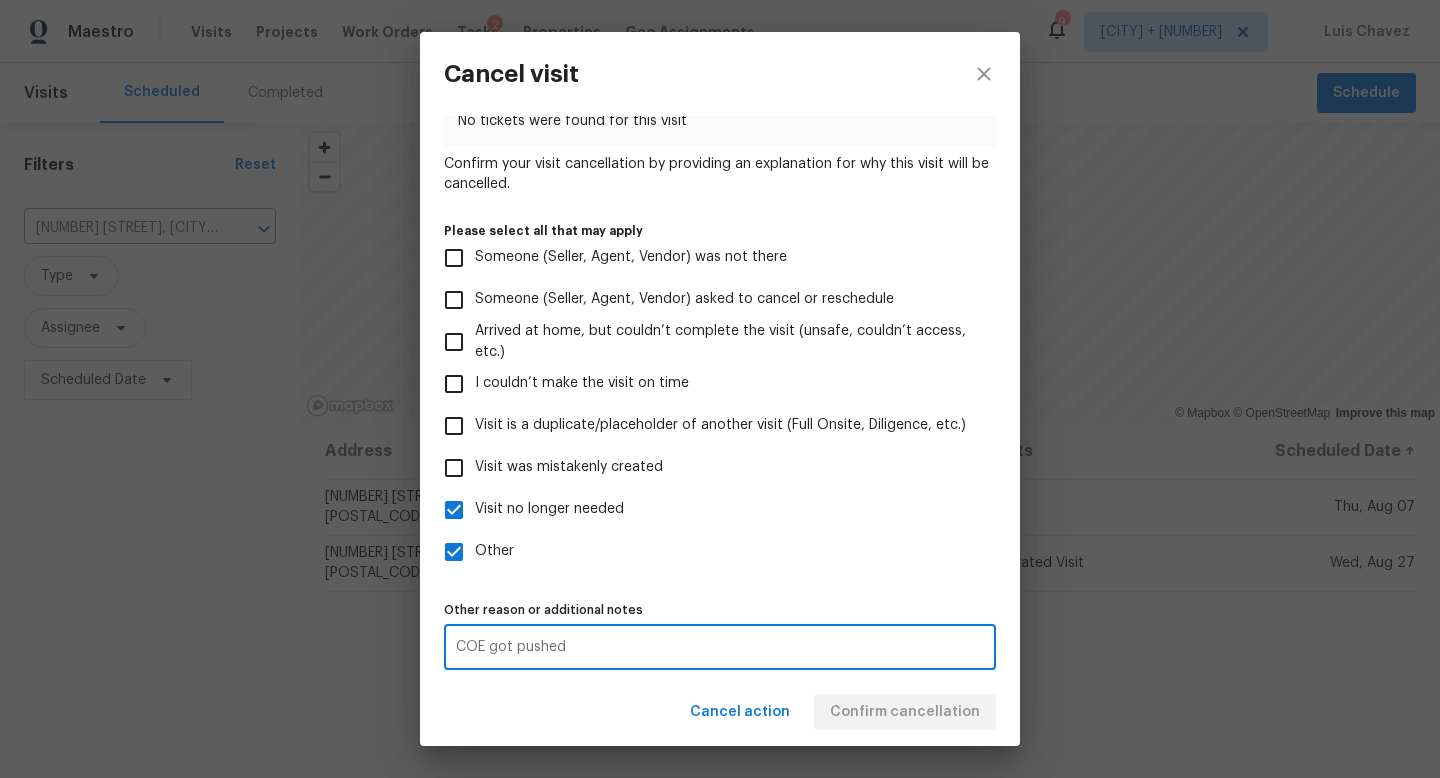 type on "COE got pushed" 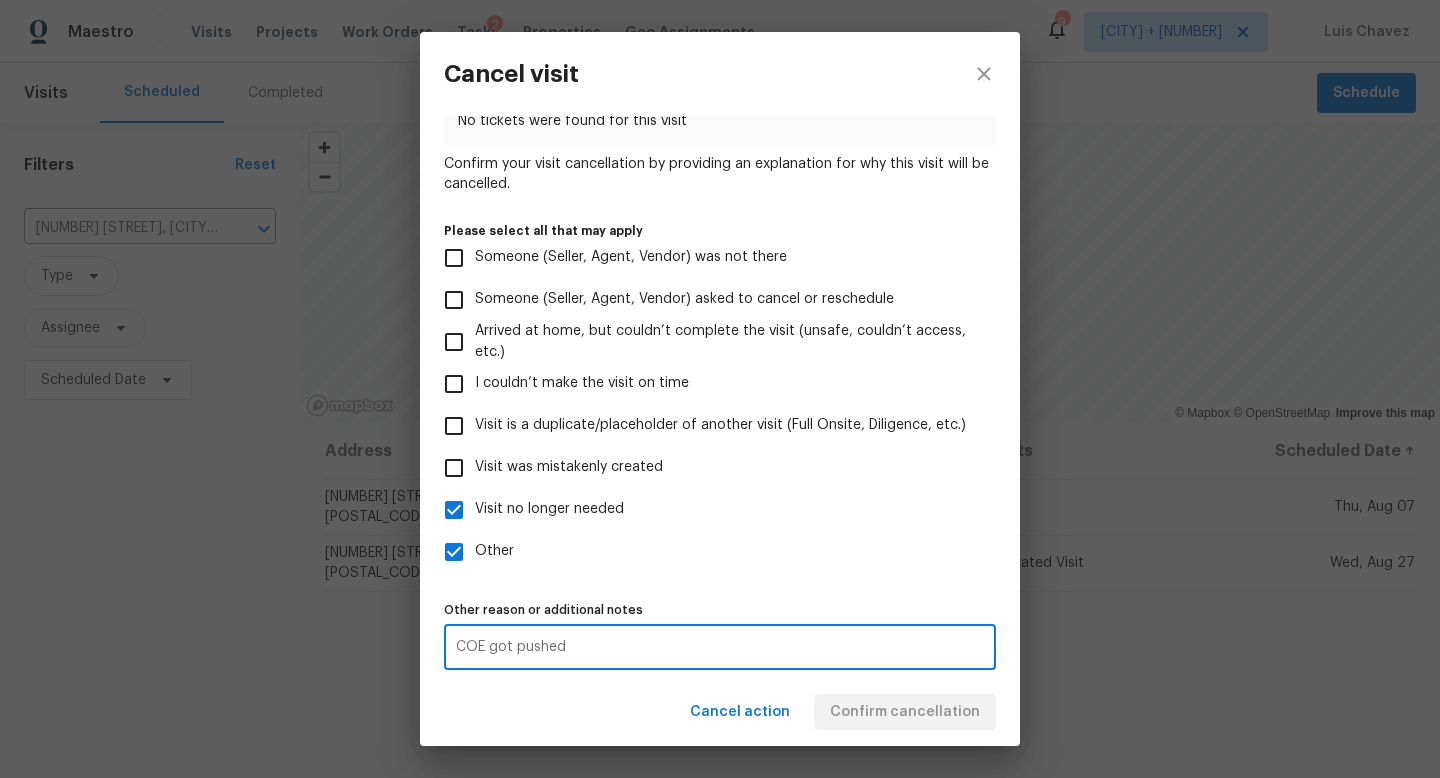 click on "Cancel action Confirm cancellation" at bounding box center (720, 712) 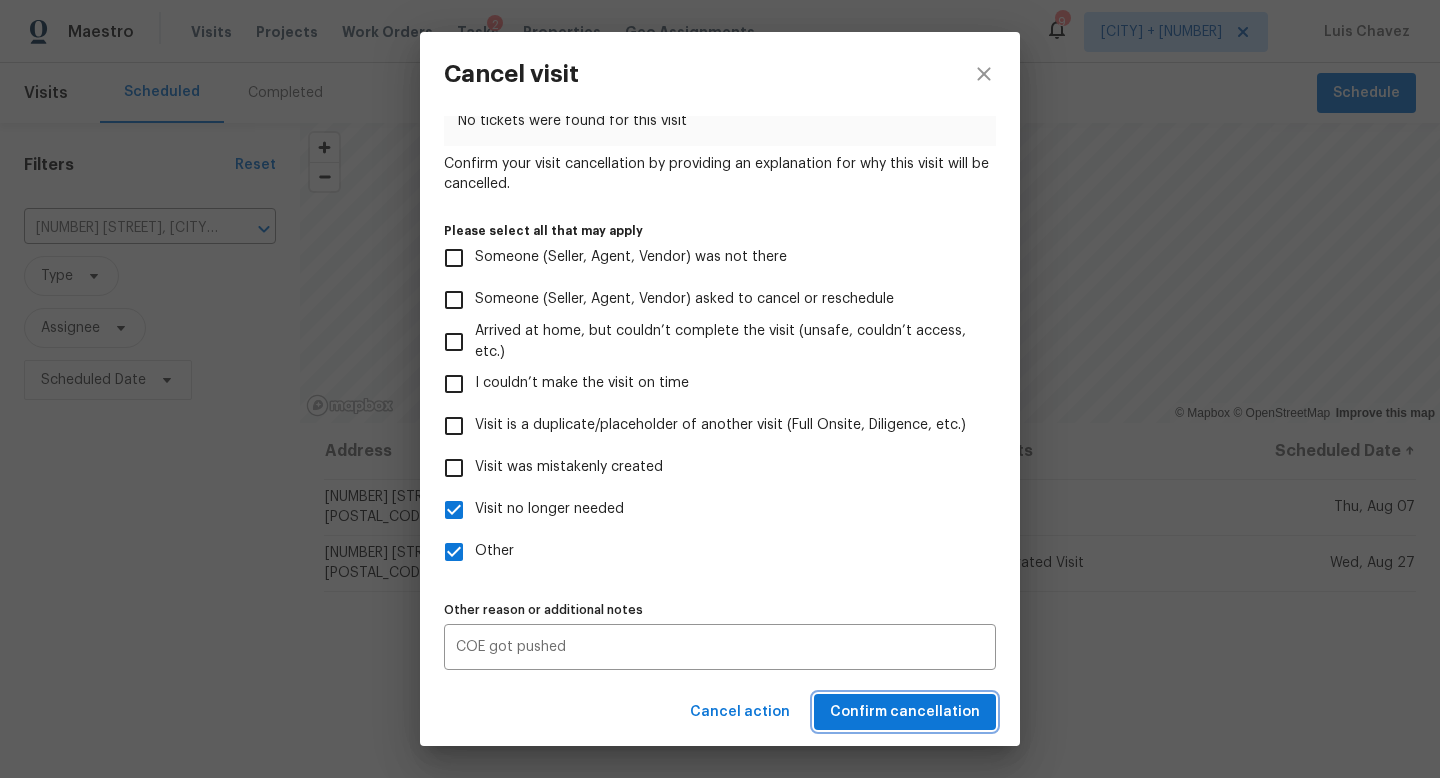 click on "Confirm cancellation" at bounding box center (905, 712) 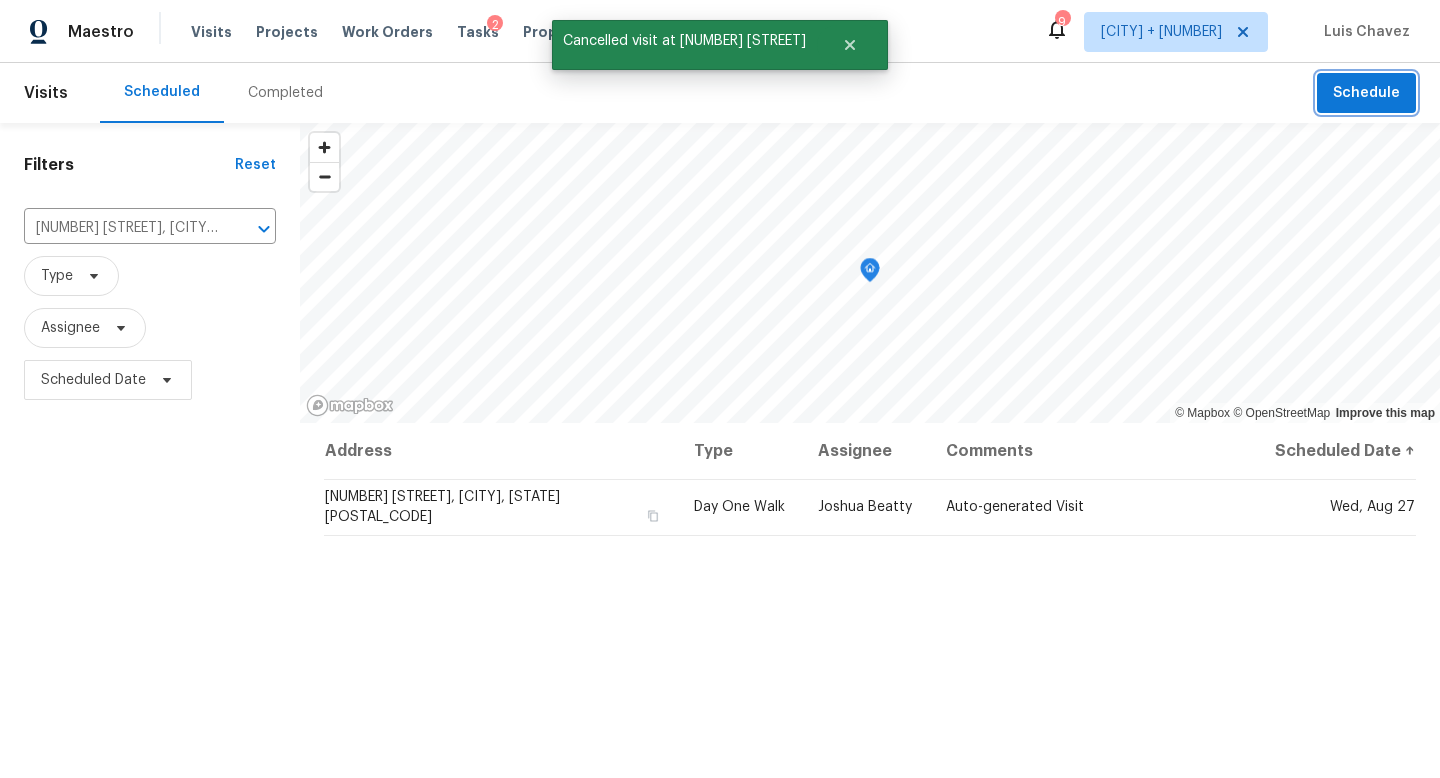click on "Schedule" at bounding box center (1366, 93) 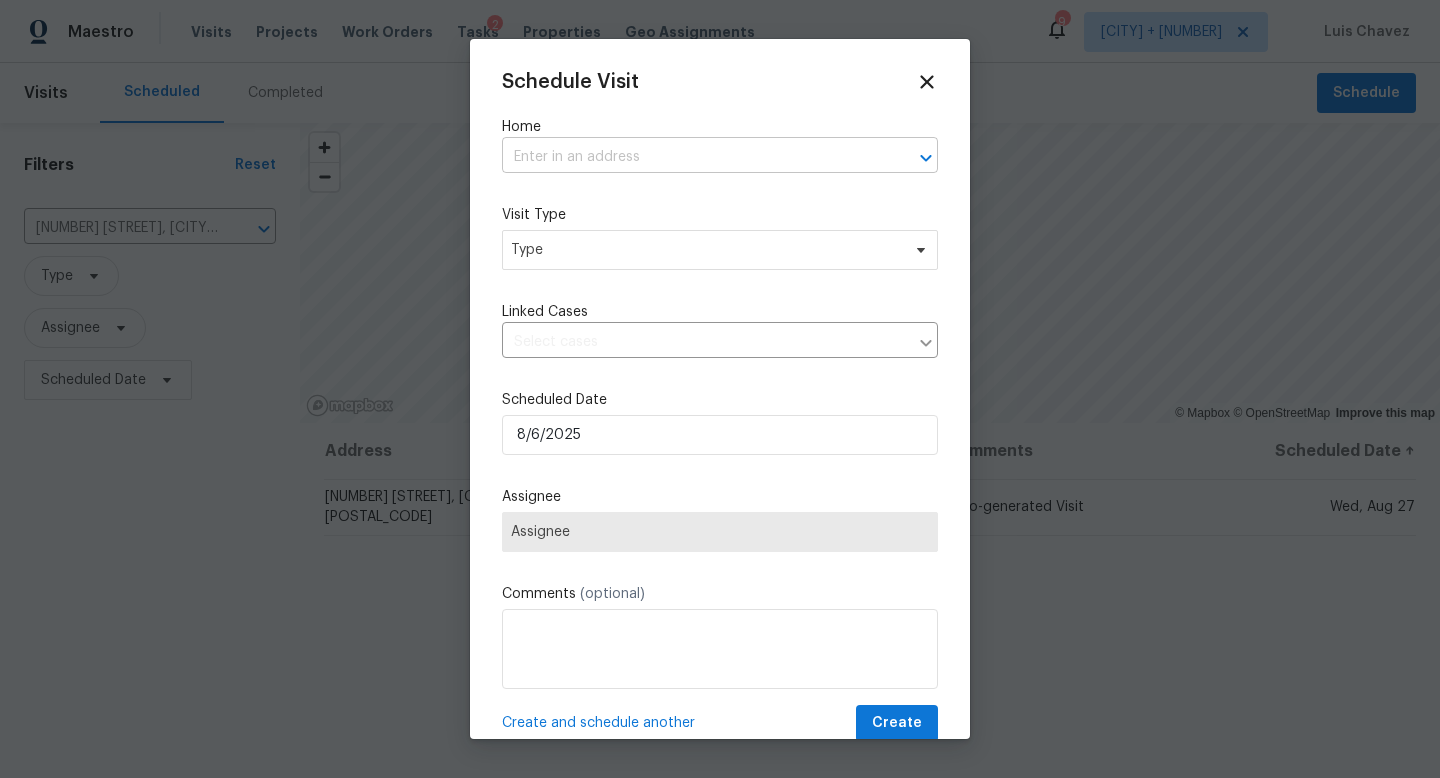 click at bounding box center [692, 157] 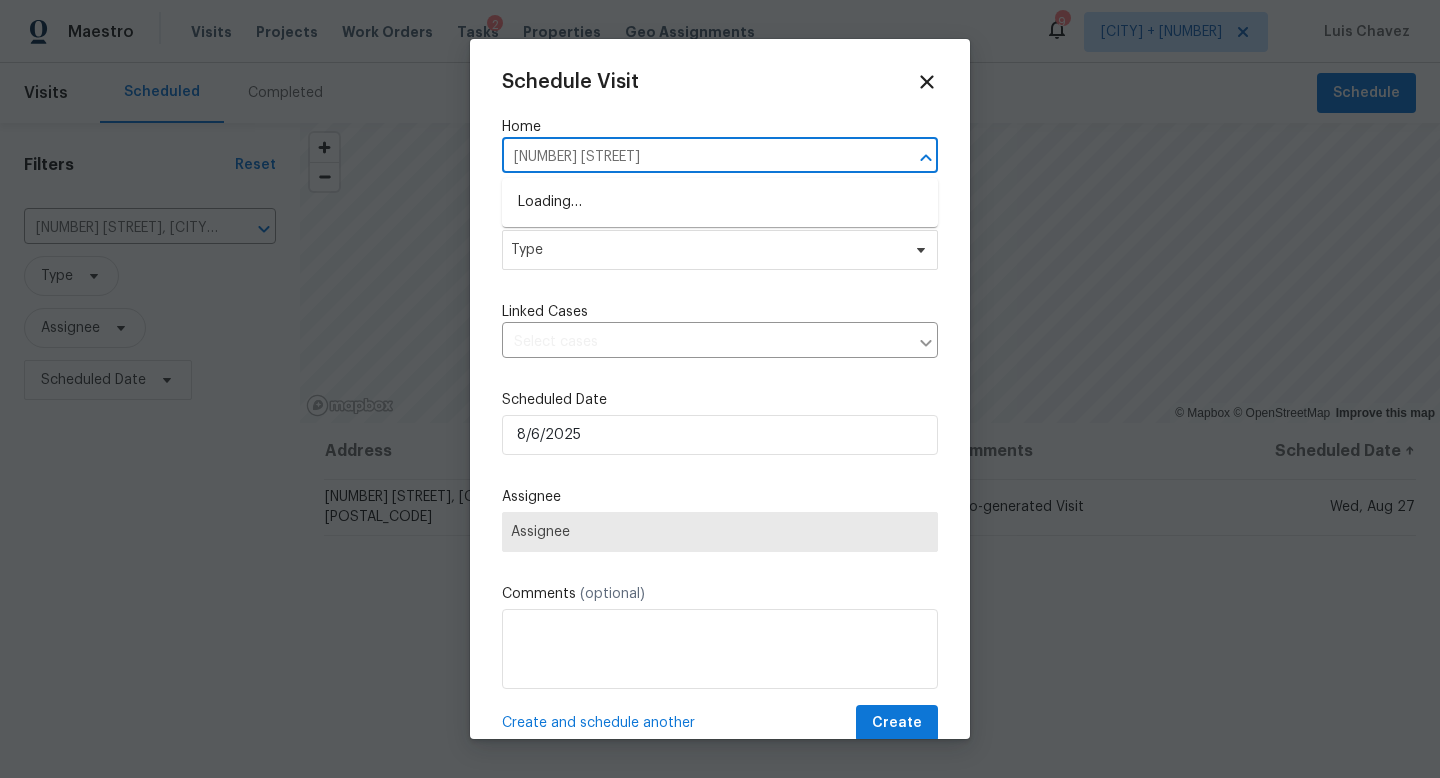 type on "[NUMBER] [STREET]" 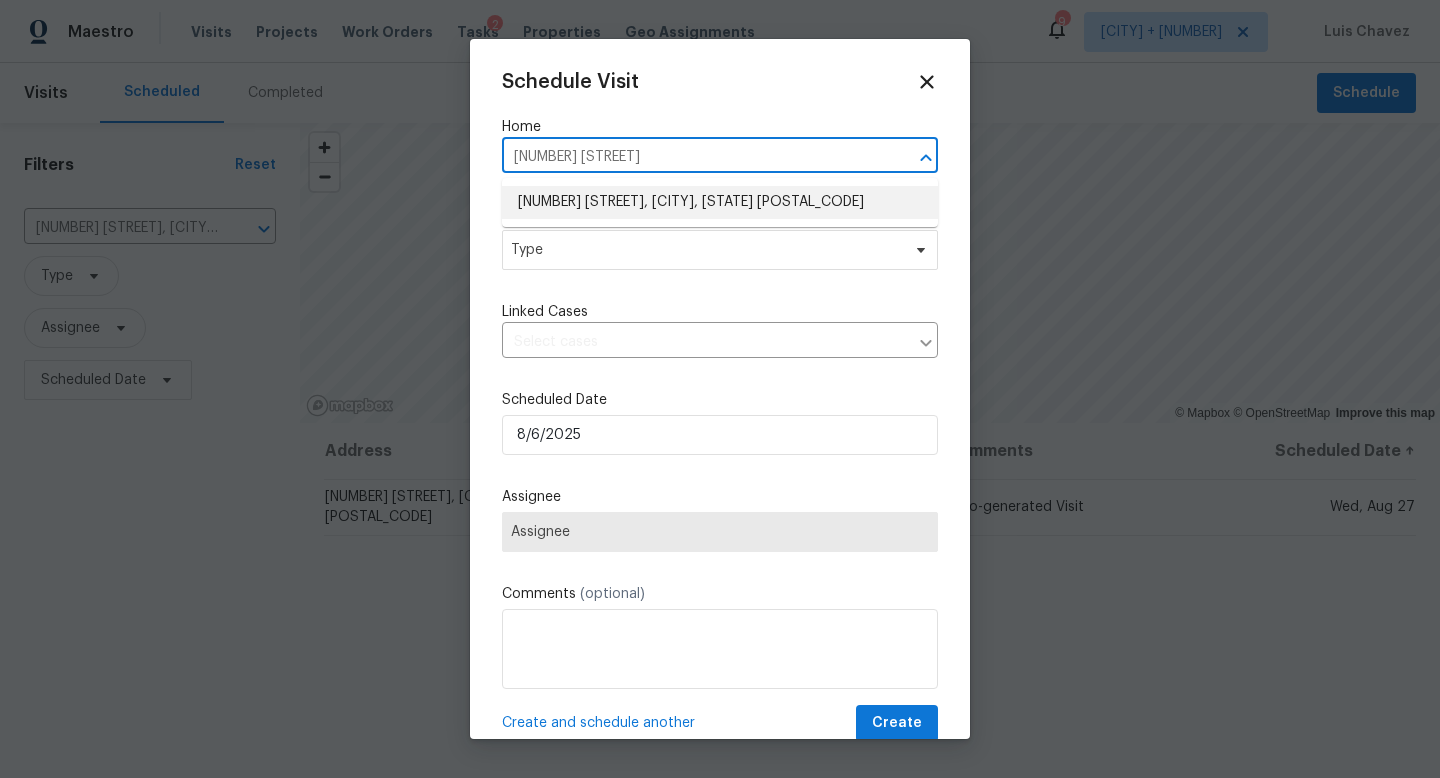 click on "[NUMBER] [STREET], [CITY], [STATE] [POSTAL_CODE]" at bounding box center (720, 202) 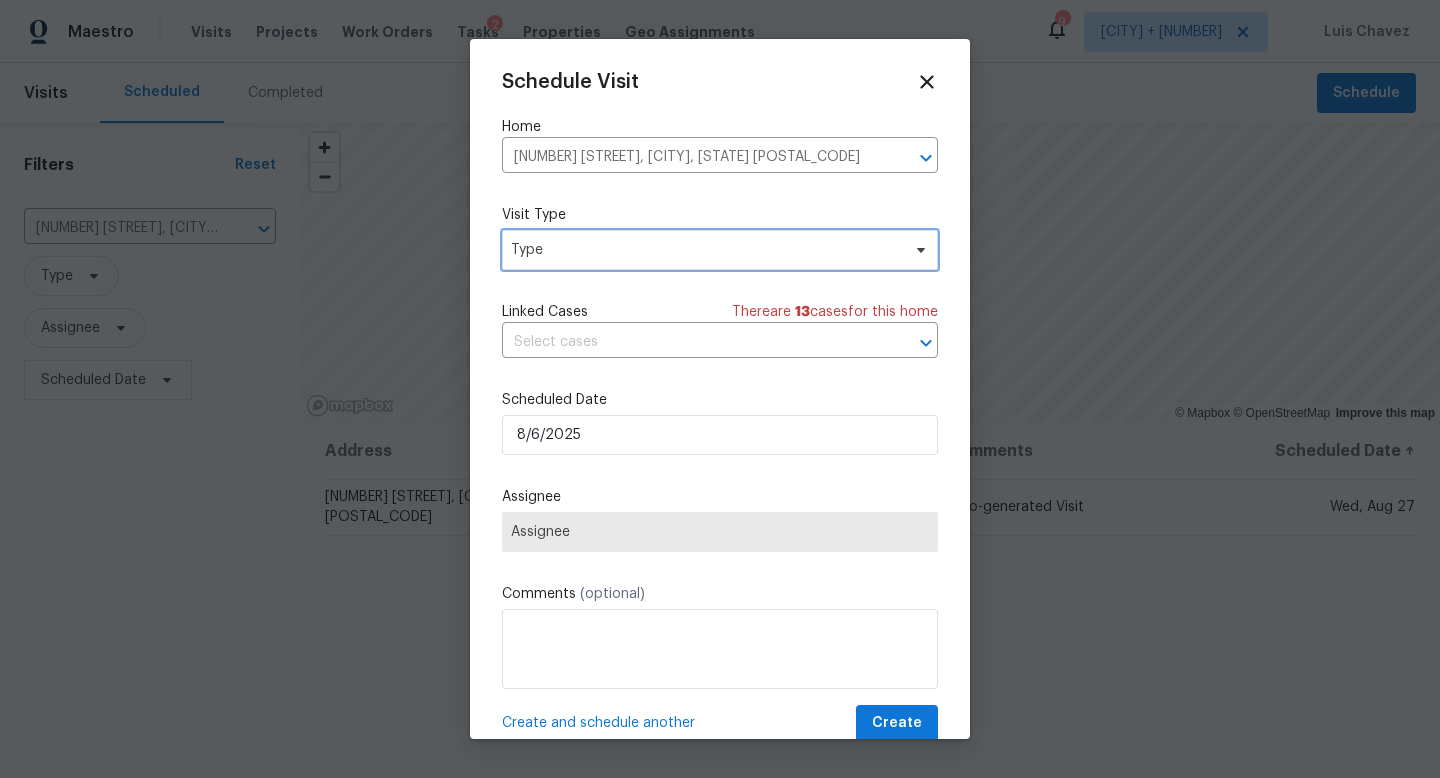 click on "Type" at bounding box center [705, 250] 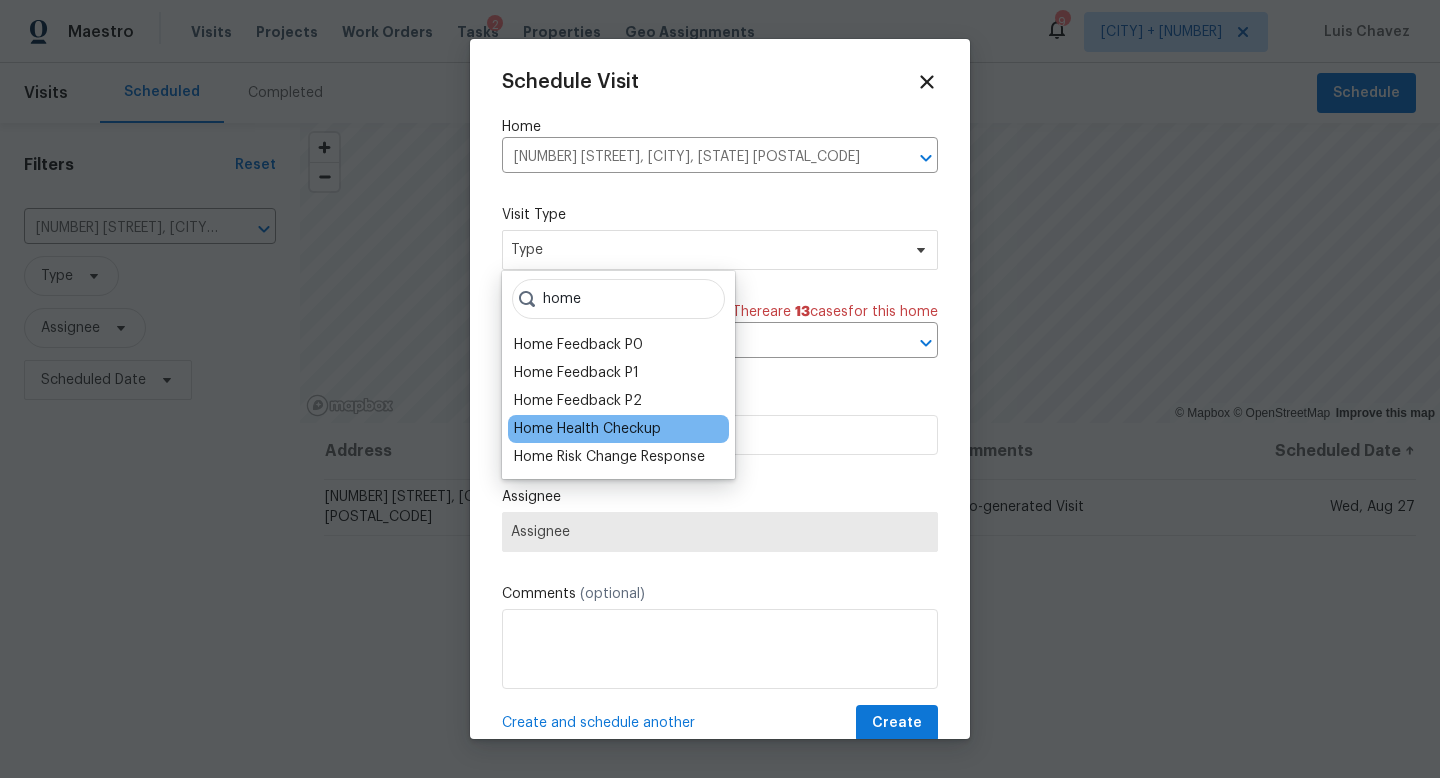 type on "home" 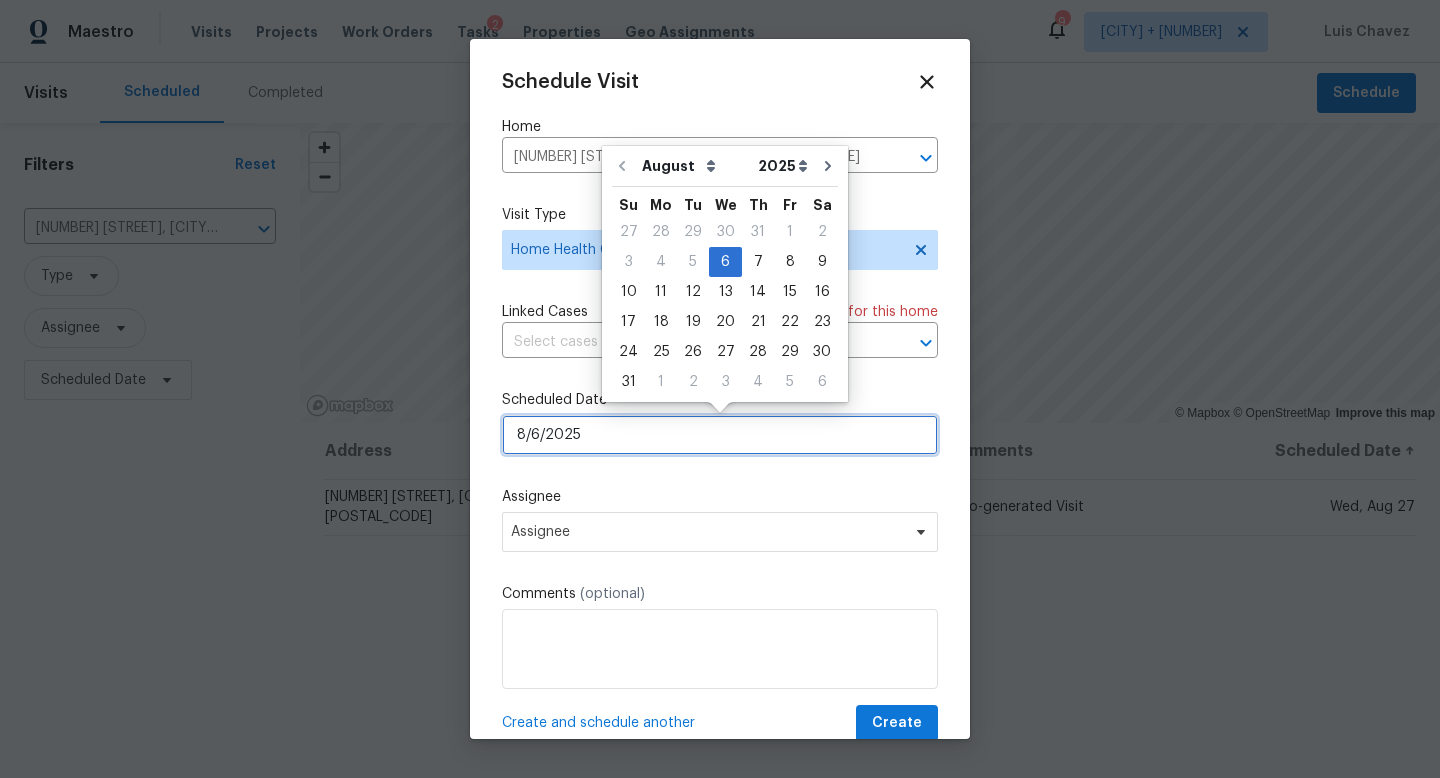 click on "8/6/2025" at bounding box center [720, 435] 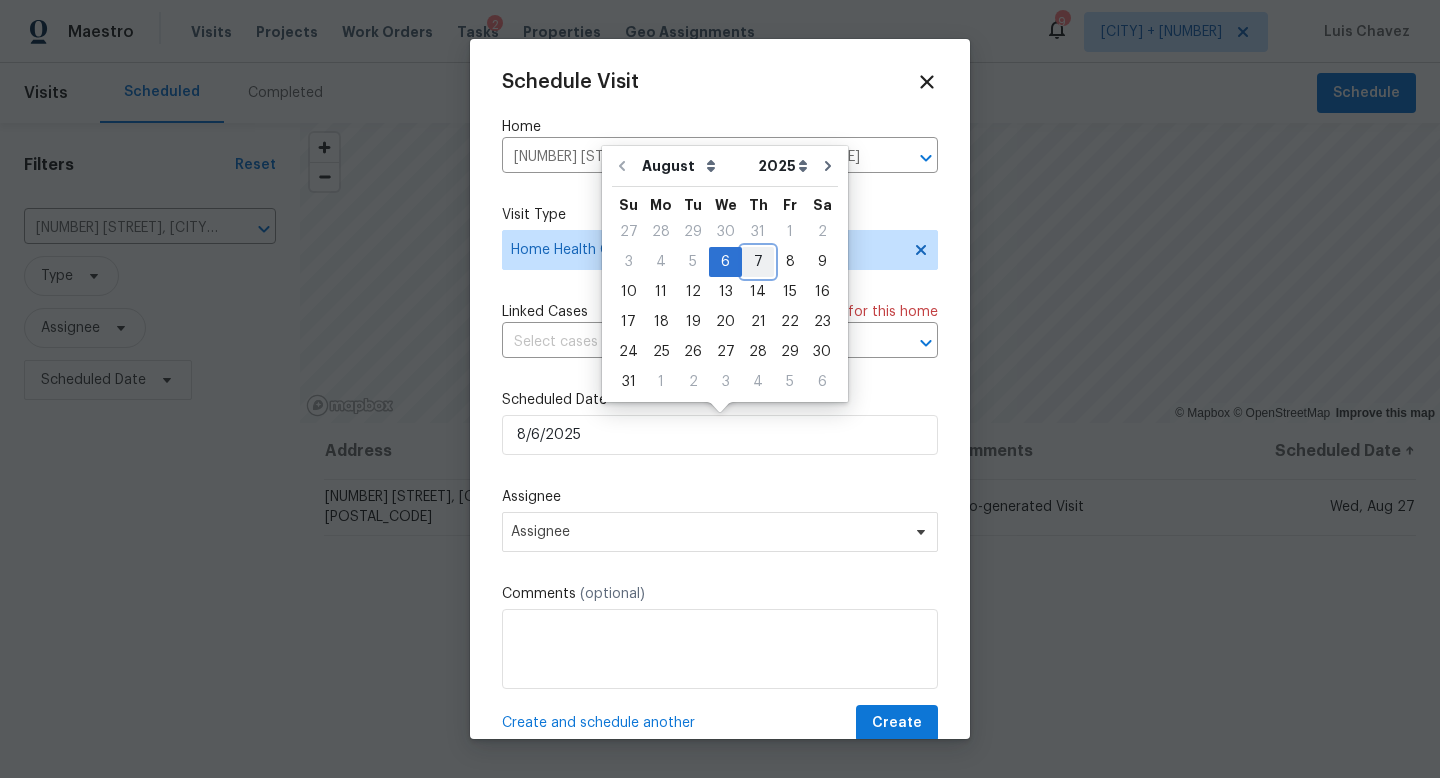 click on "7" at bounding box center [758, 262] 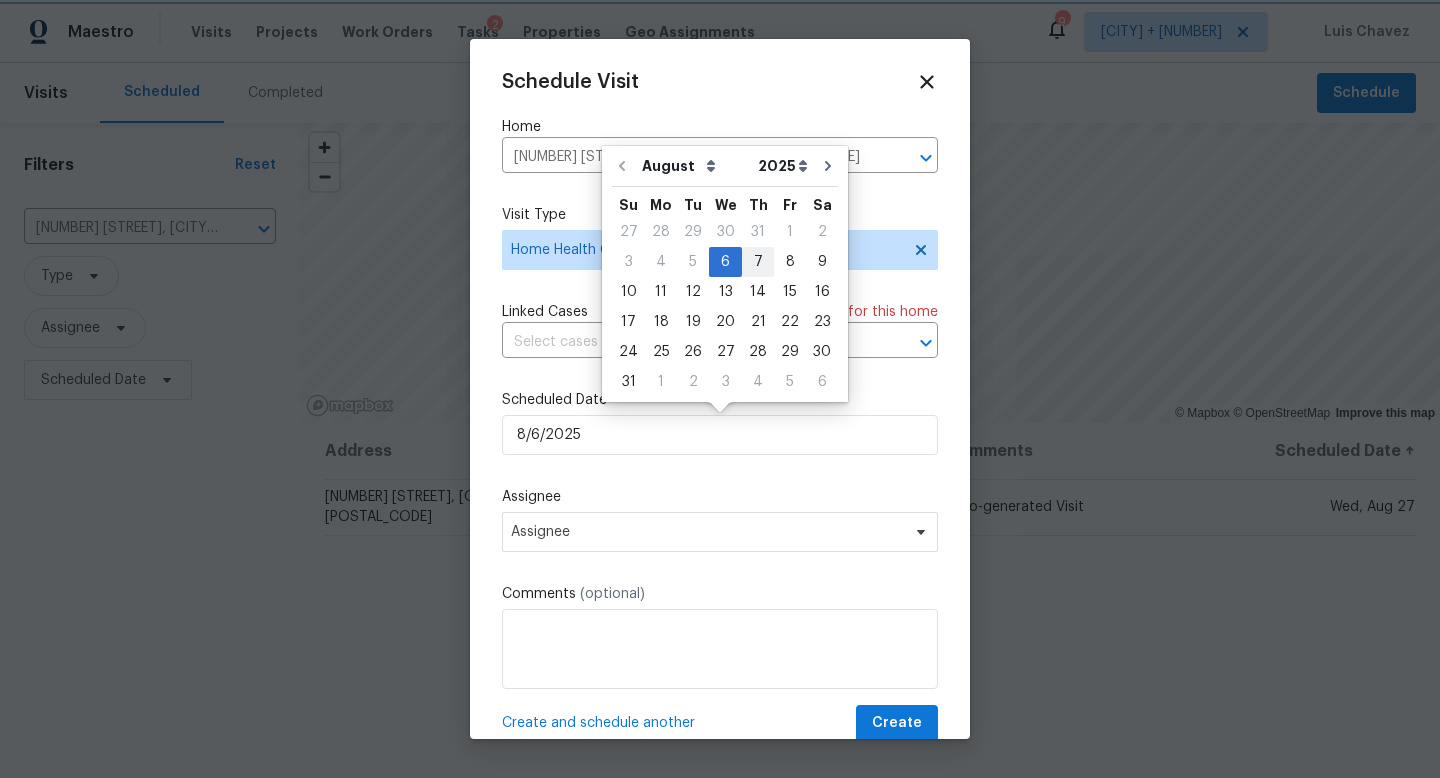 type on "8/7/2025" 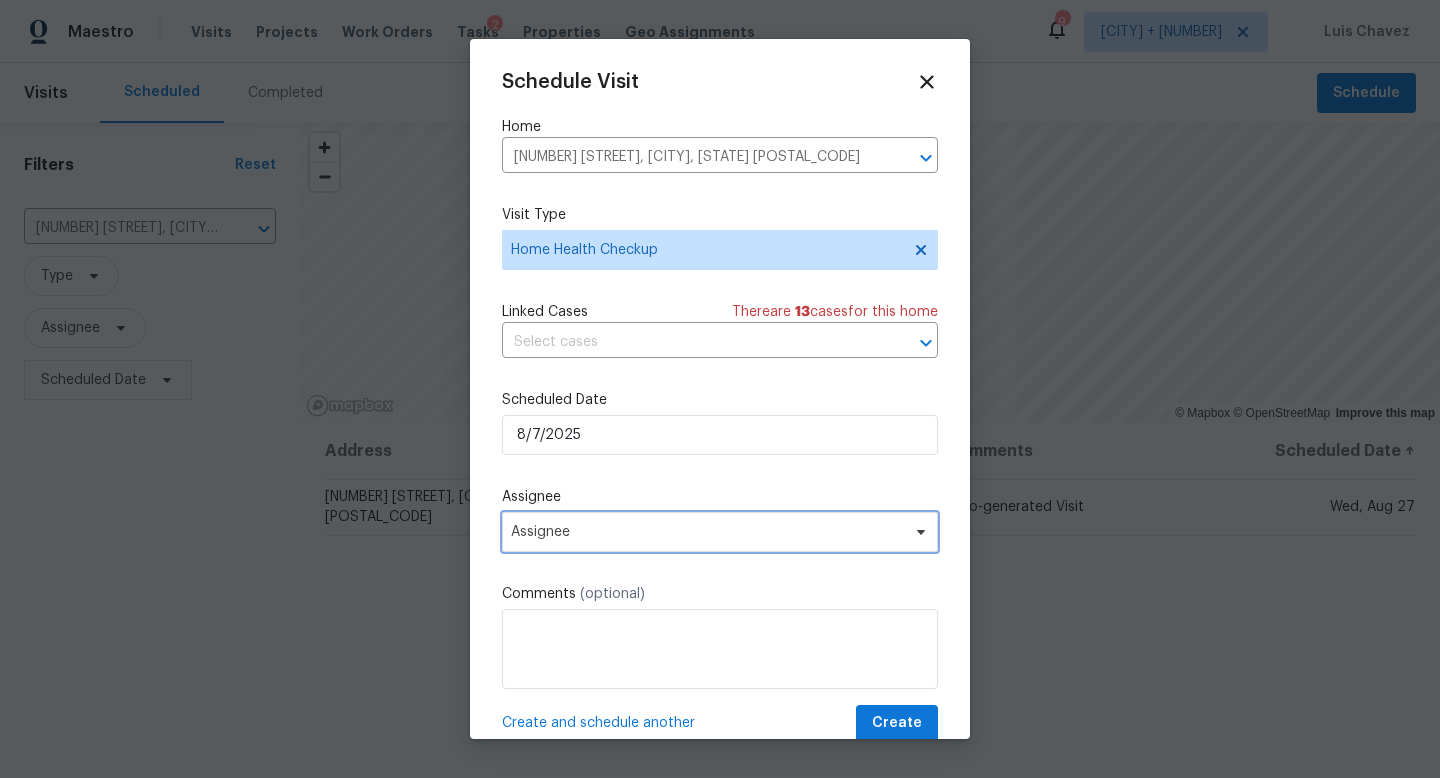 click on "Assignee" at bounding box center [707, 532] 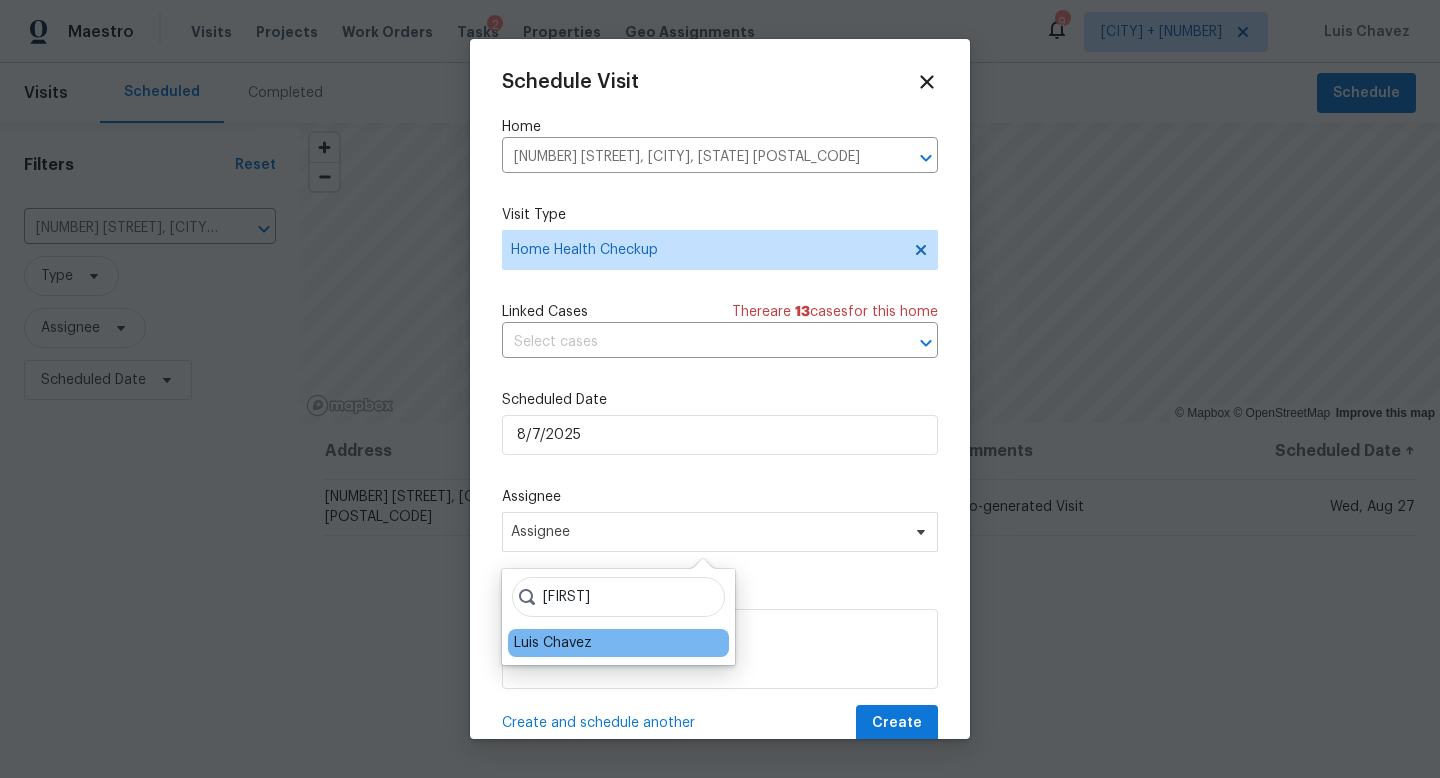 type on "[FIRST]" 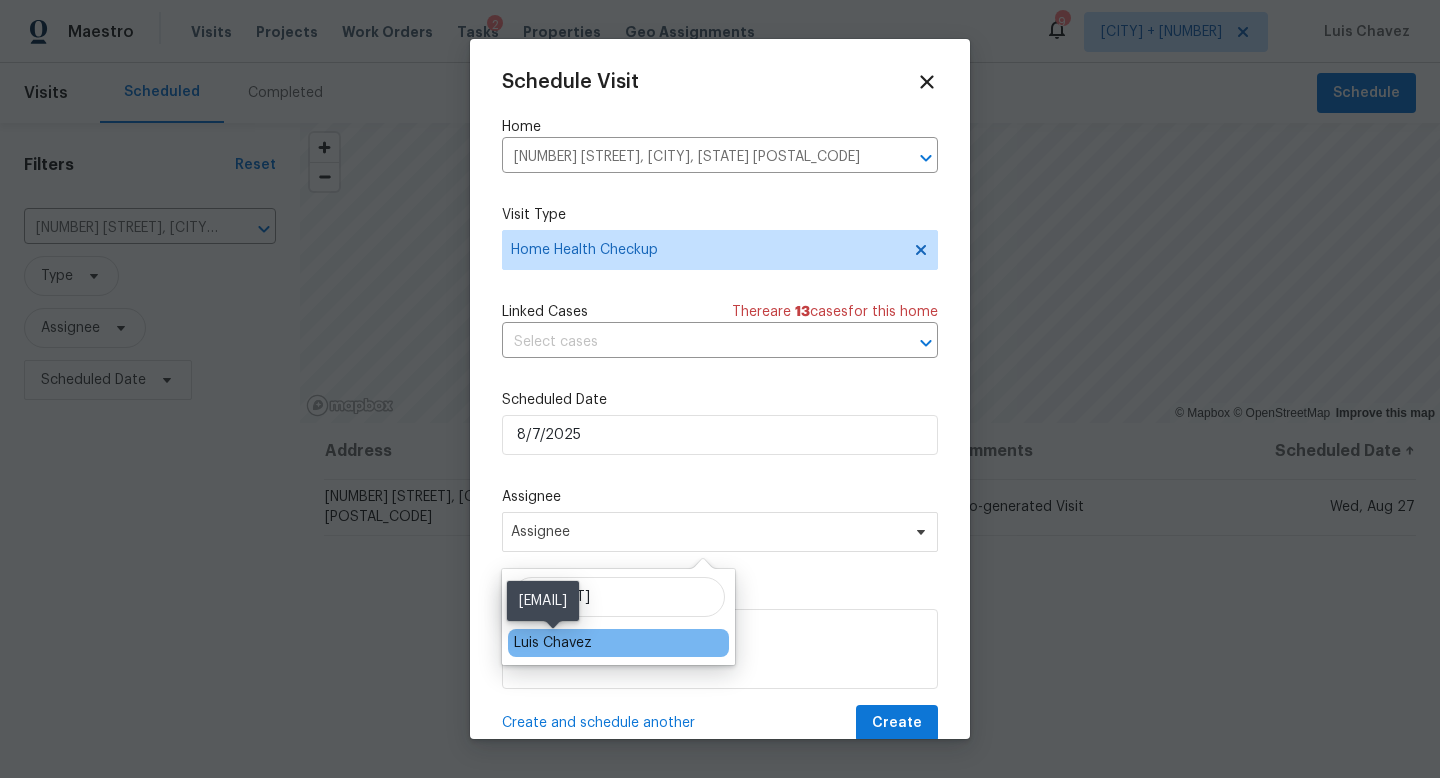 click on "Luis Chavez" at bounding box center [553, 643] 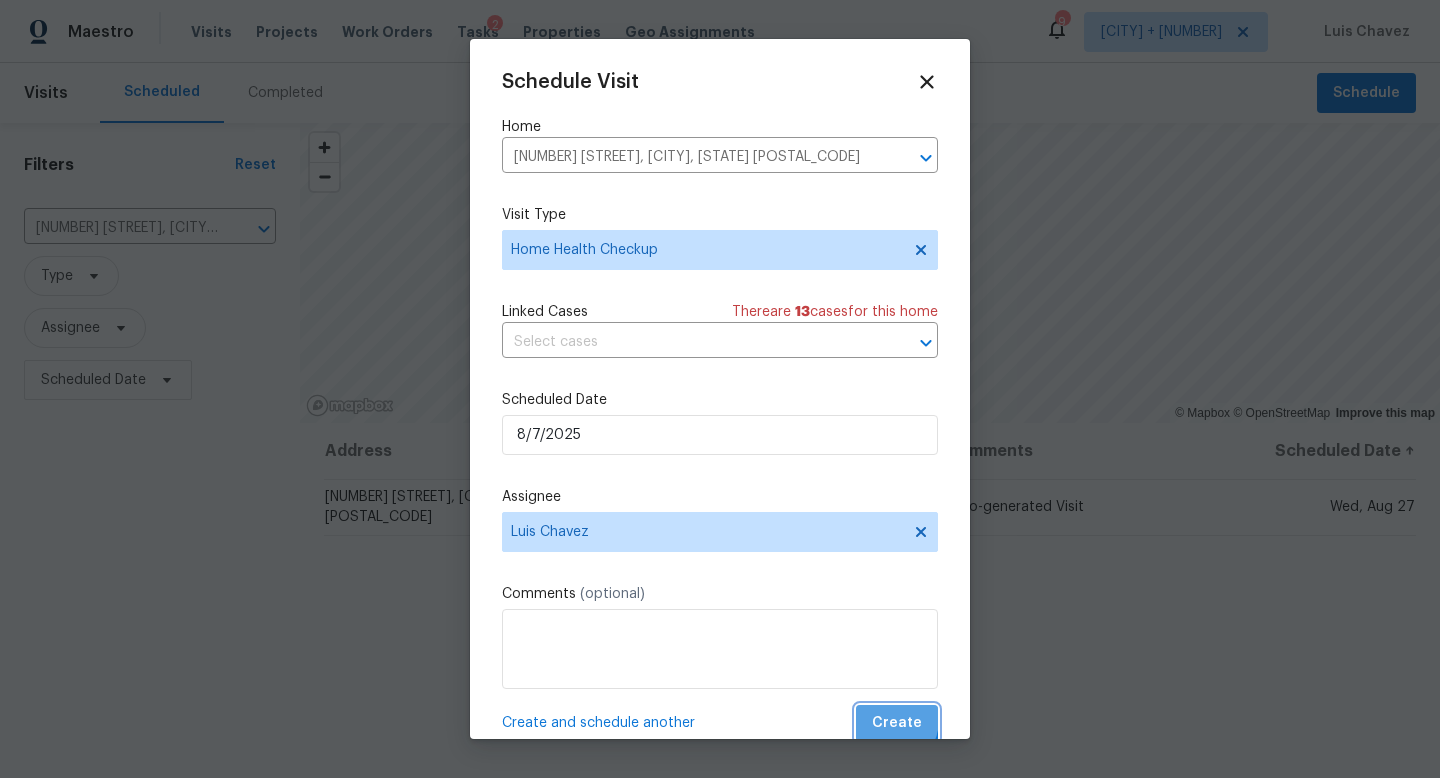 click on "Create" at bounding box center (897, 723) 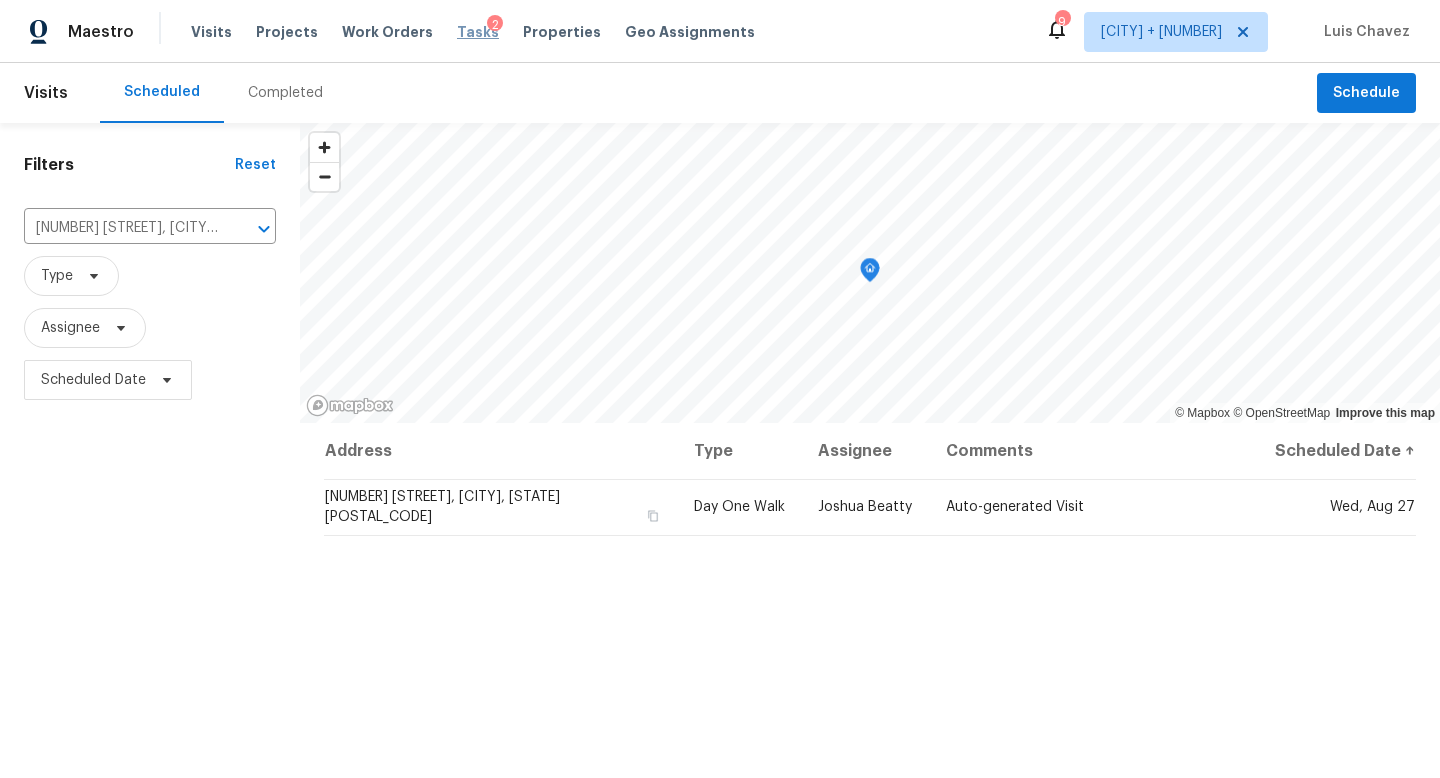 click on "Tasks" at bounding box center [478, 32] 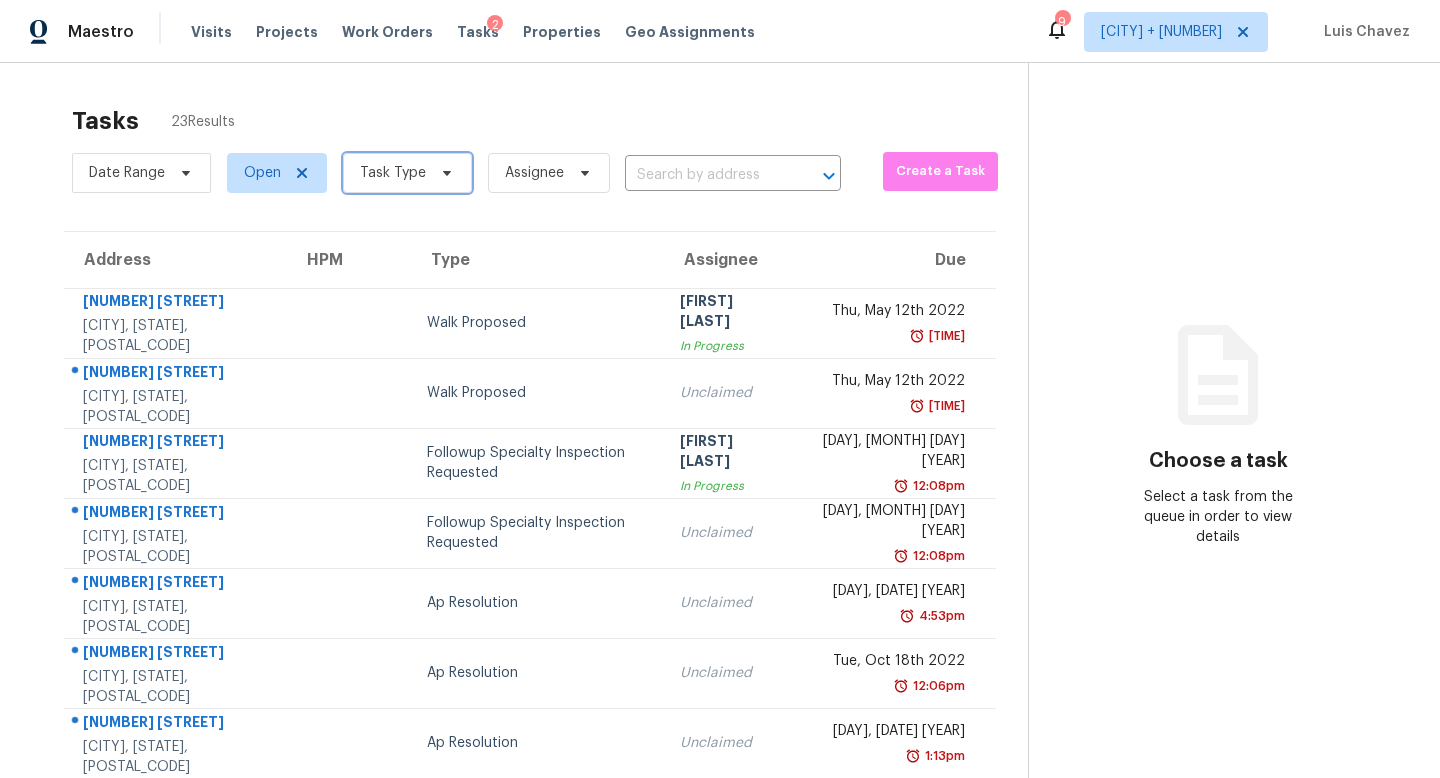 click 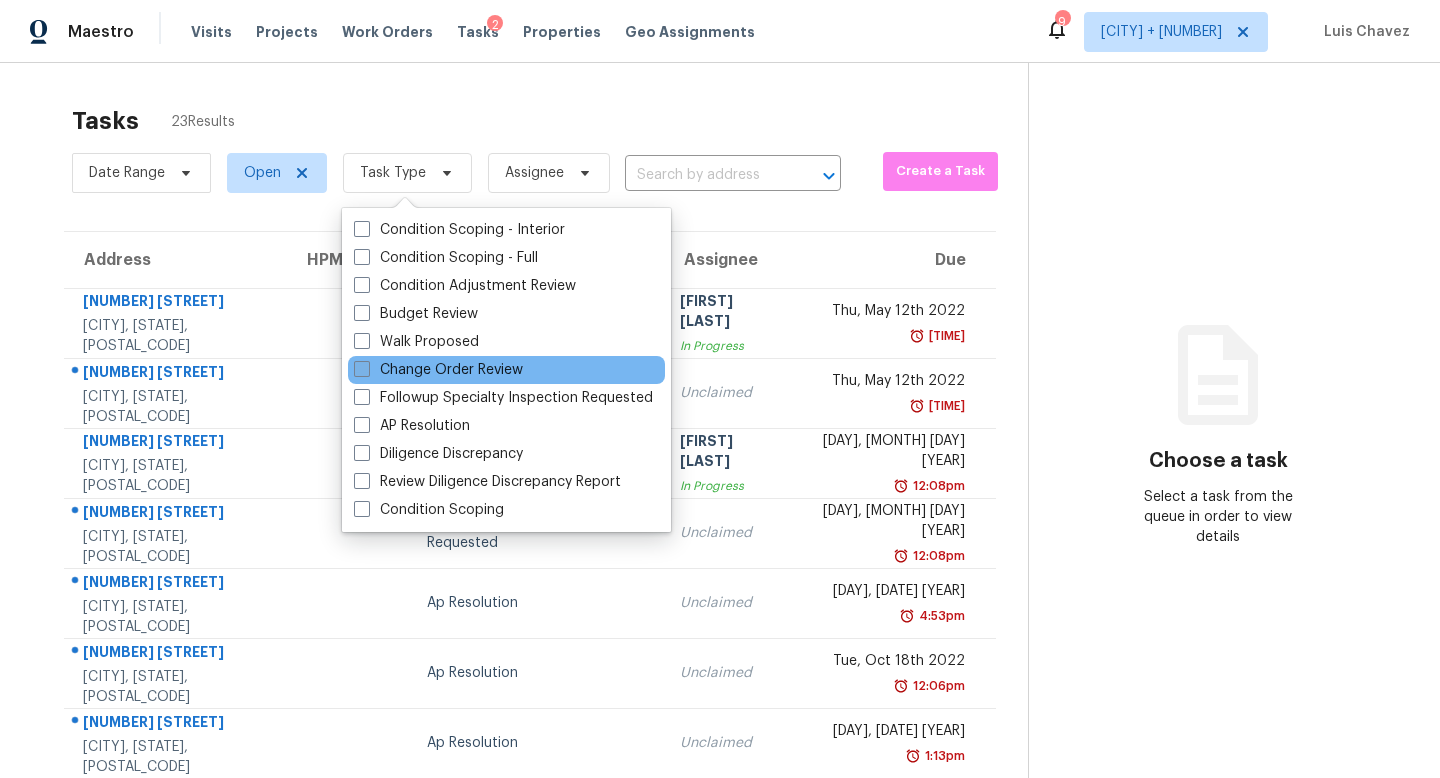 click on "Change Order Review" at bounding box center (438, 370) 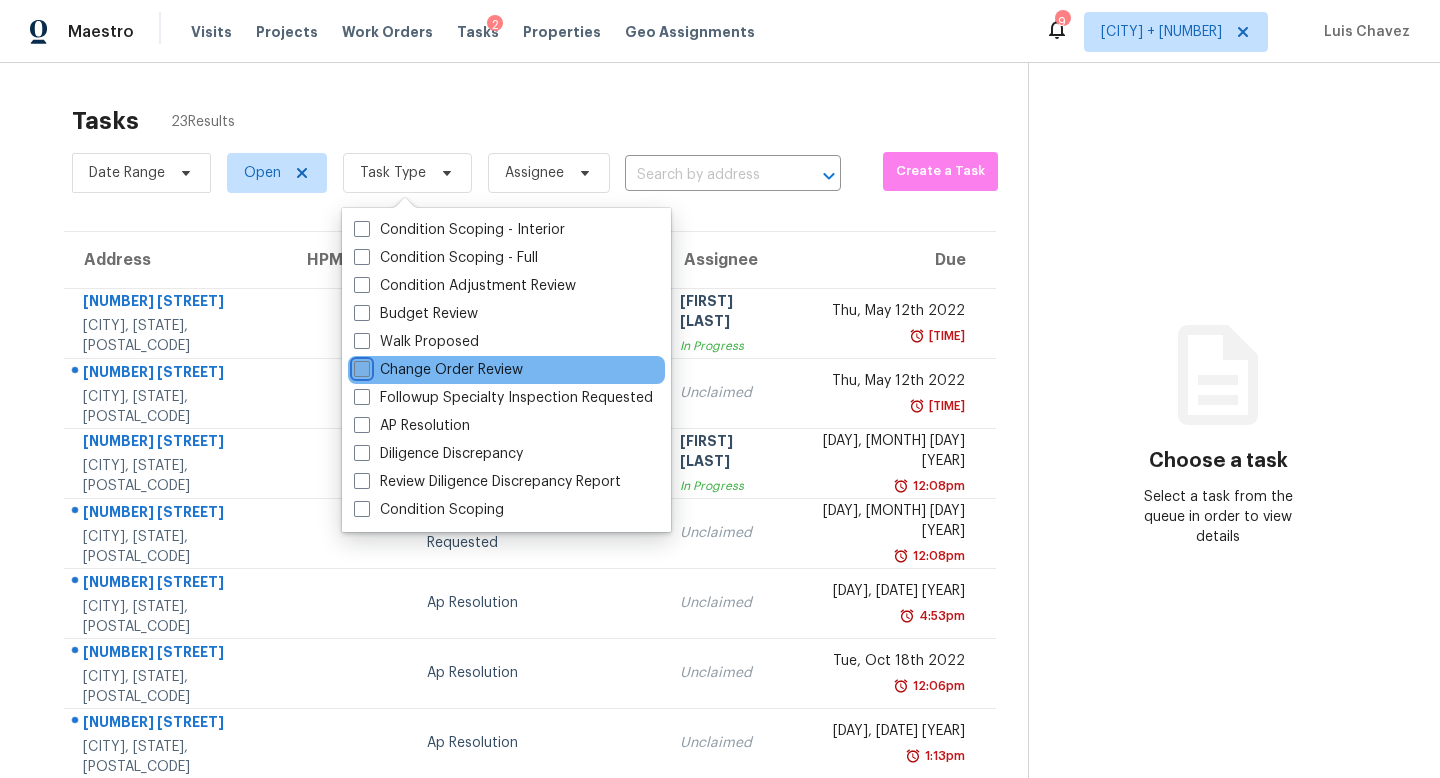 click on "Change Order Review" at bounding box center (360, 366) 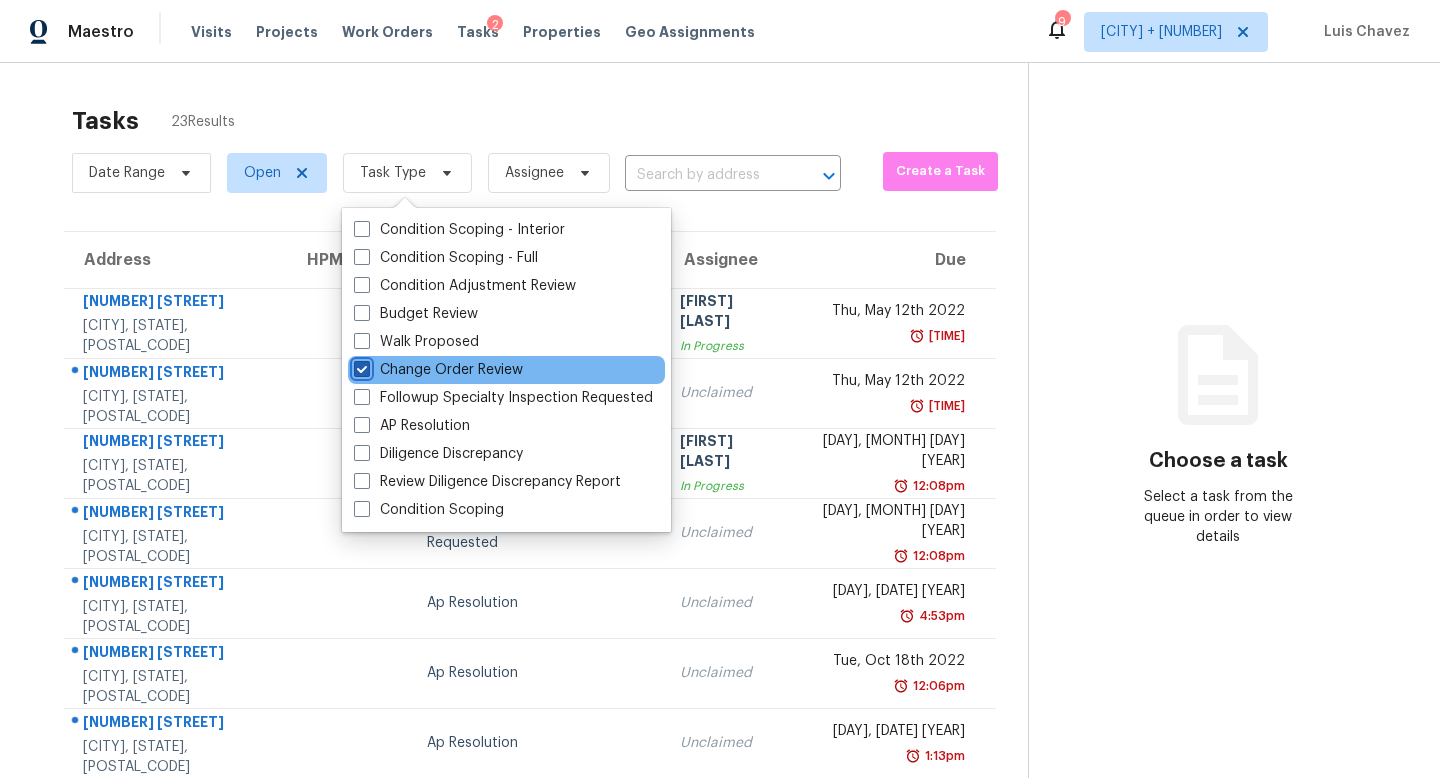 checkbox on "true" 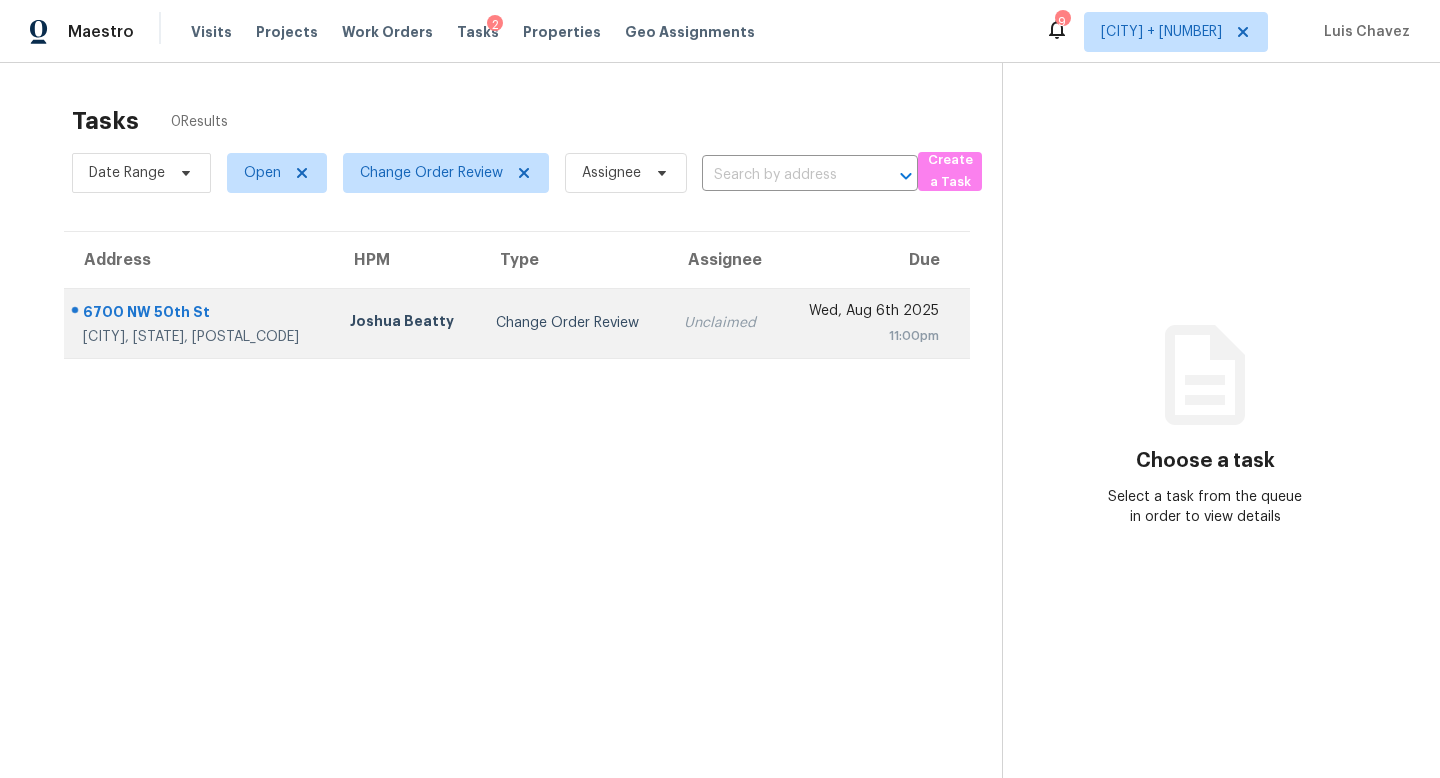 click on "6700 NW 50th St" at bounding box center [200, 314] 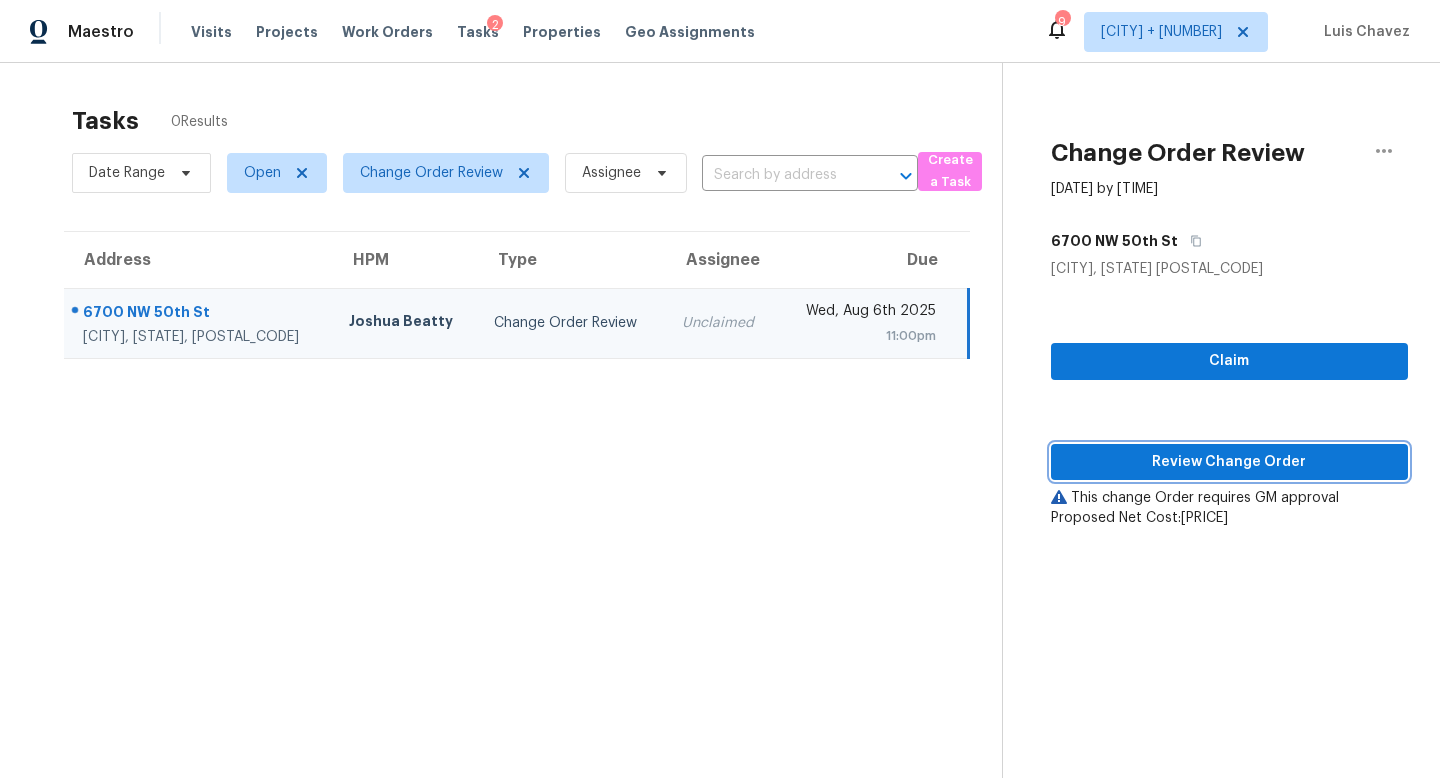 click on "Review Change Order" at bounding box center (1229, 462) 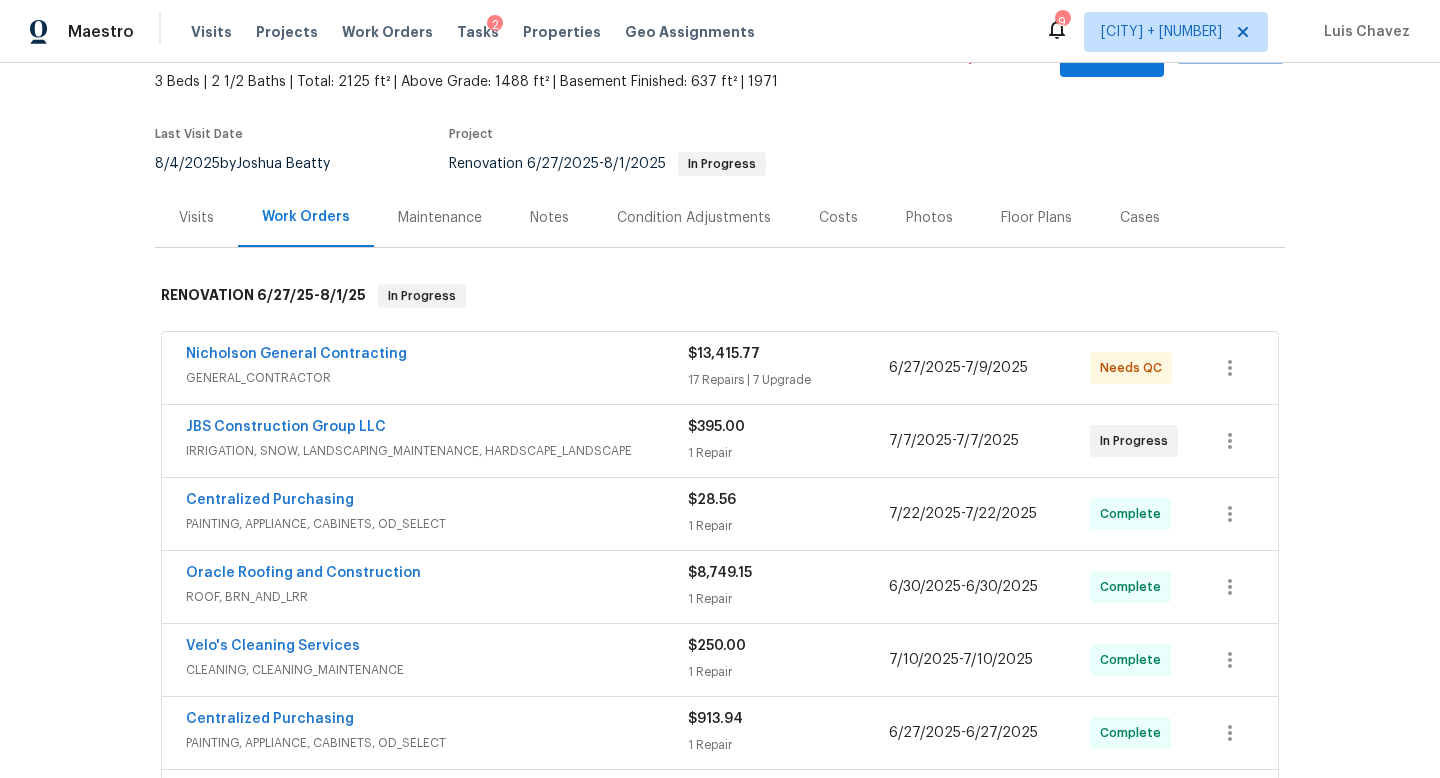 scroll, scrollTop: 140, scrollLeft: 0, axis: vertical 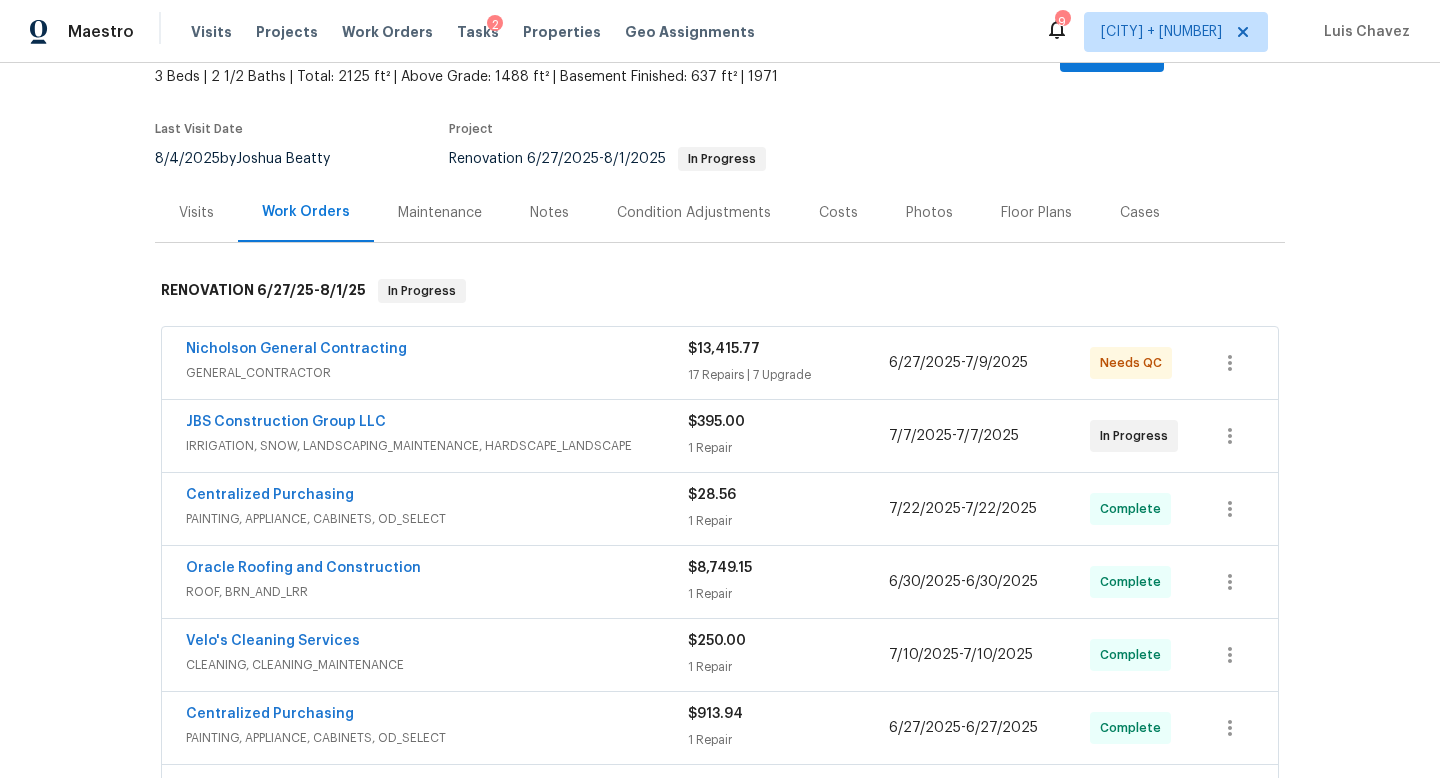 click on "JBS Construction Group LLC" at bounding box center [437, 424] 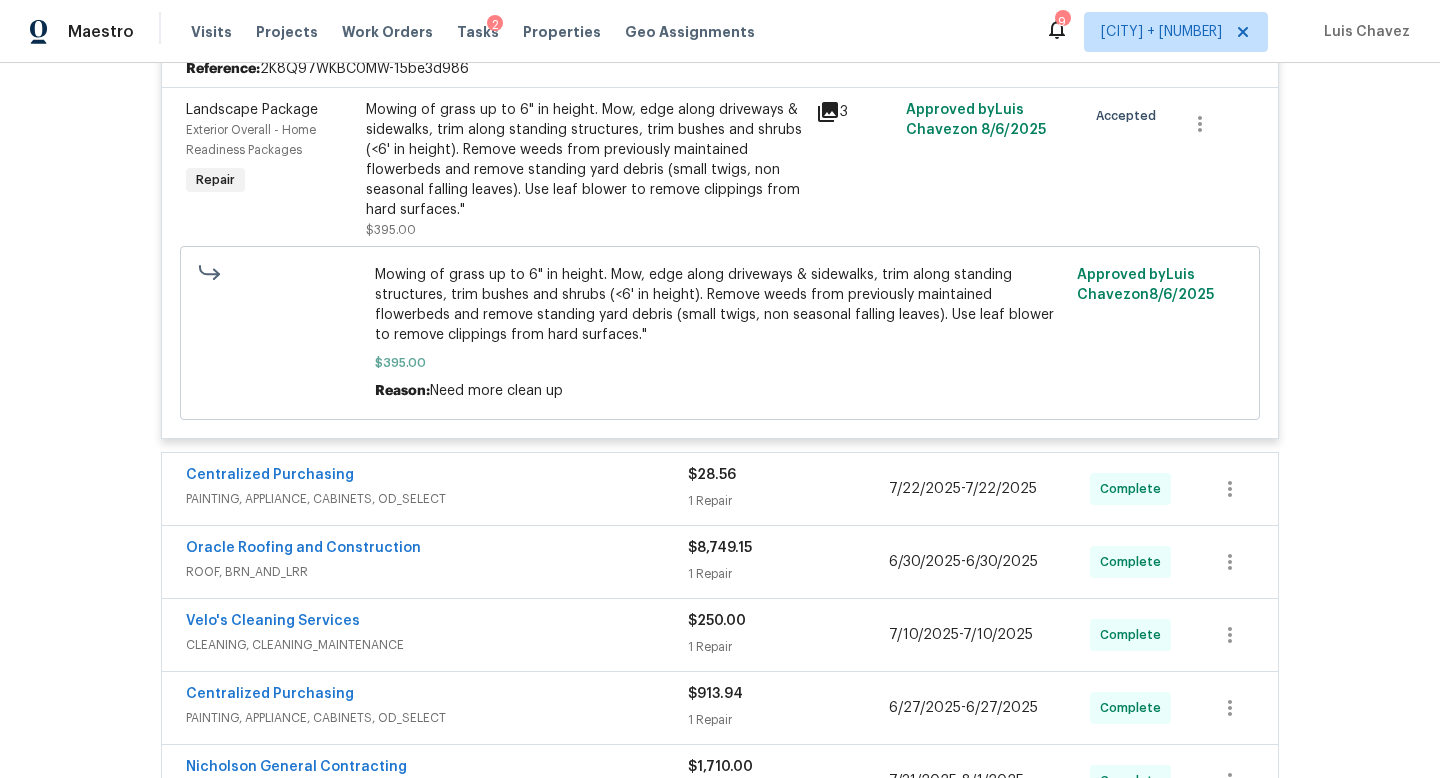 scroll, scrollTop: 596, scrollLeft: 0, axis: vertical 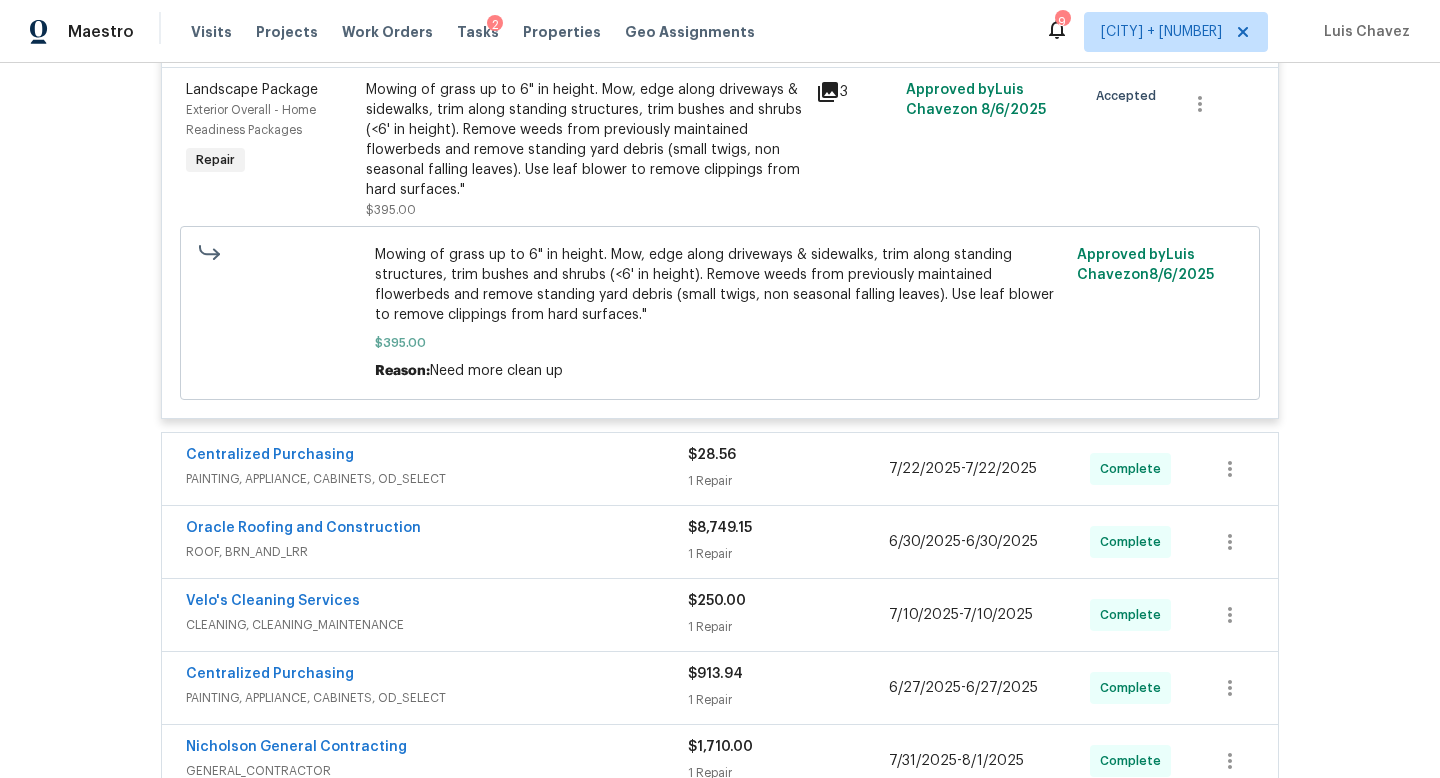click on "PAINTING, APPLIANCE, CABINETS, OD_SELECT" at bounding box center [437, 479] 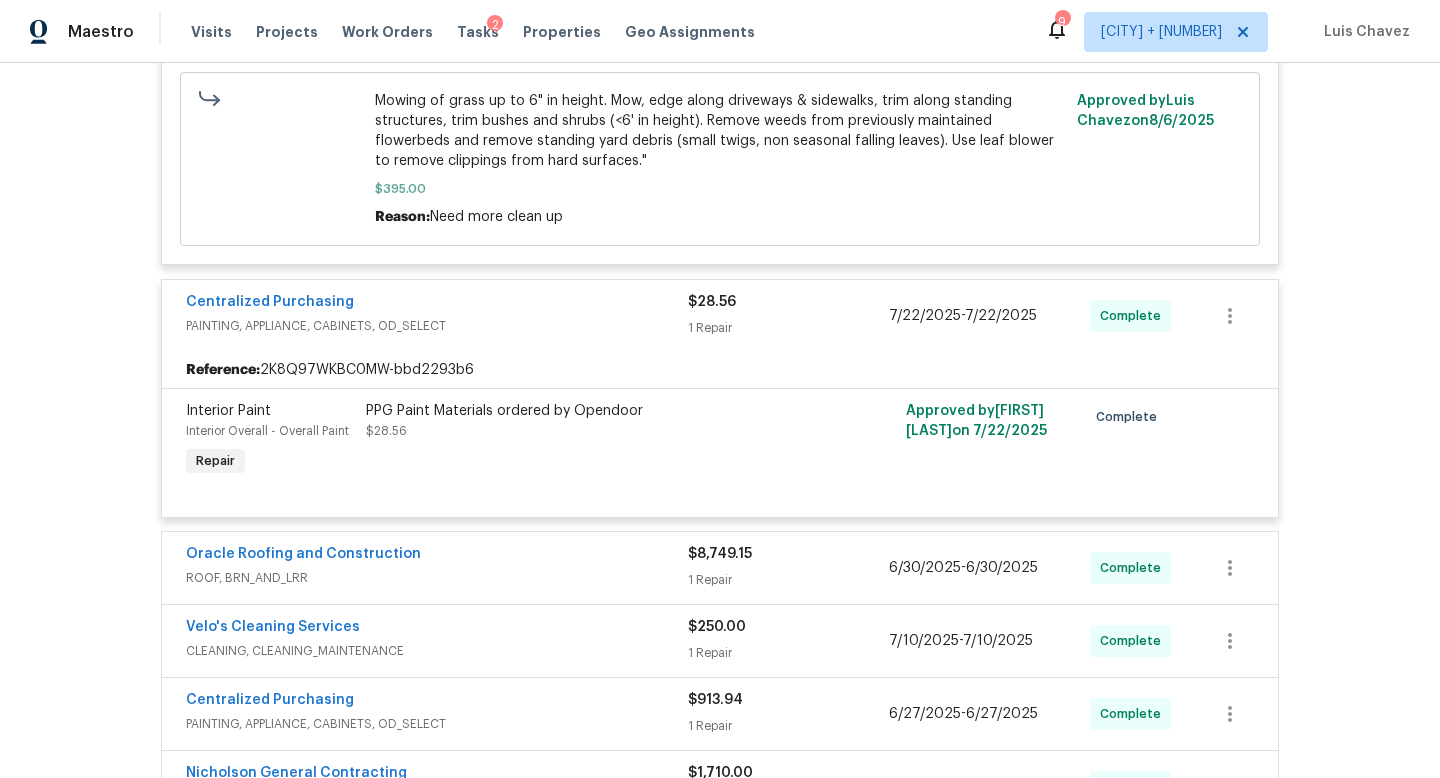 scroll, scrollTop: 864, scrollLeft: 0, axis: vertical 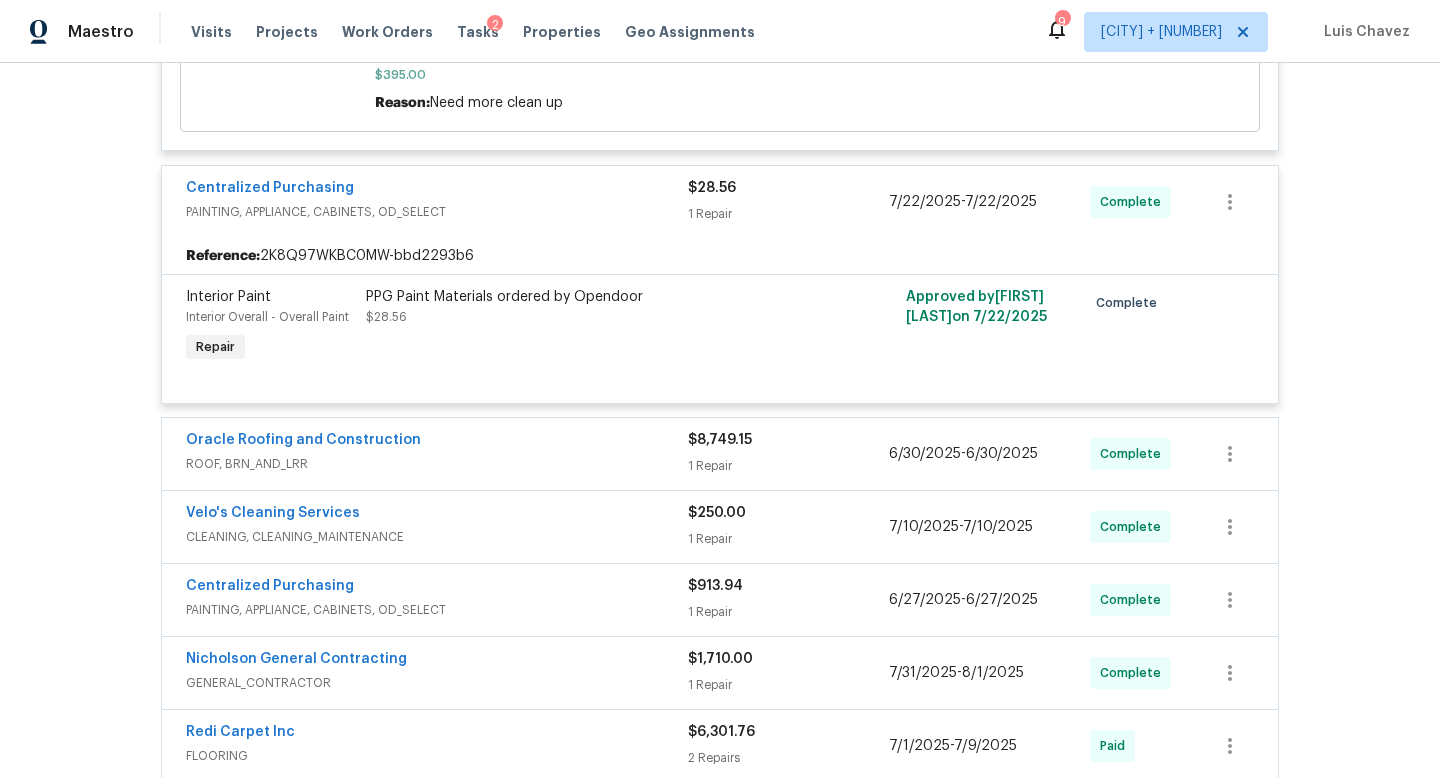 click on "Oracle Roofing and Construction" at bounding box center (437, 442) 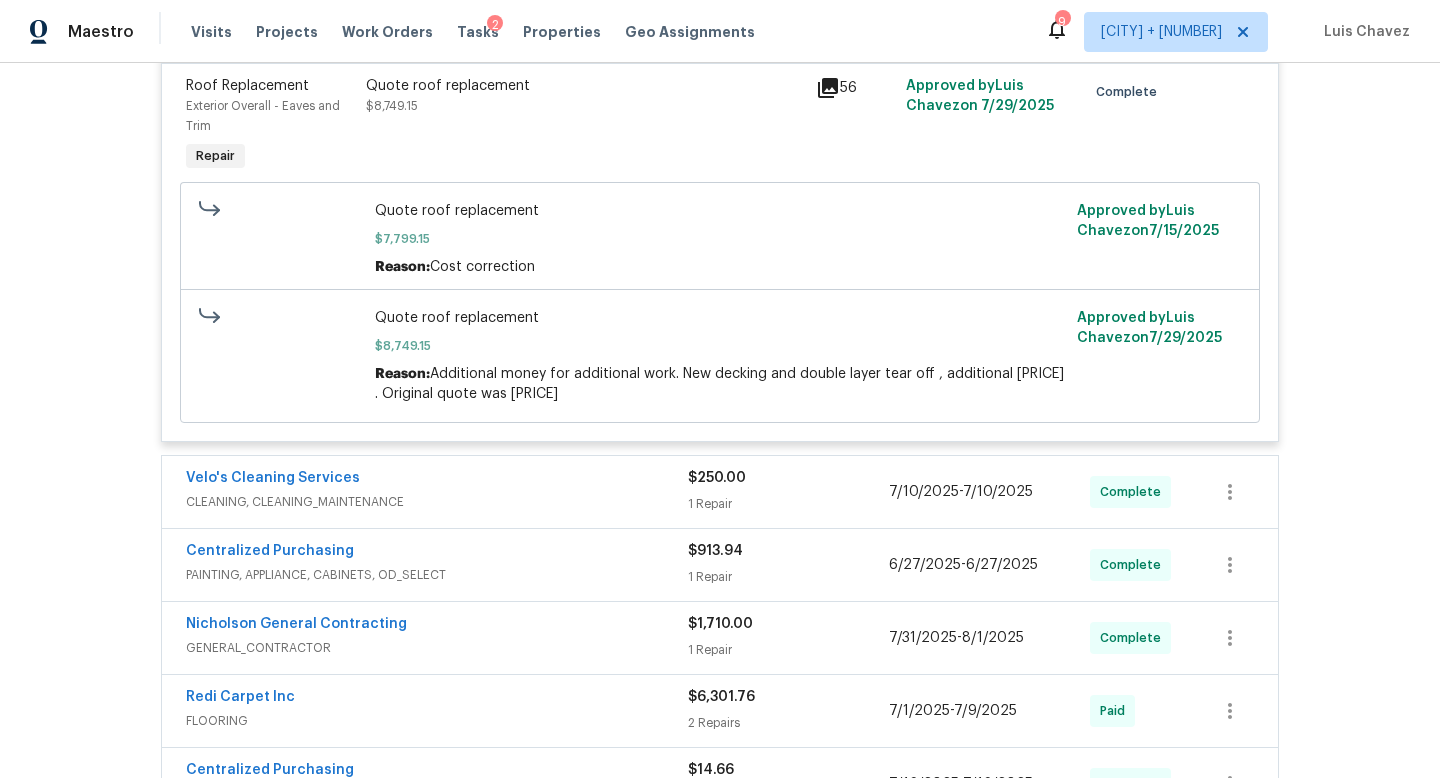 scroll, scrollTop: 1464, scrollLeft: 0, axis: vertical 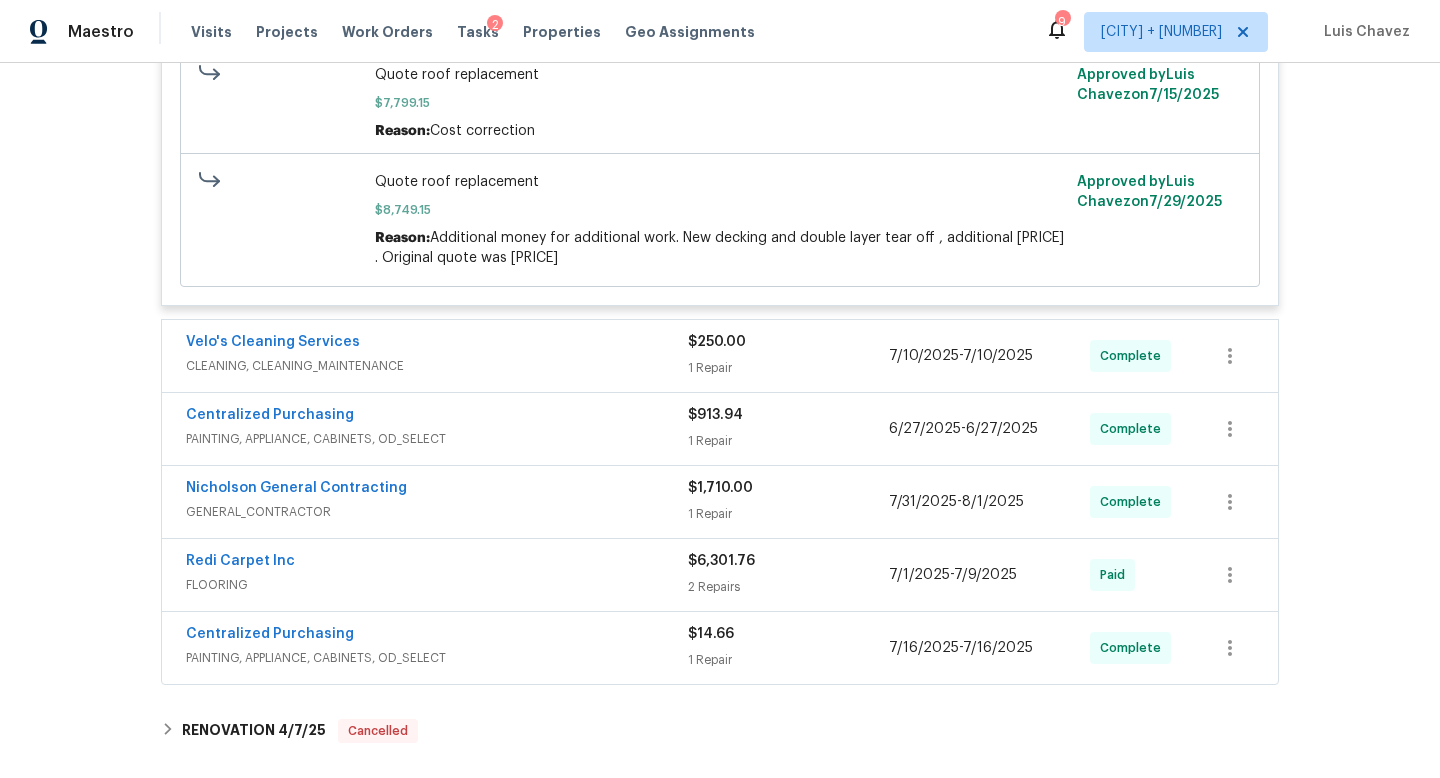 click on "CLEANING, CLEANING_MAINTENANCE" at bounding box center [437, 366] 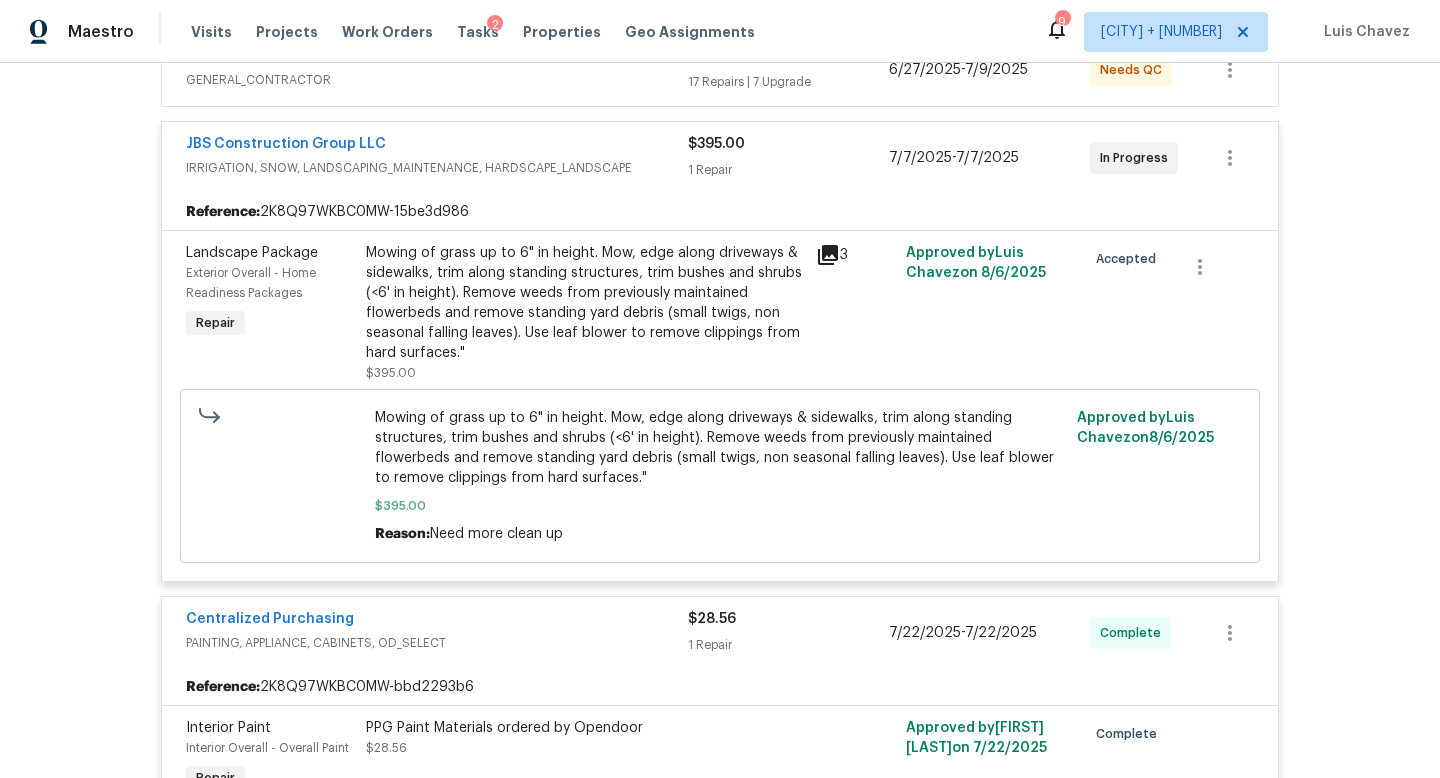 scroll, scrollTop: 238, scrollLeft: 0, axis: vertical 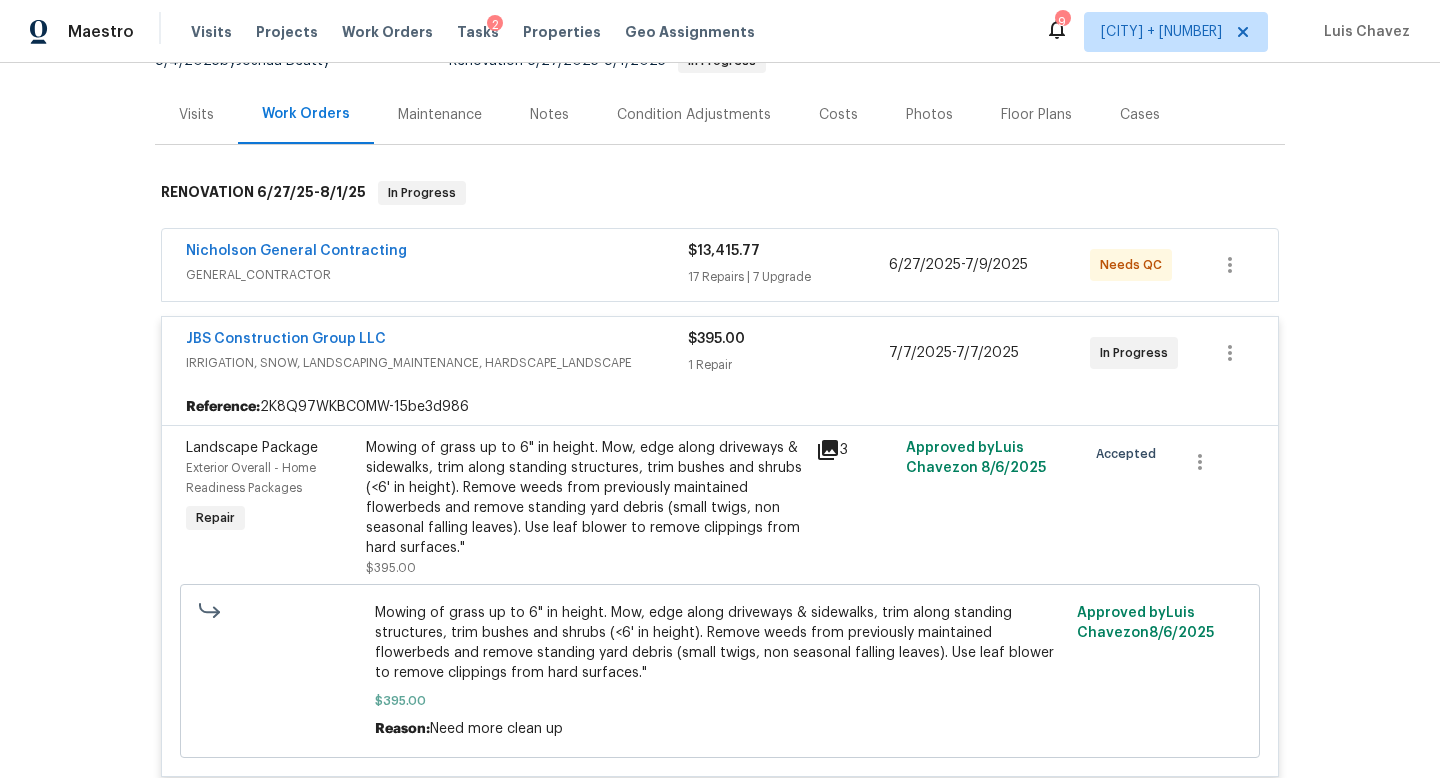 click on "Nicholson General Contracting" at bounding box center [437, 253] 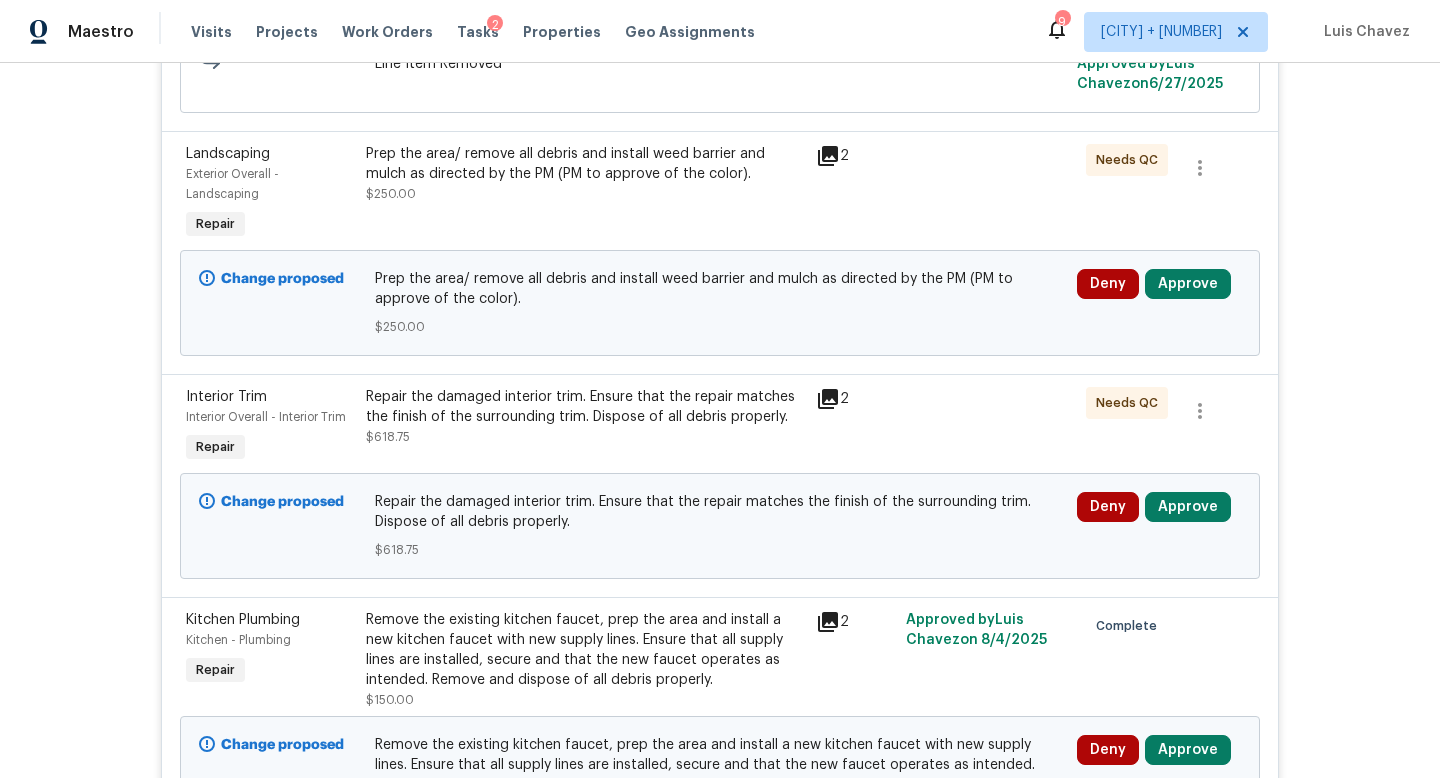 scroll, scrollTop: 700, scrollLeft: 0, axis: vertical 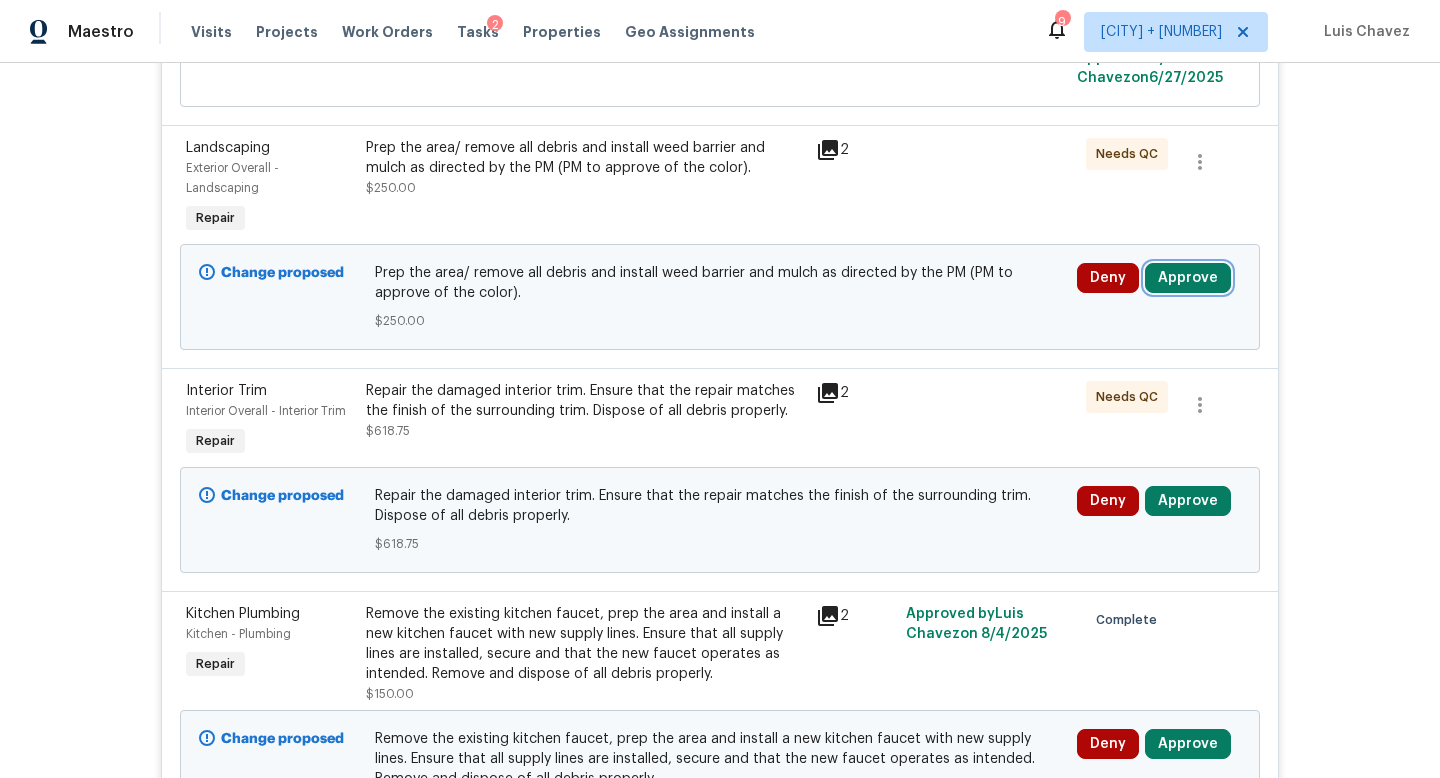 click on "Approve" at bounding box center [1188, 278] 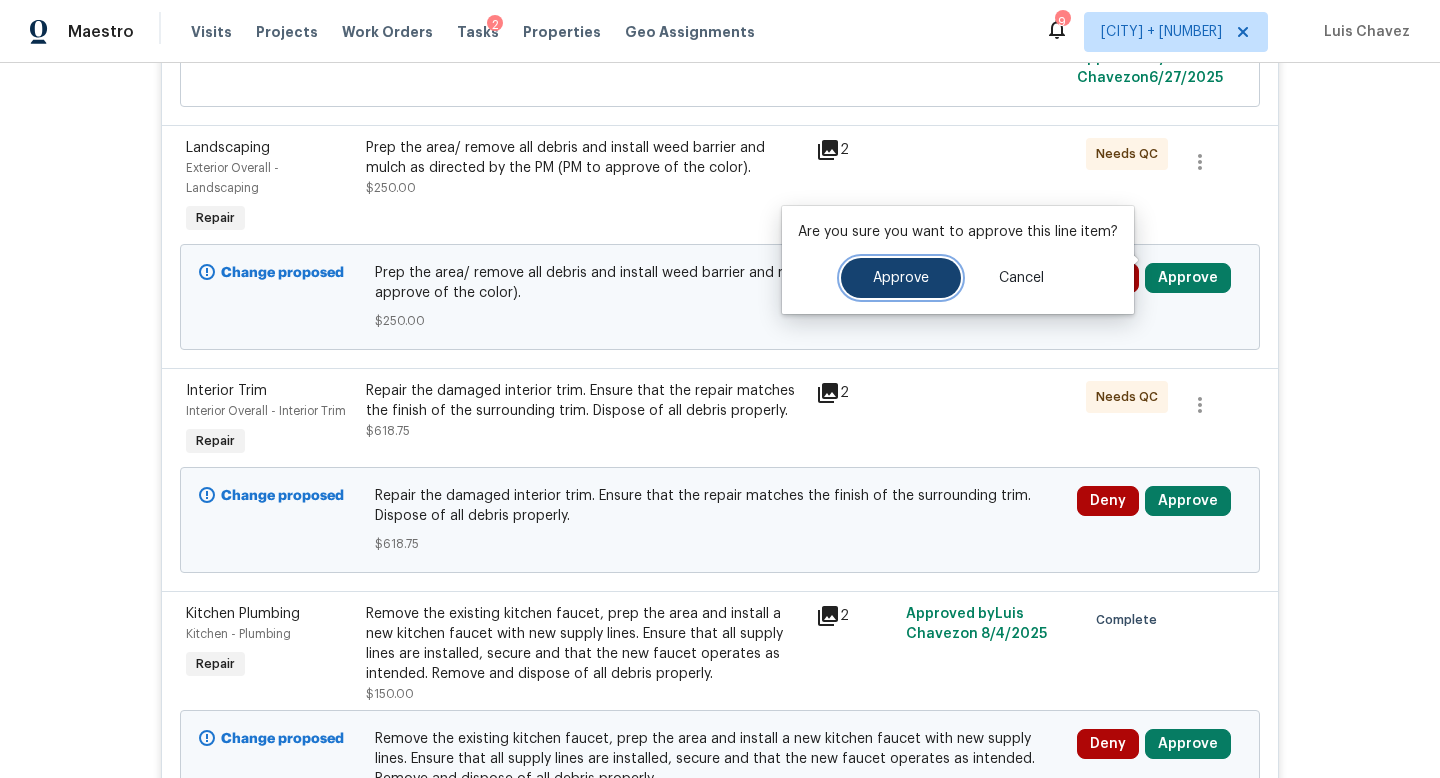 click on "Approve" at bounding box center [901, 278] 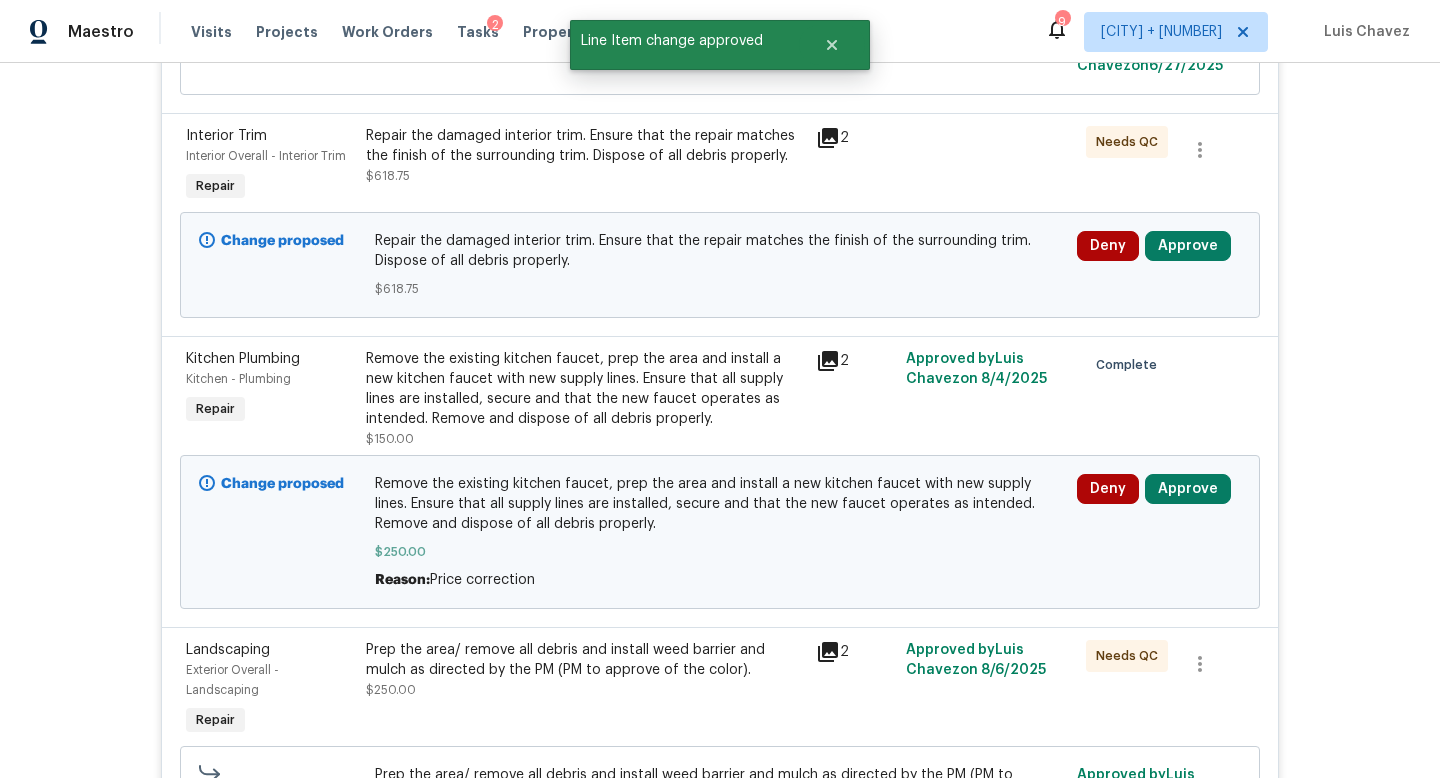 scroll, scrollTop: 700, scrollLeft: 0, axis: vertical 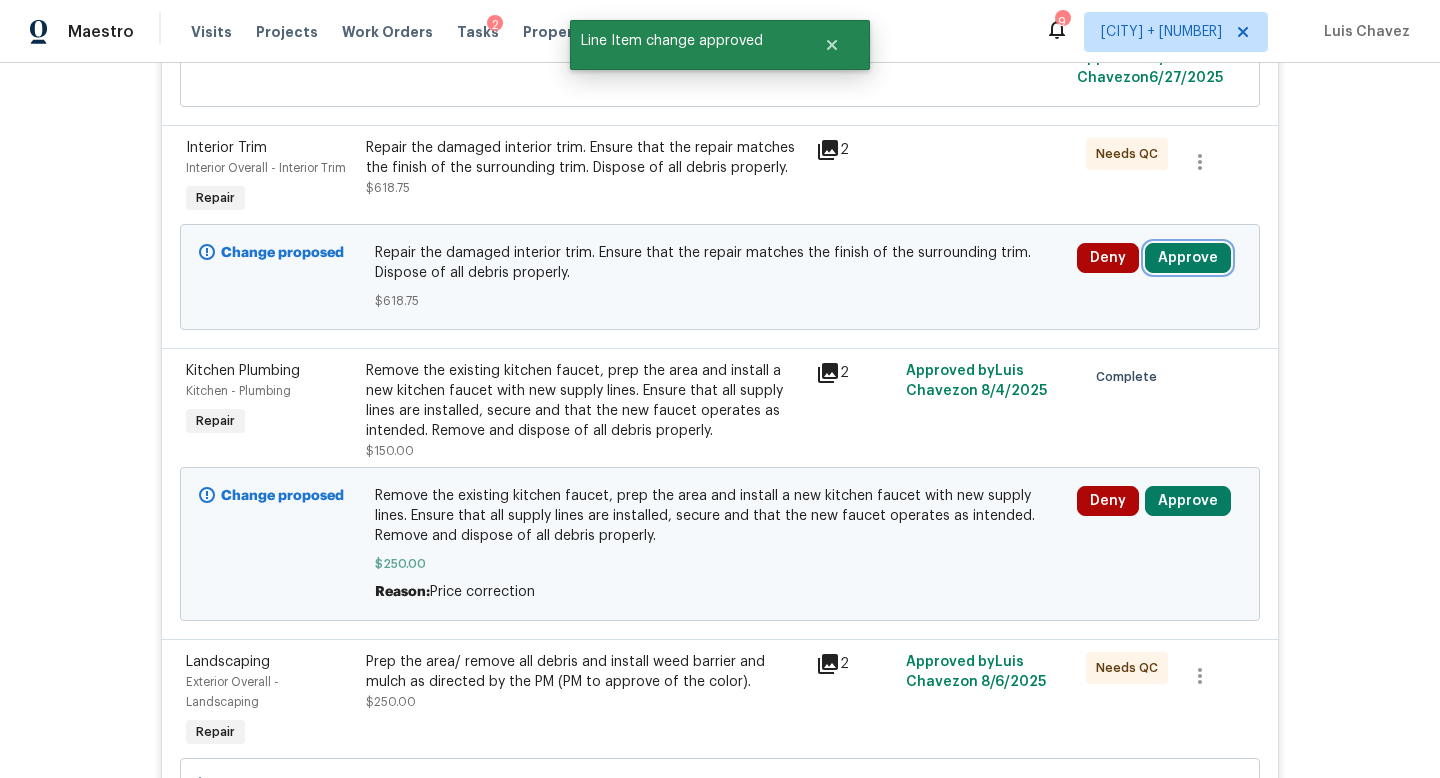 click on "Approve" at bounding box center [1188, 258] 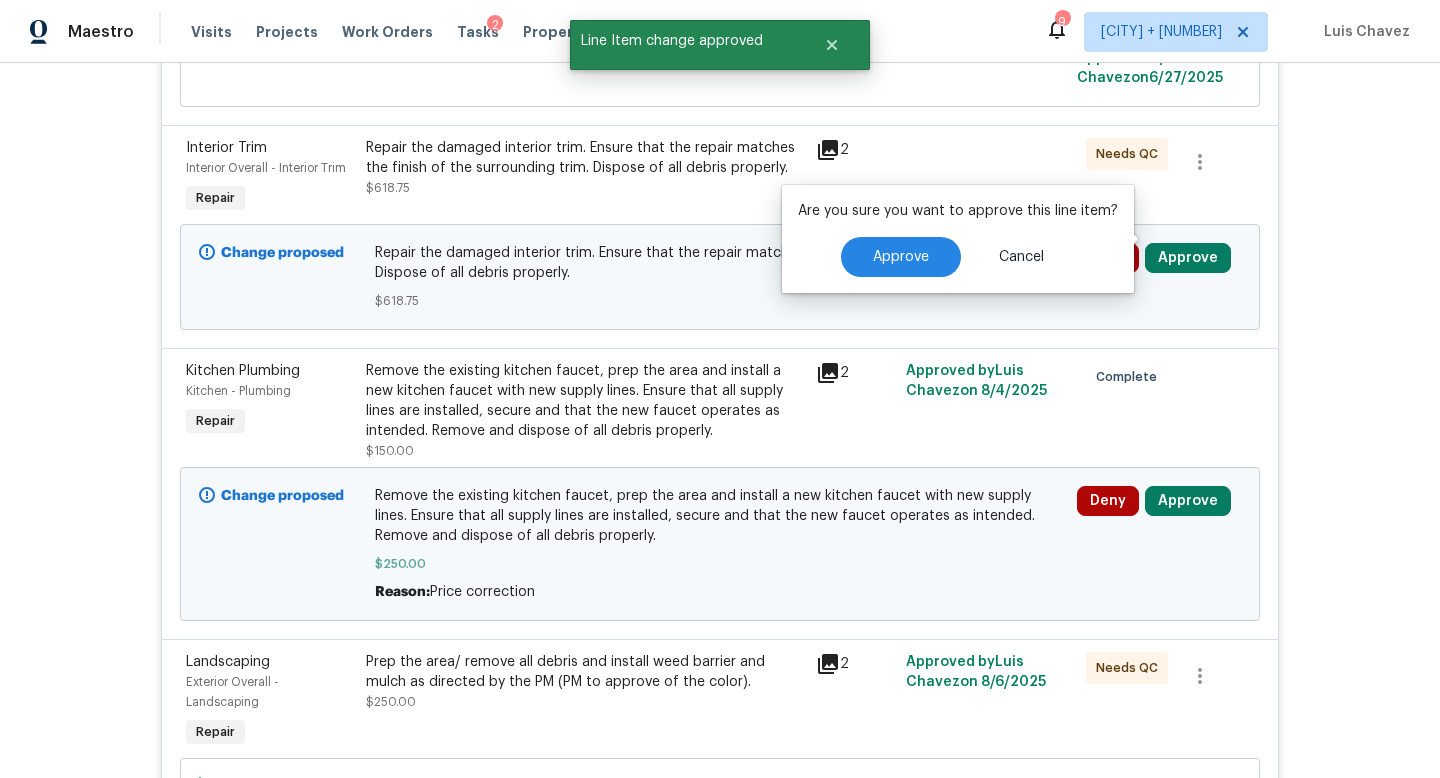 click on "Are you sure you want to approve this line item? Approve Cancel" at bounding box center (958, 239) 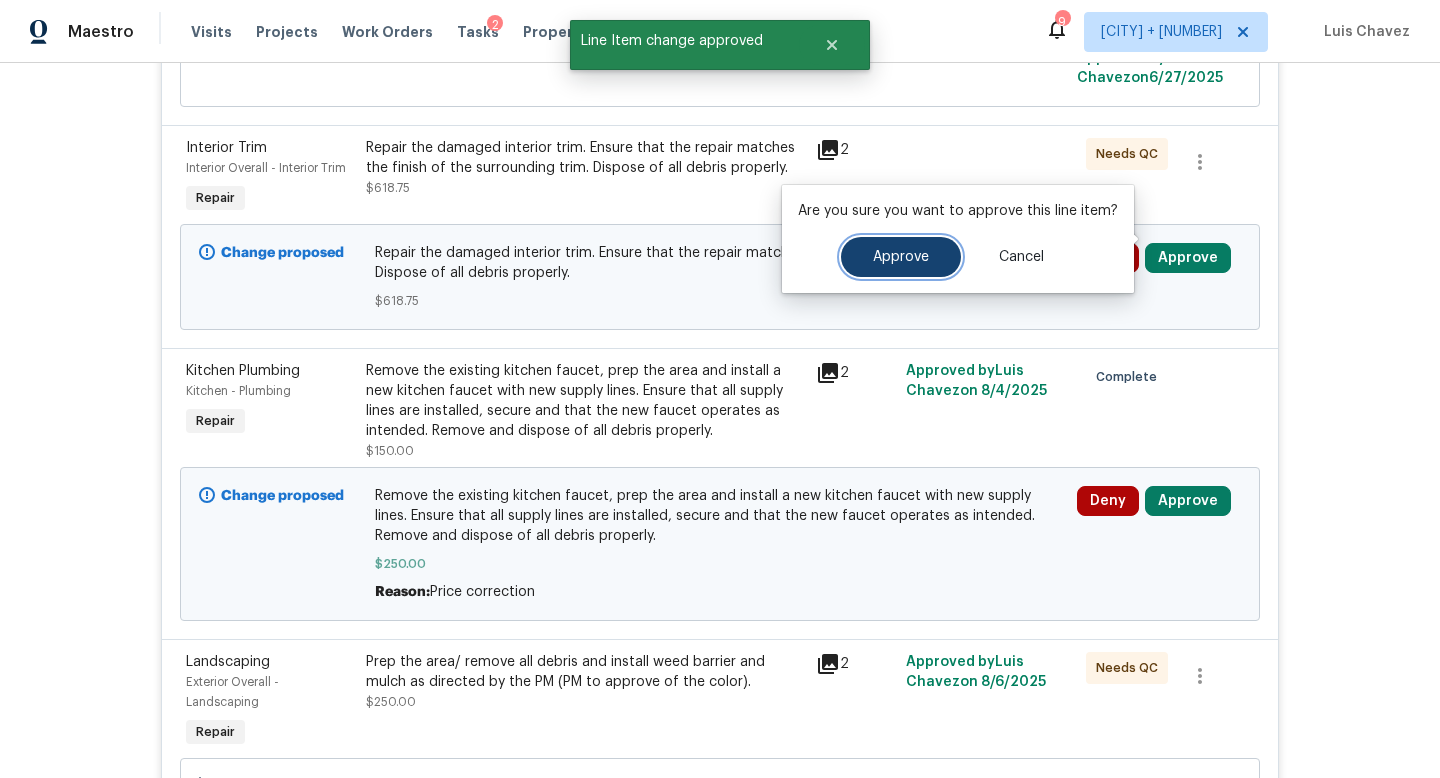 click on "Approve" at bounding box center (901, 257) 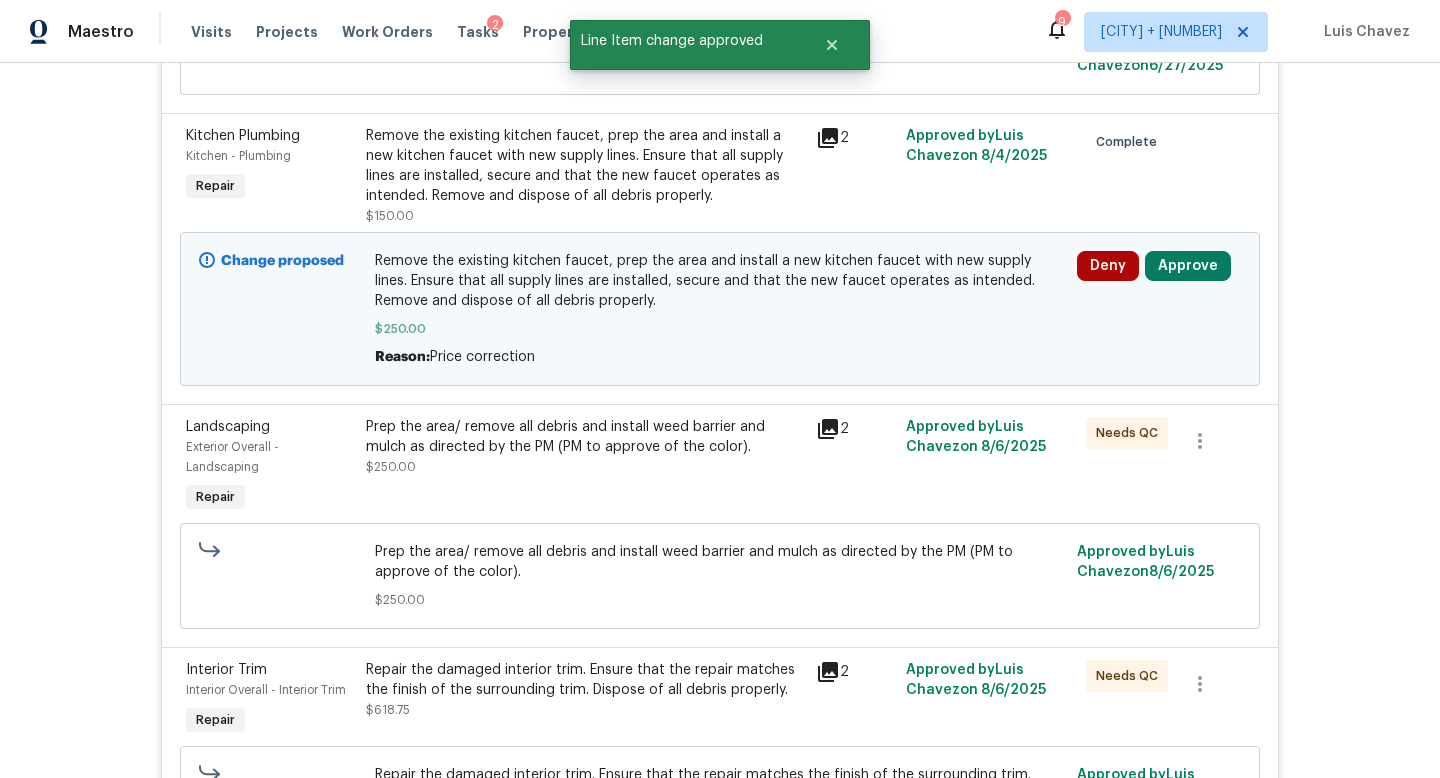 scroll, scrollTop: 700, scrollLeft: 0, axis: vertical 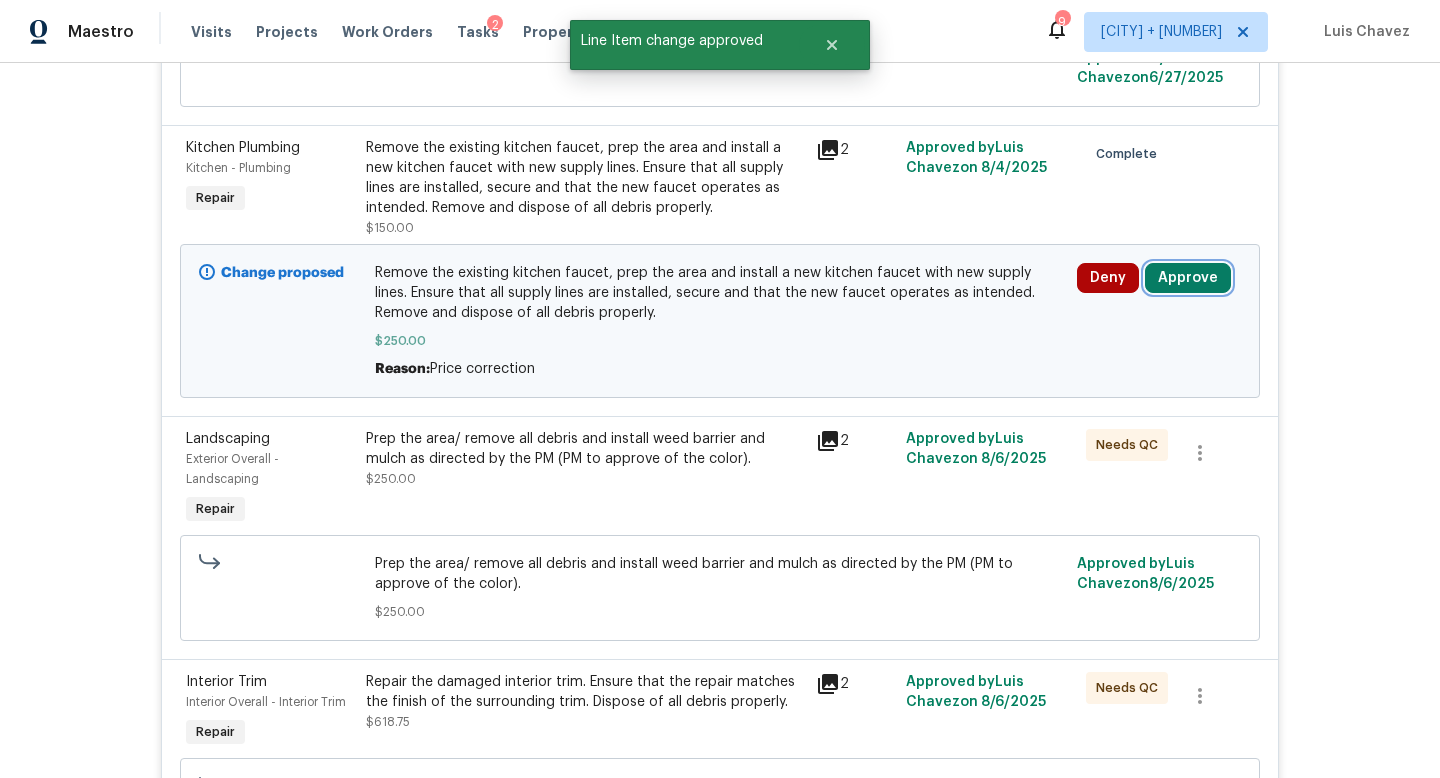 click on "Approve" at bounding box center (1188, 278) 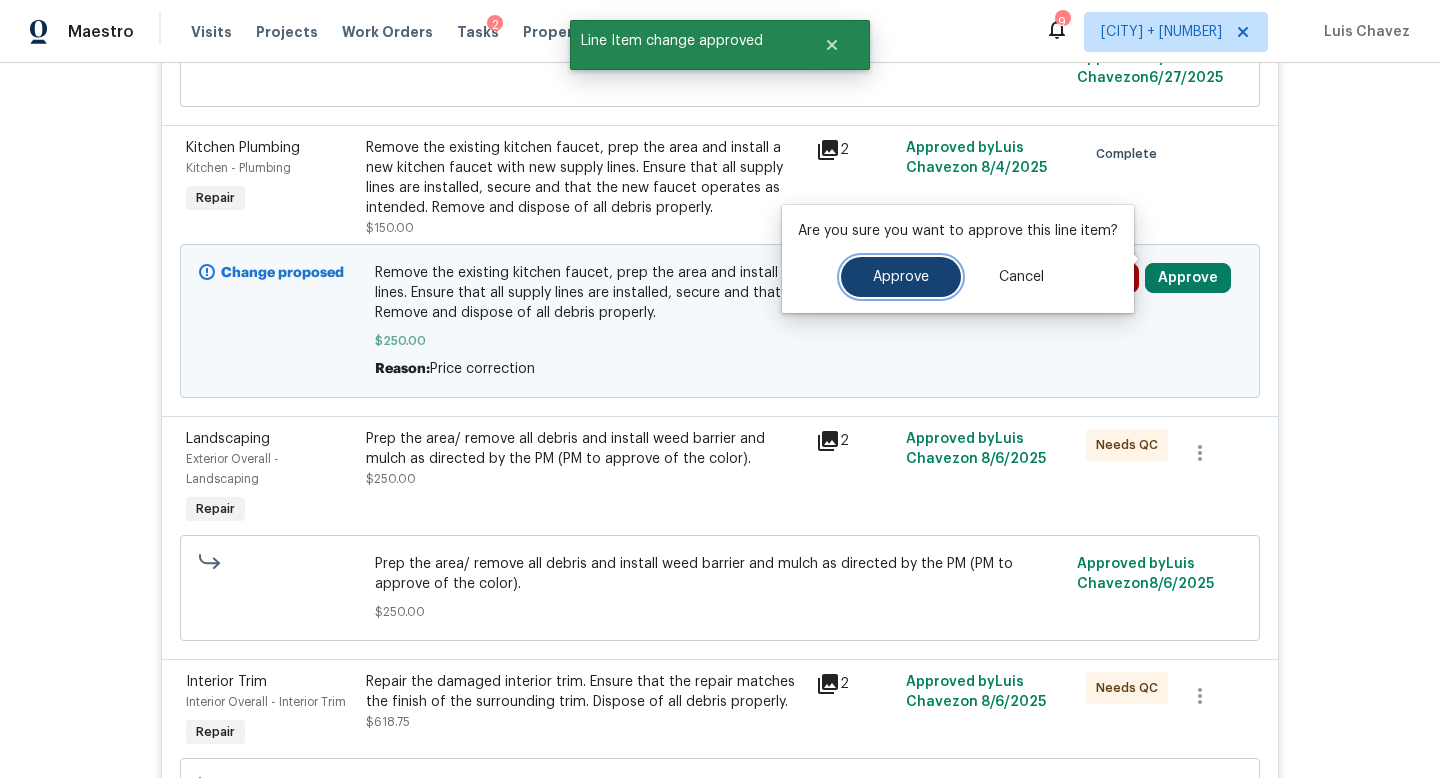 click on "Approve" at bounding box center (901, 277) 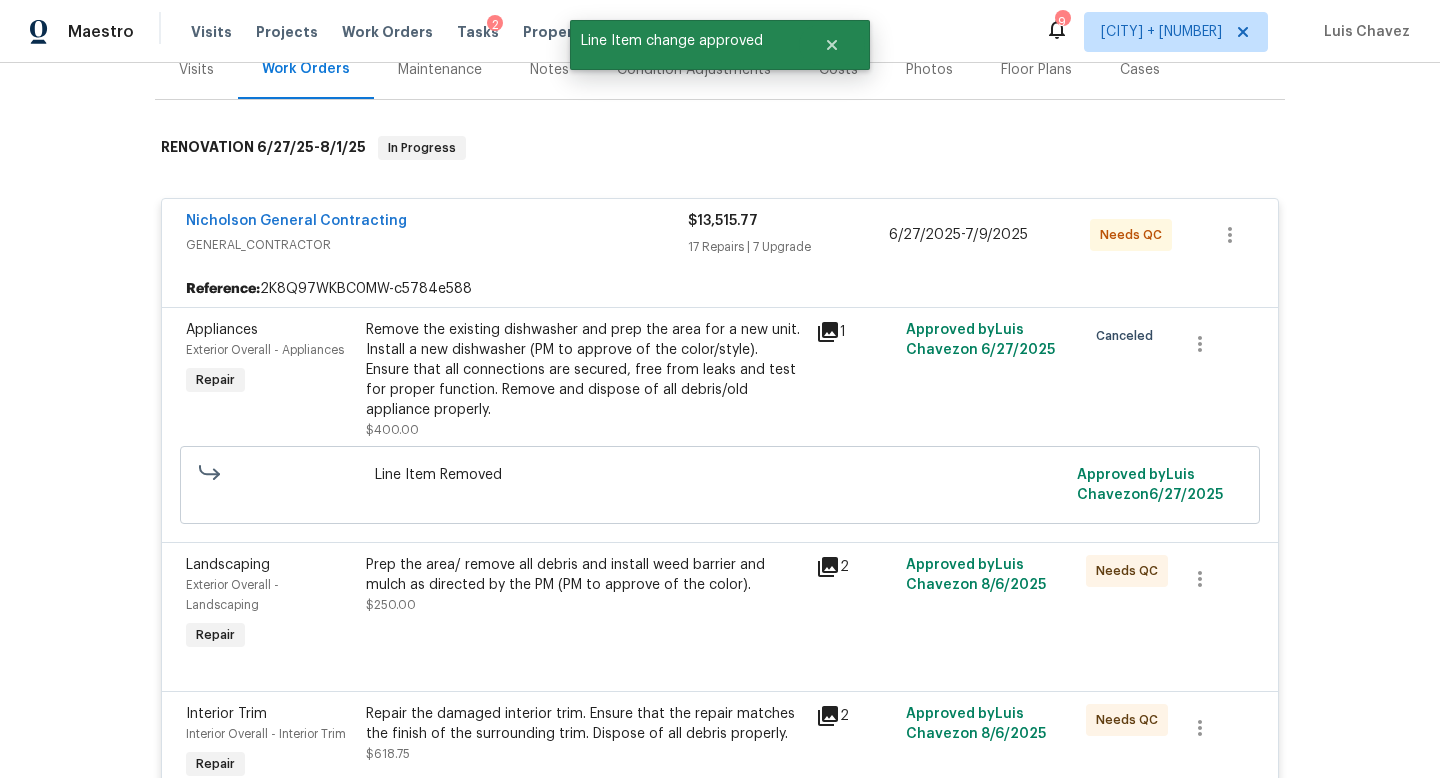 scroll, scrollTop: 481, scrollLeft: 0, axis: vertical 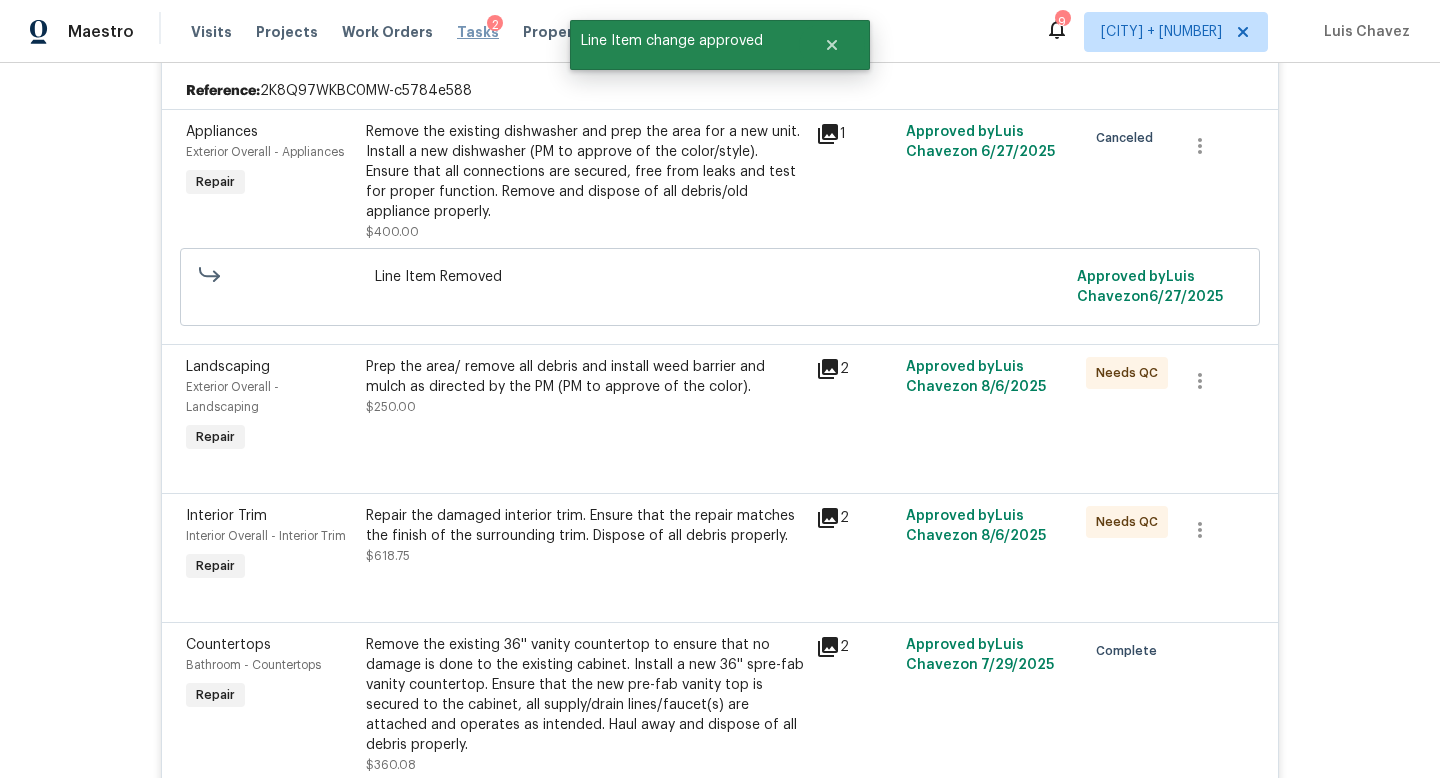 click on "Tasks" at bounding box center [478, 32] 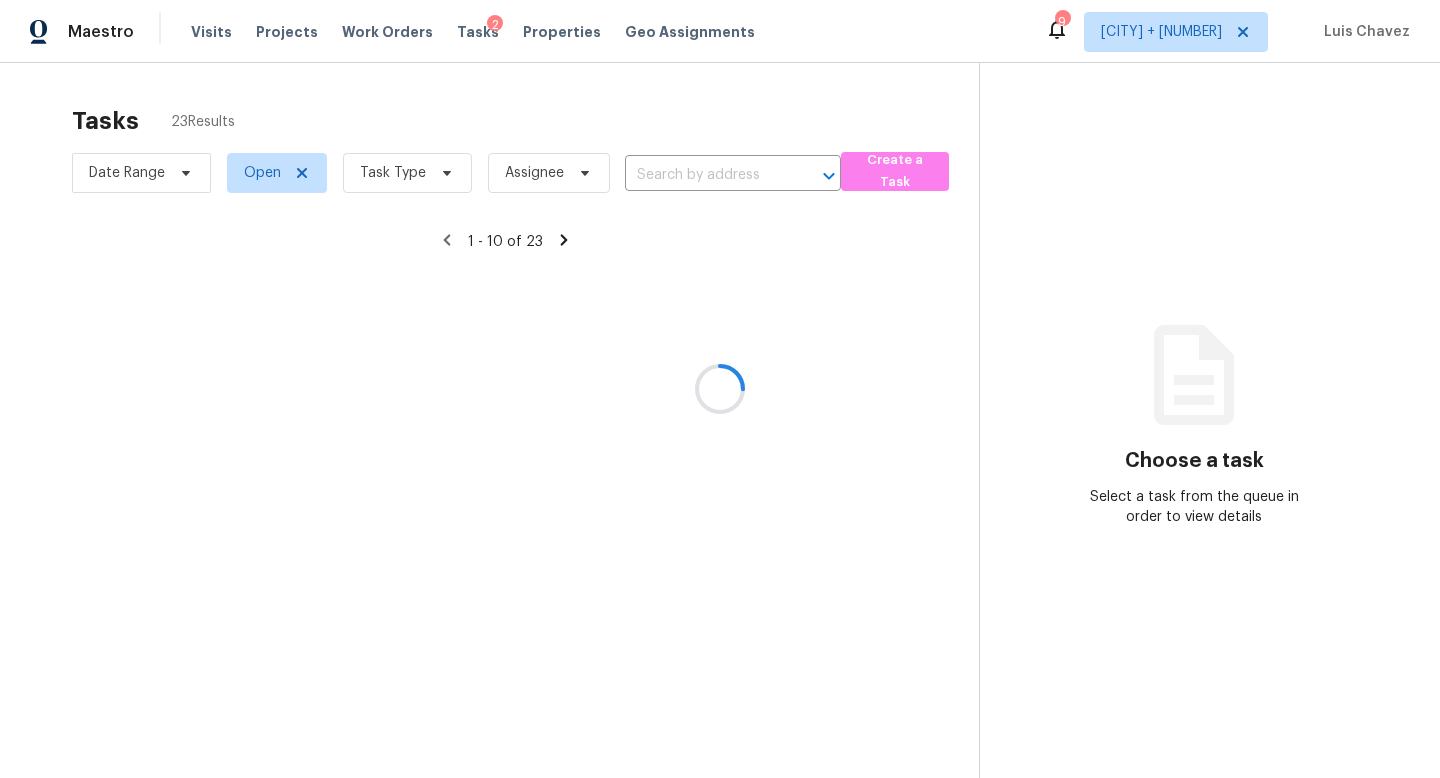 click at bounding box center [720, 389] 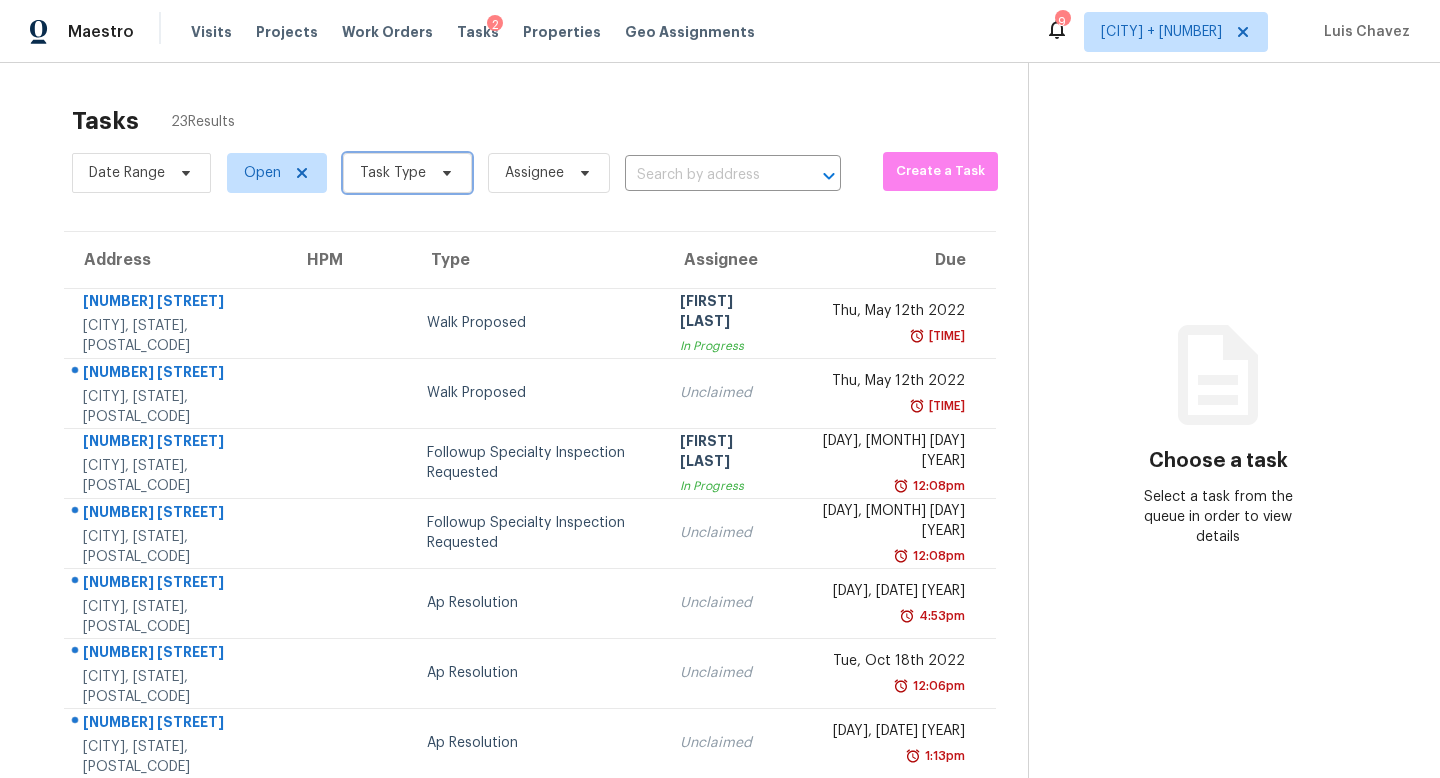 click on "Task Type" at bounding box center (393, 173) 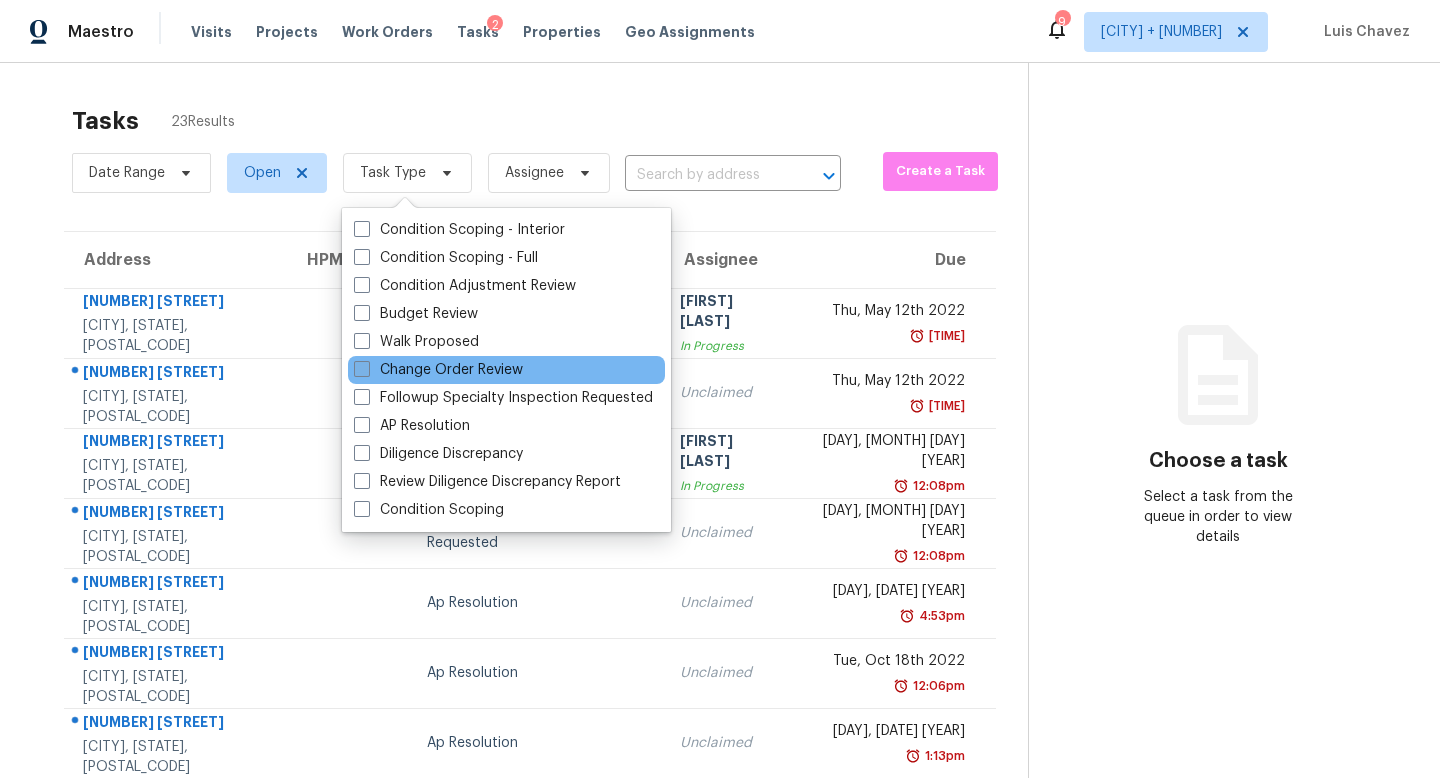 click on "Change Order Review" at bounding box center (438, 370) 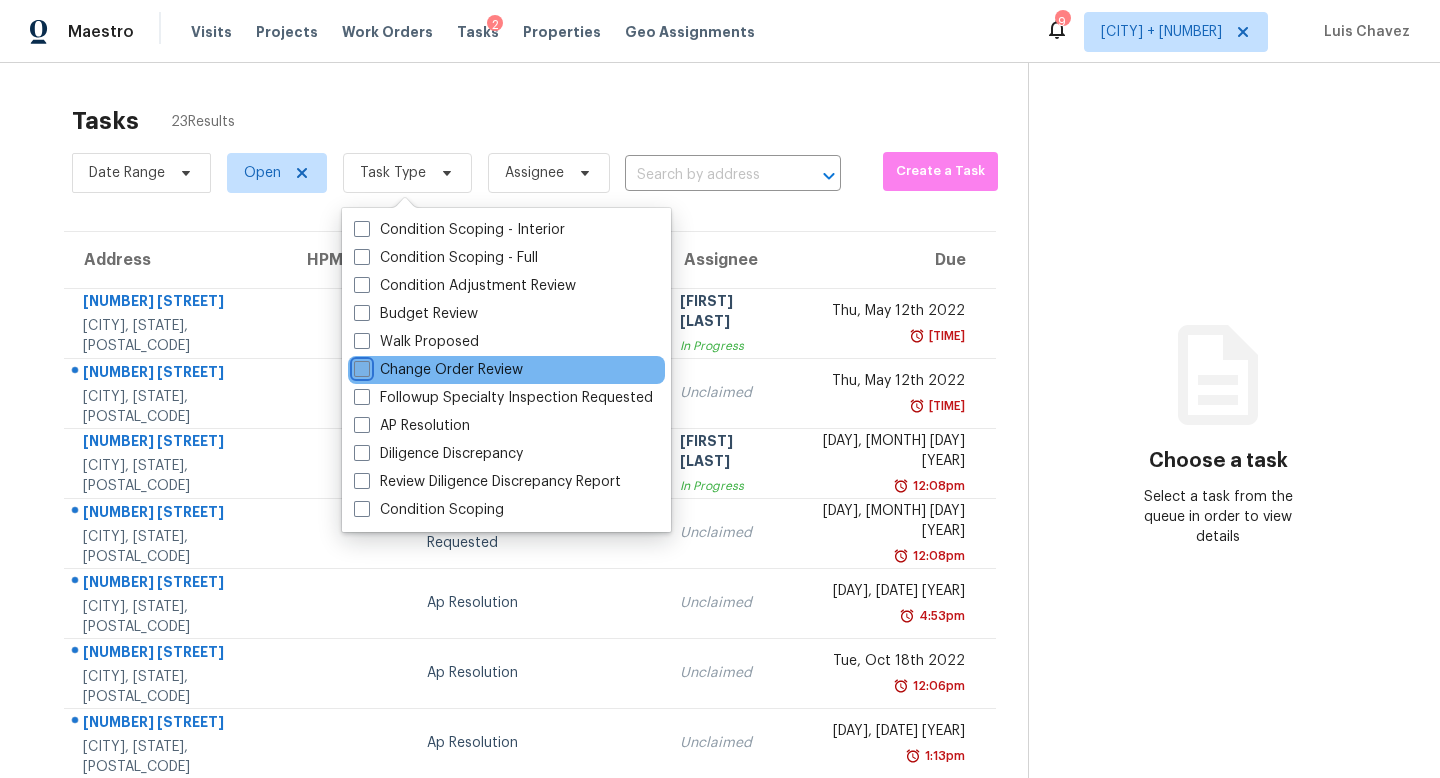 click on "Change Order Review" at bounding box center [360, 366] 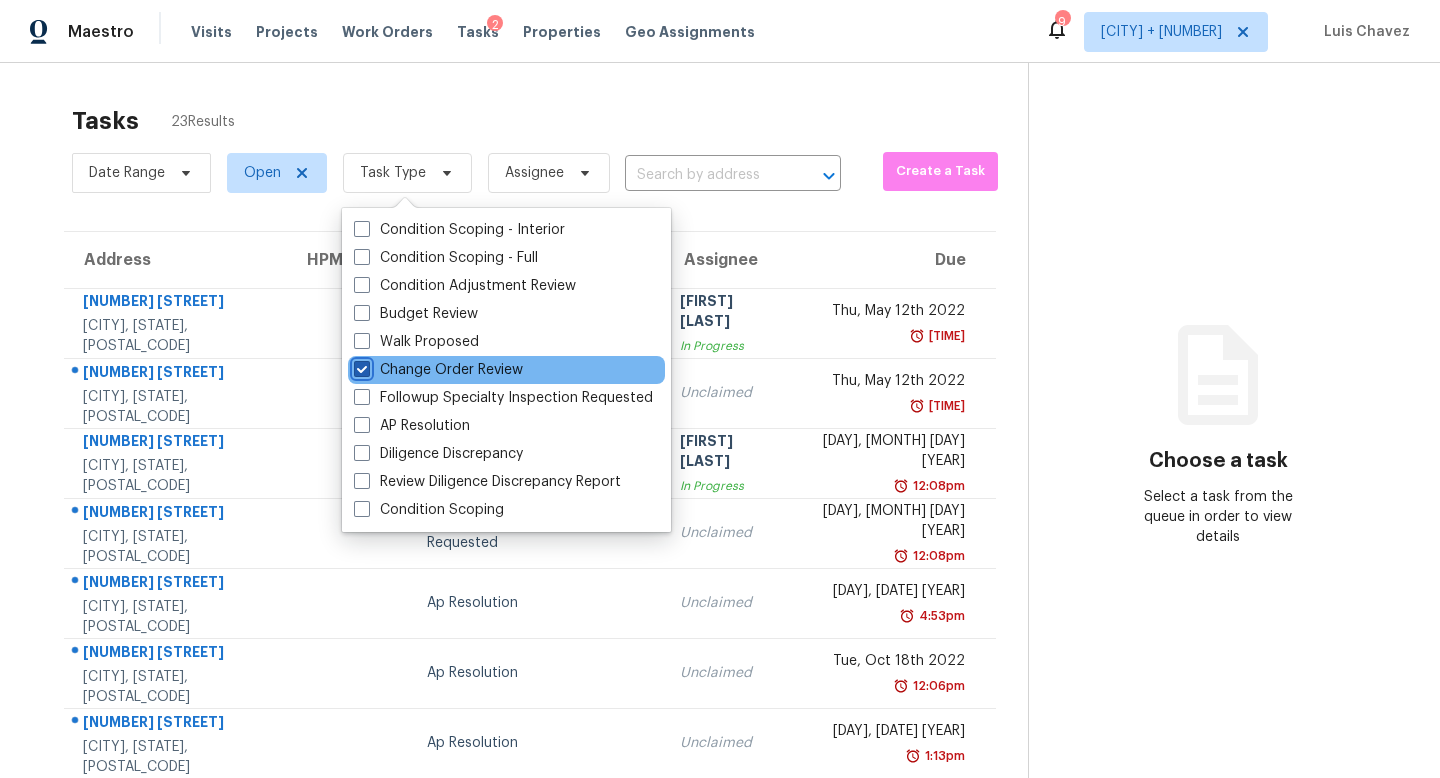 checkbox on "true" 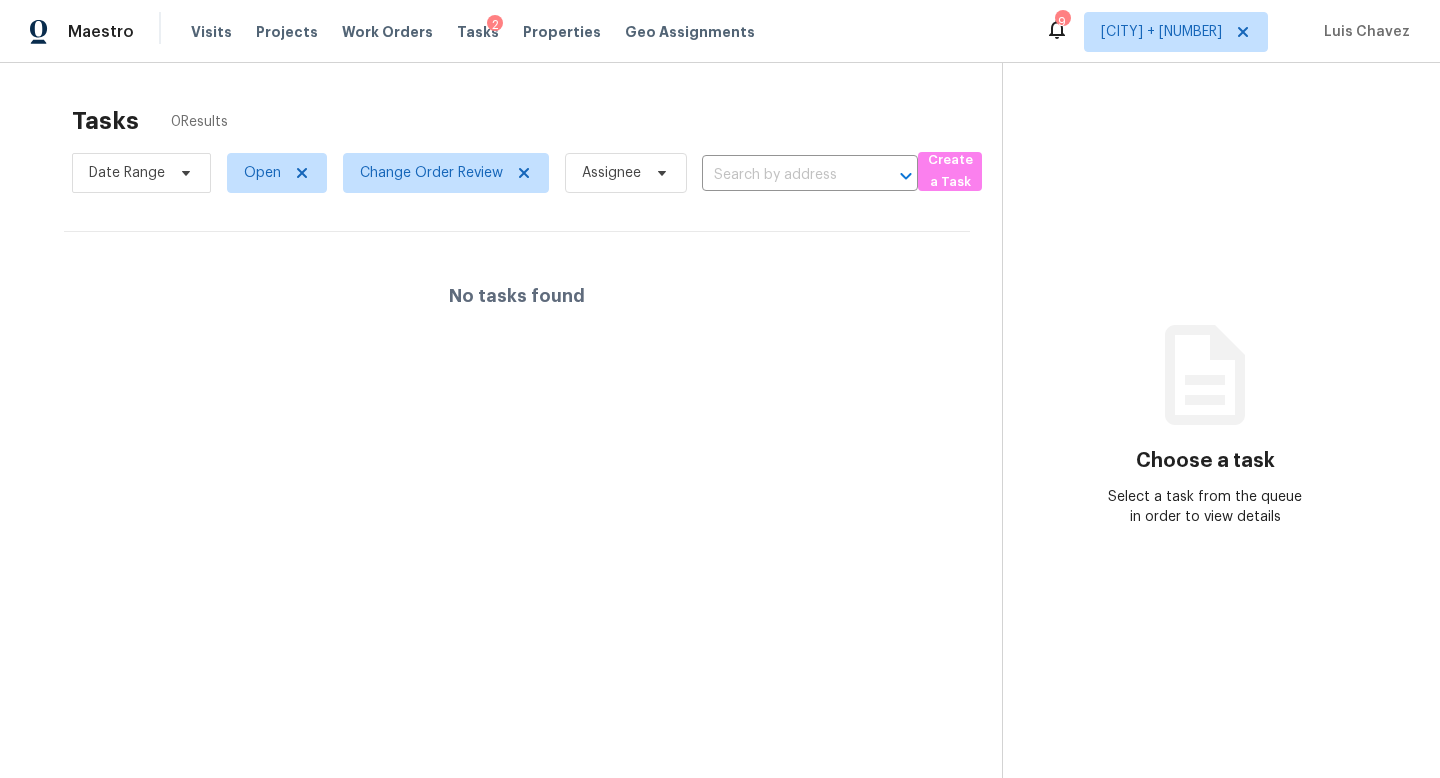 click on "Tasks 0  Results" at bounding box center [537, 121] 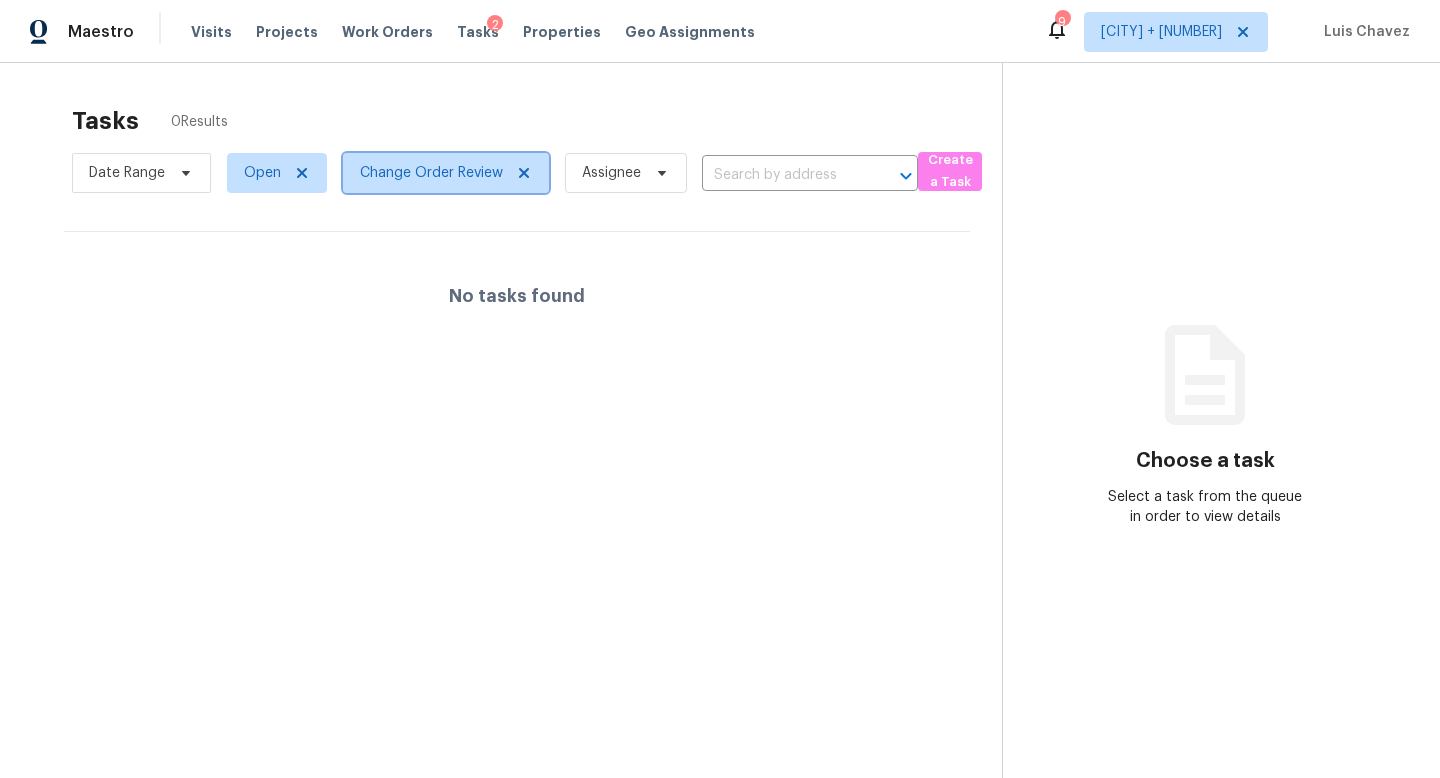 click on "Change Order Review" at bounding box center [431, 173] 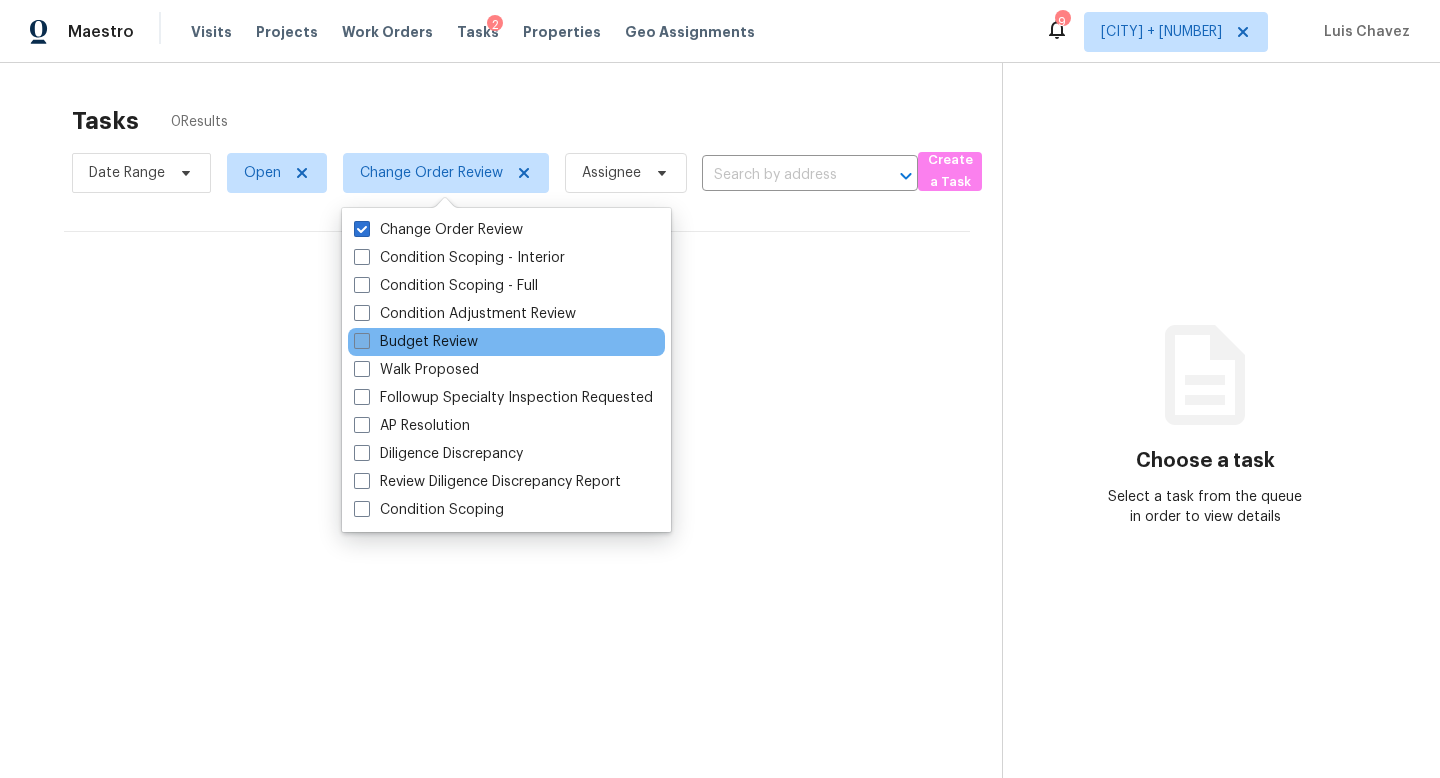 click on "Budget Review" at bounding box center [416, 342] 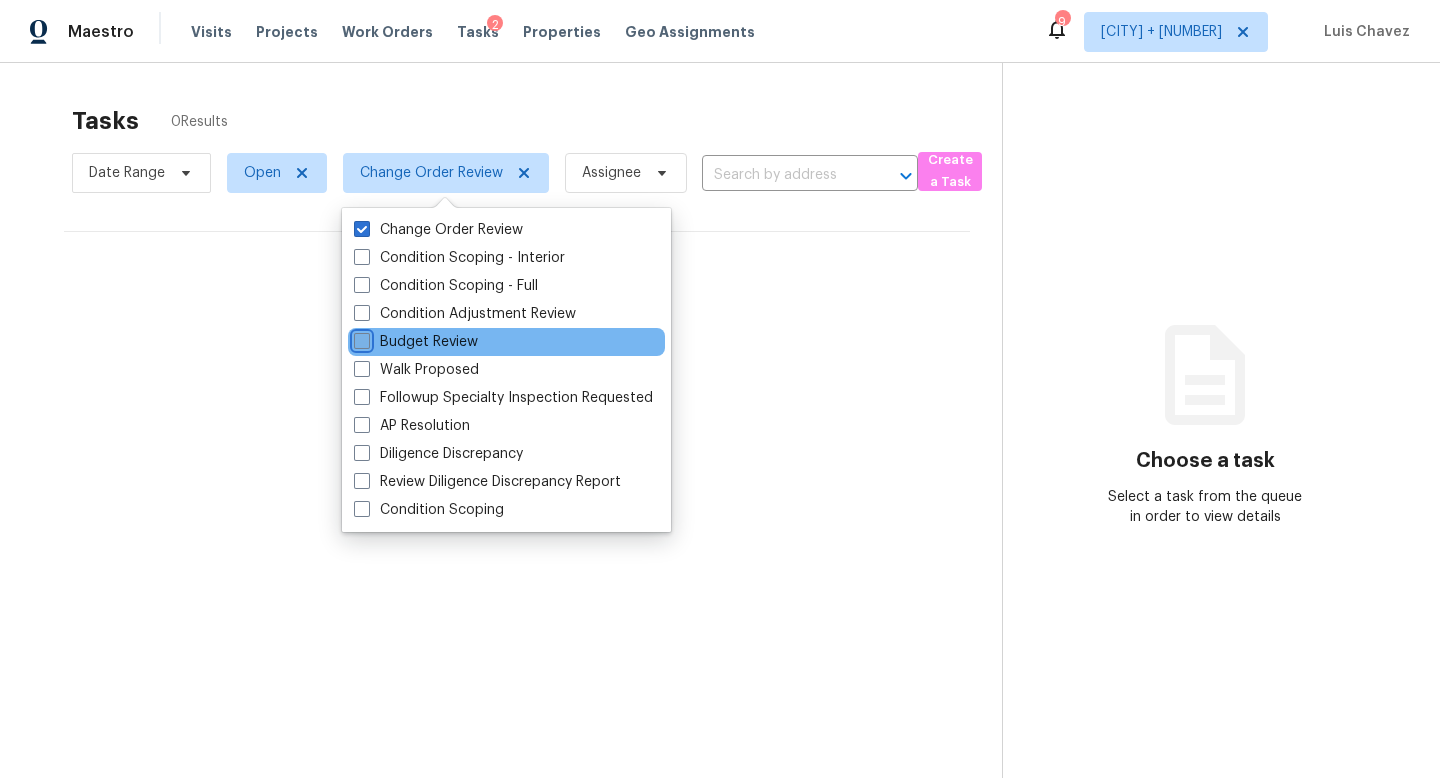 click on "Budget Review" at bounding box center [360, 338] 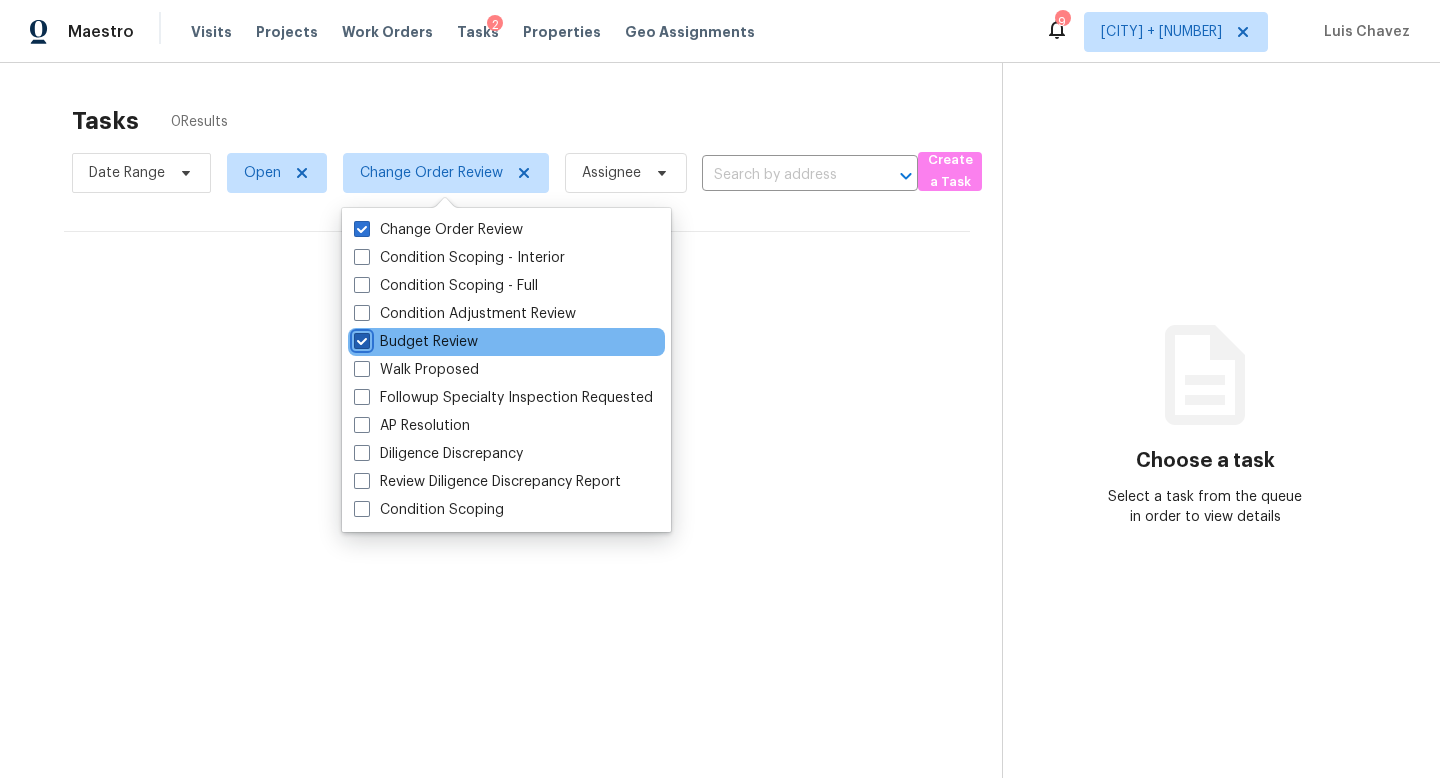 checkbox on "true" 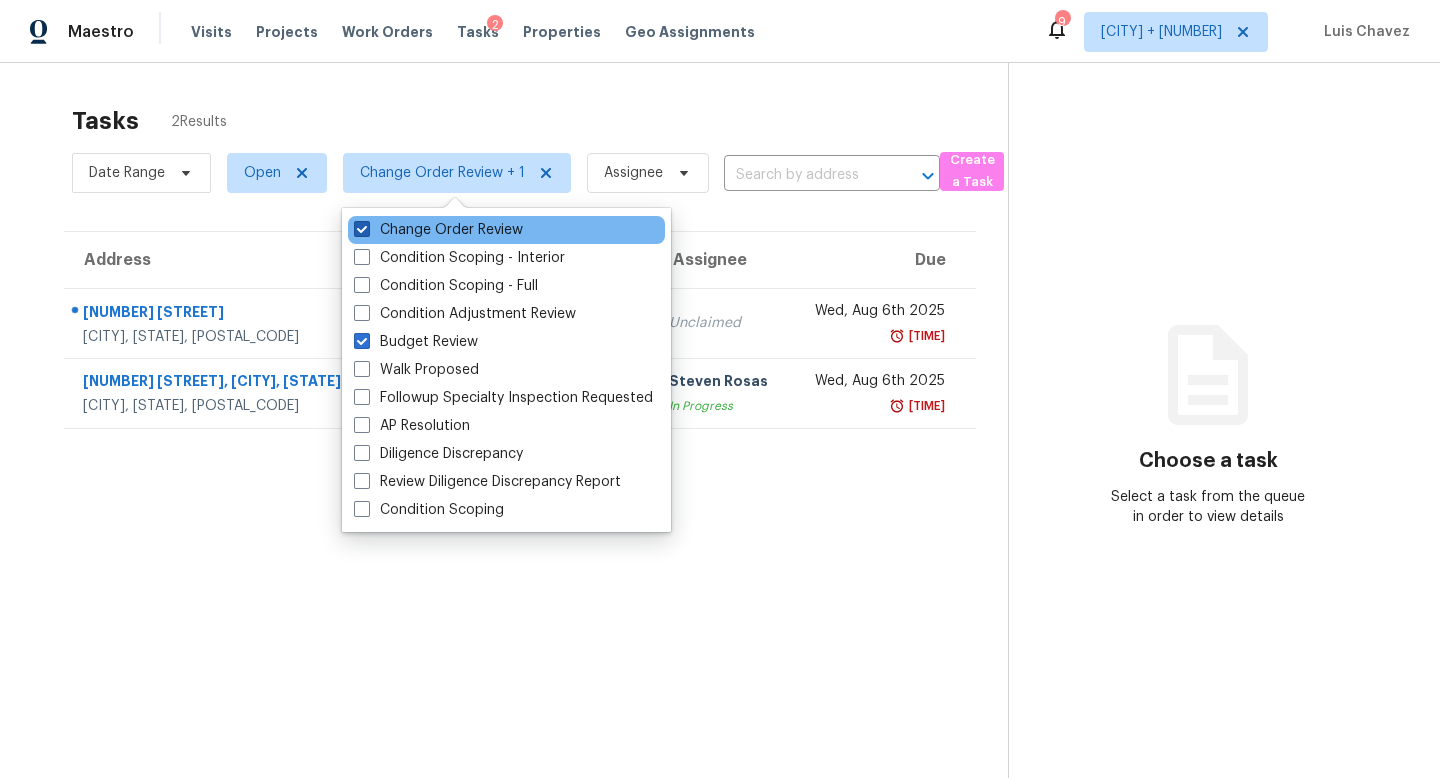 click on "Change Order Review" at bounding box center [438, 230] 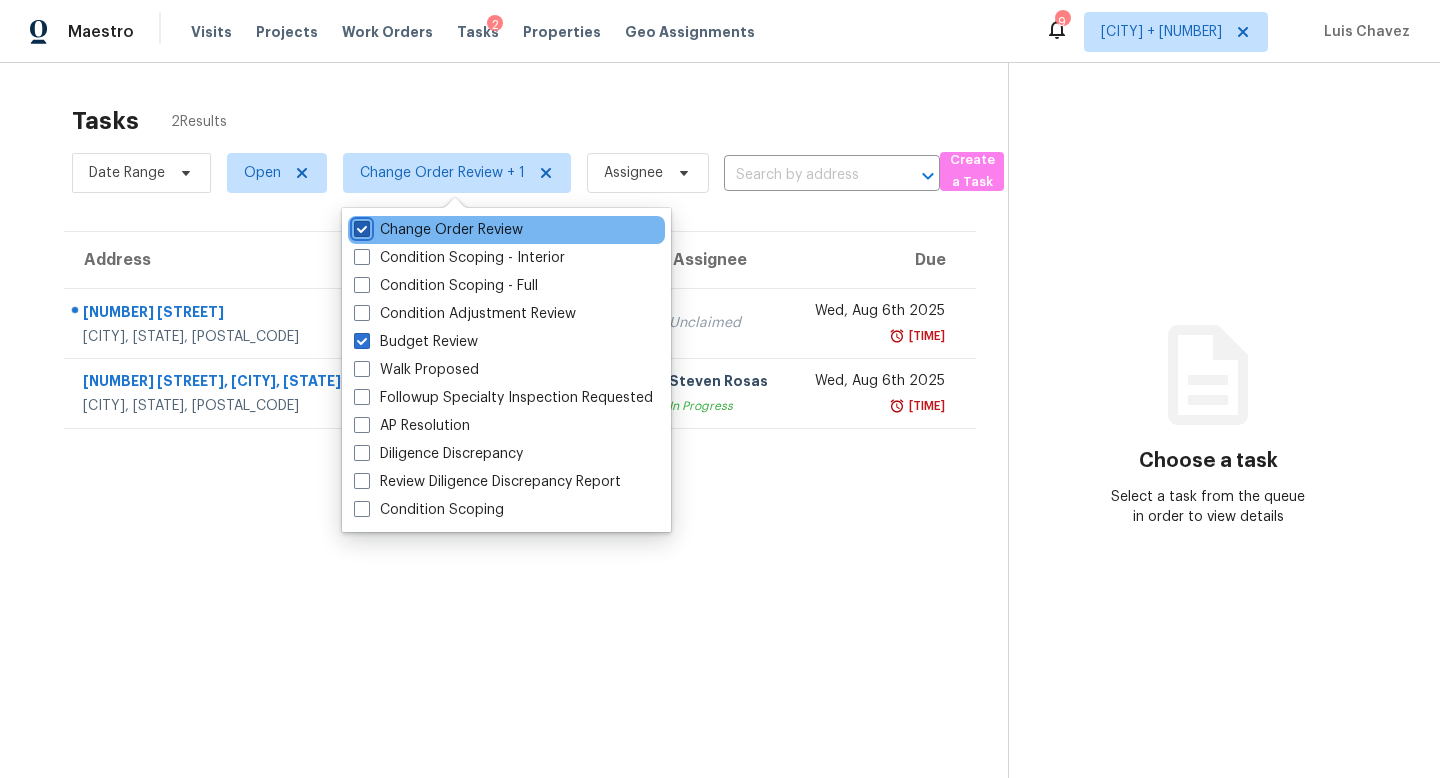 click on "Change Order Review" at bounding box center [360, 226] 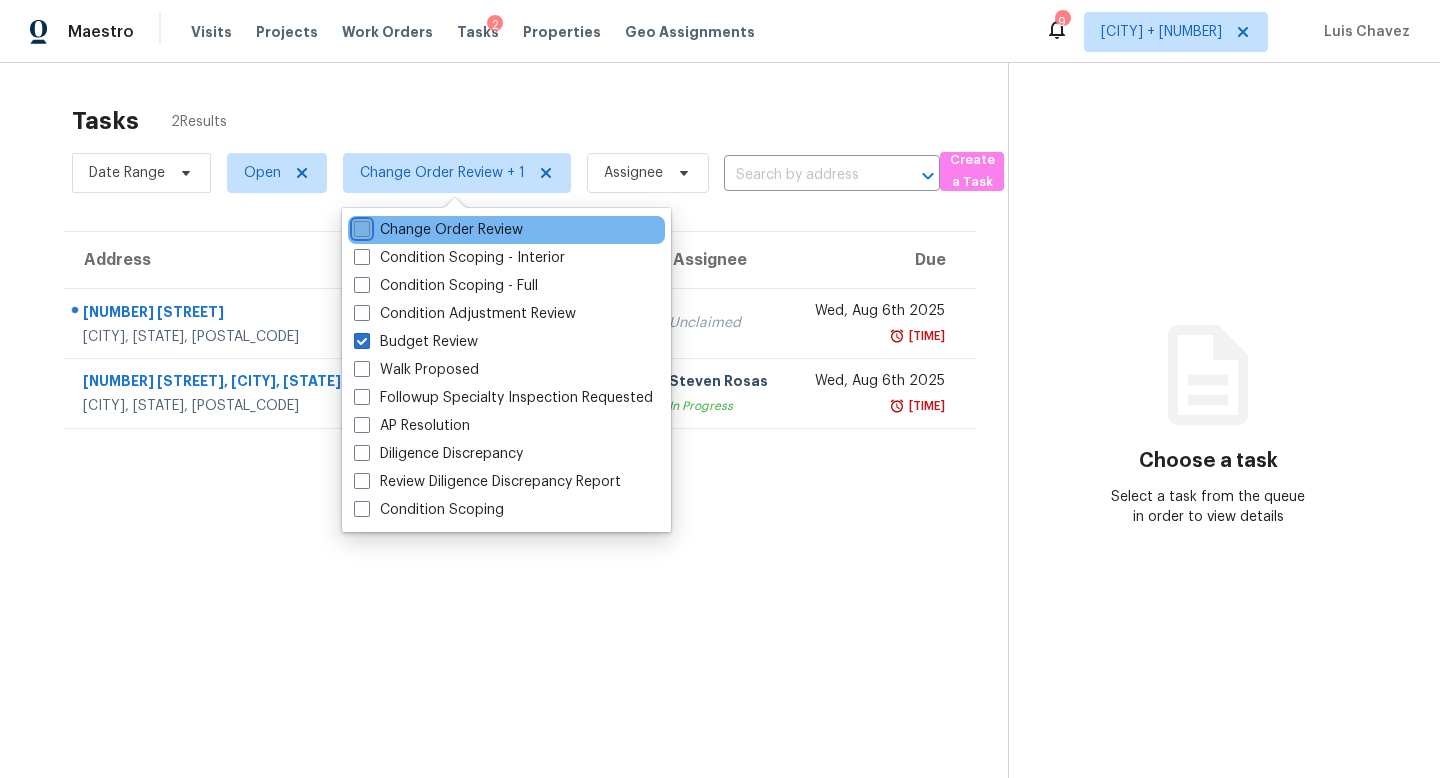 checkbox on "false" 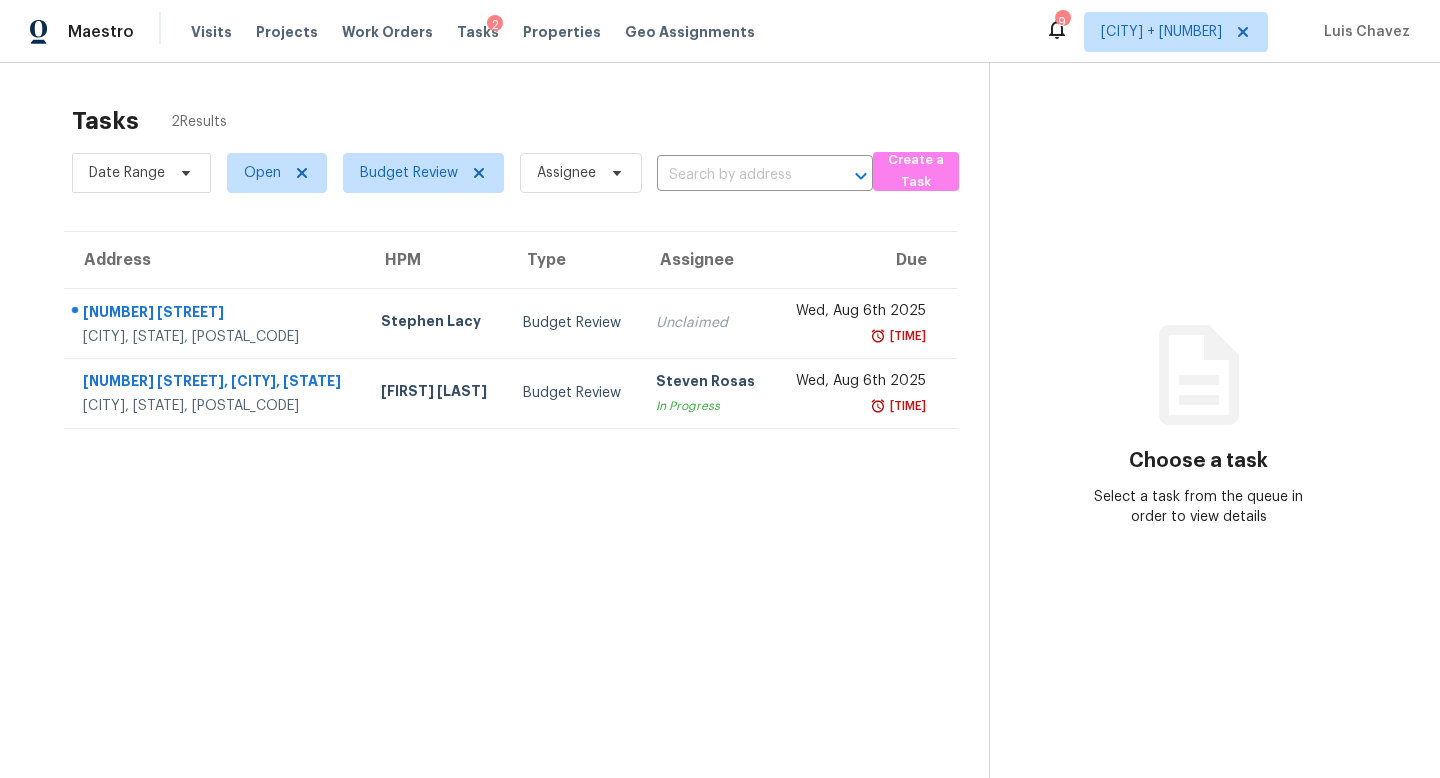 click on "Tasks 2  Results" at bounding box center [530, 121] 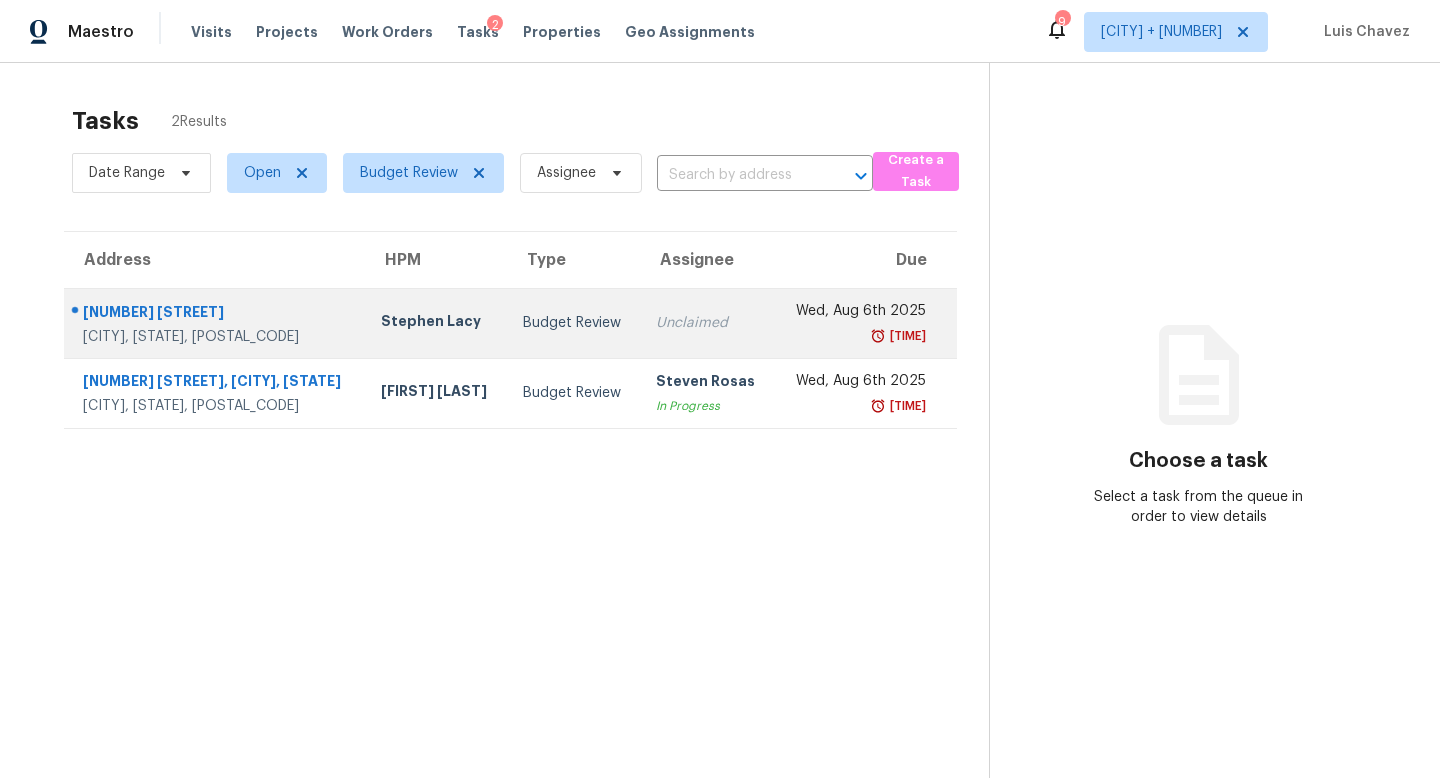 click on "Stephen Lacy" at bounding box center [436, 323] 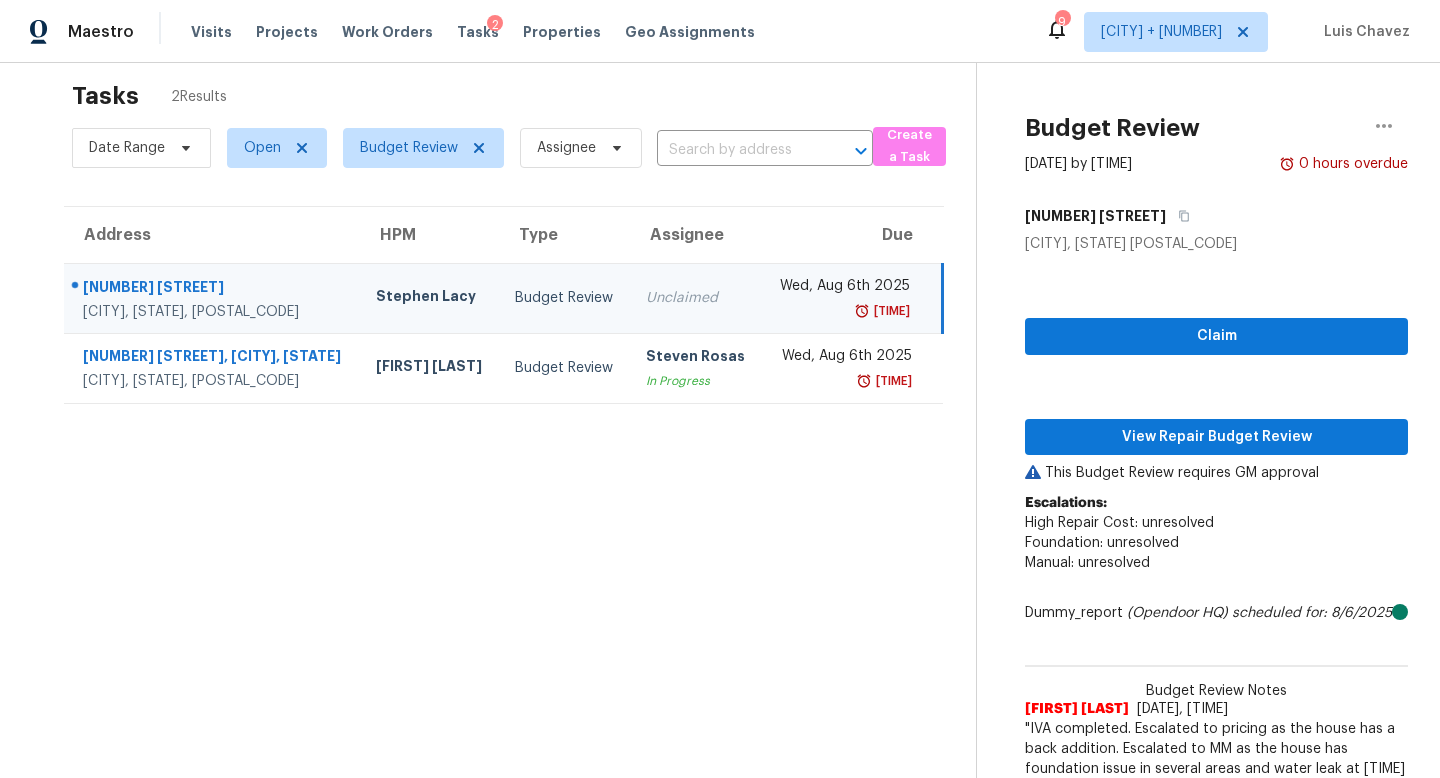 scroll, scrollTop: 39, scrollLeft: 0, axis: vertical 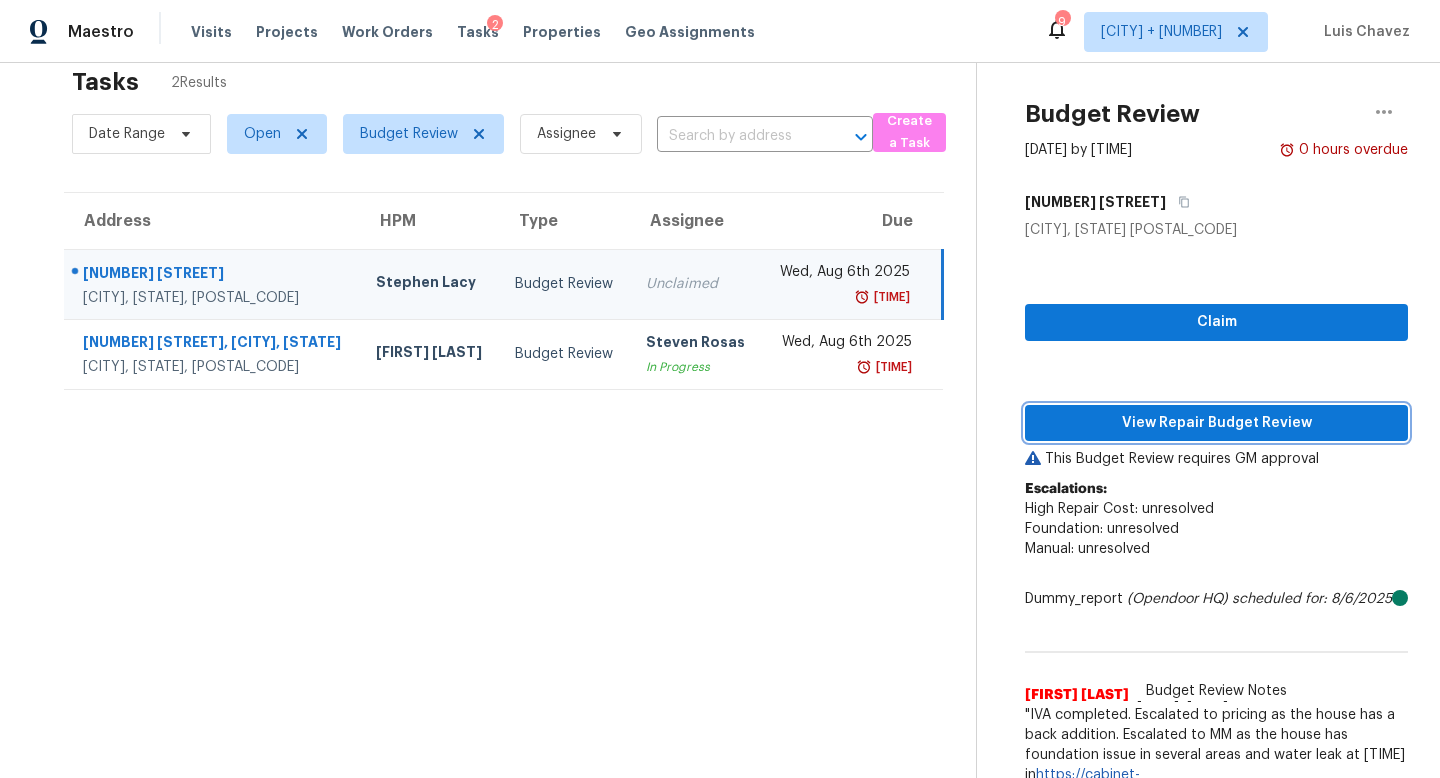 click on "View Repair Budget Review" at bounding box center [1216, 423] 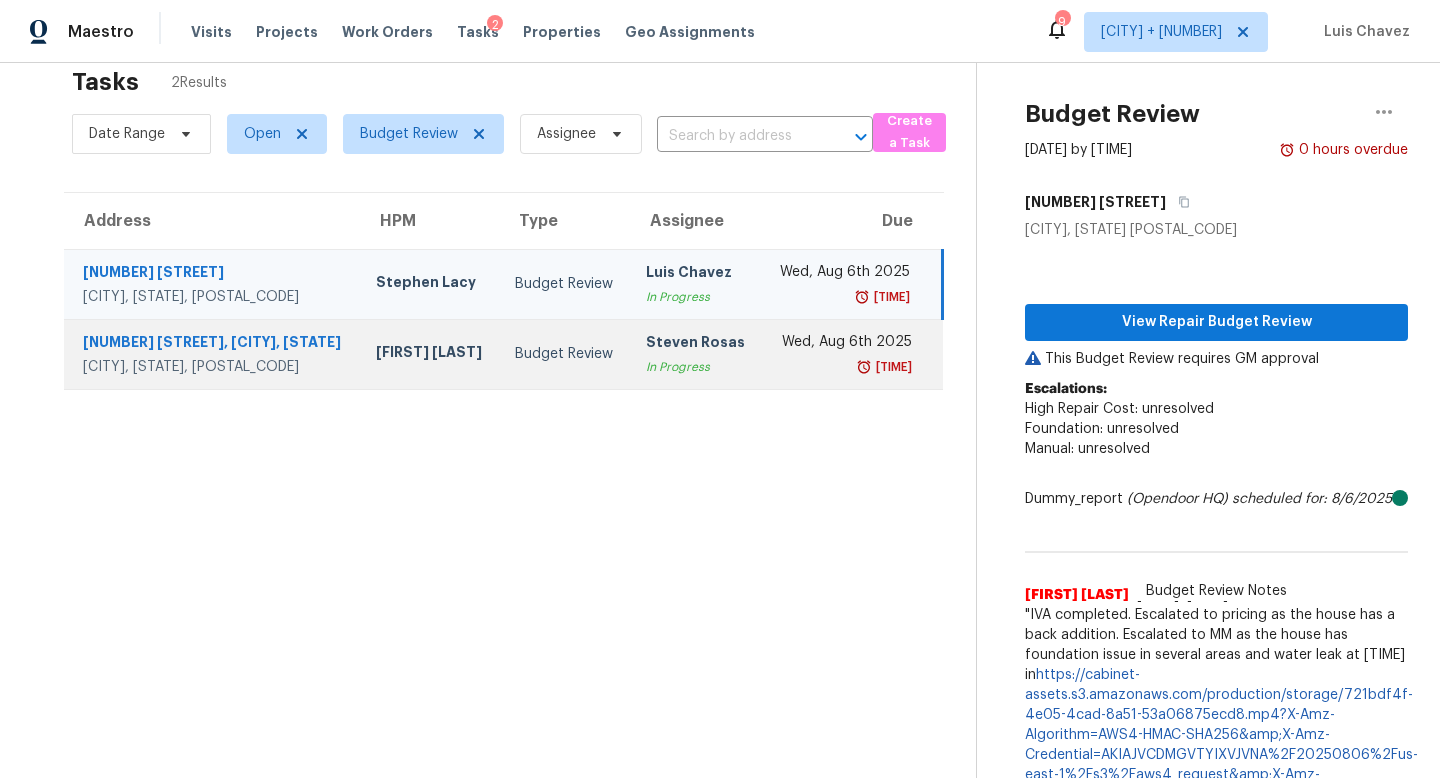 click on "[FIRST] [LAST]" at bounding box center [429, 354] 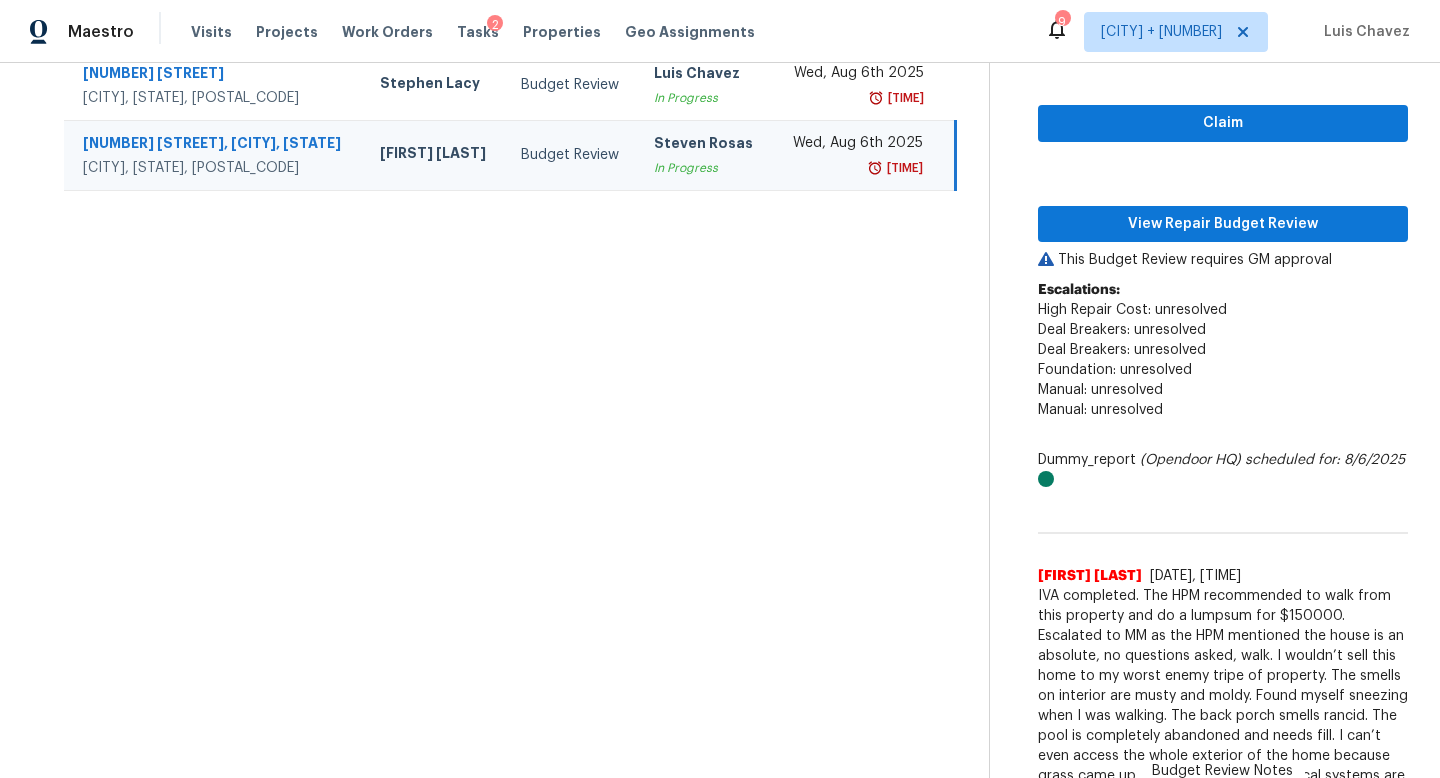scroll, scrollTop: 243, scrollLeft: 0, axis: vertical 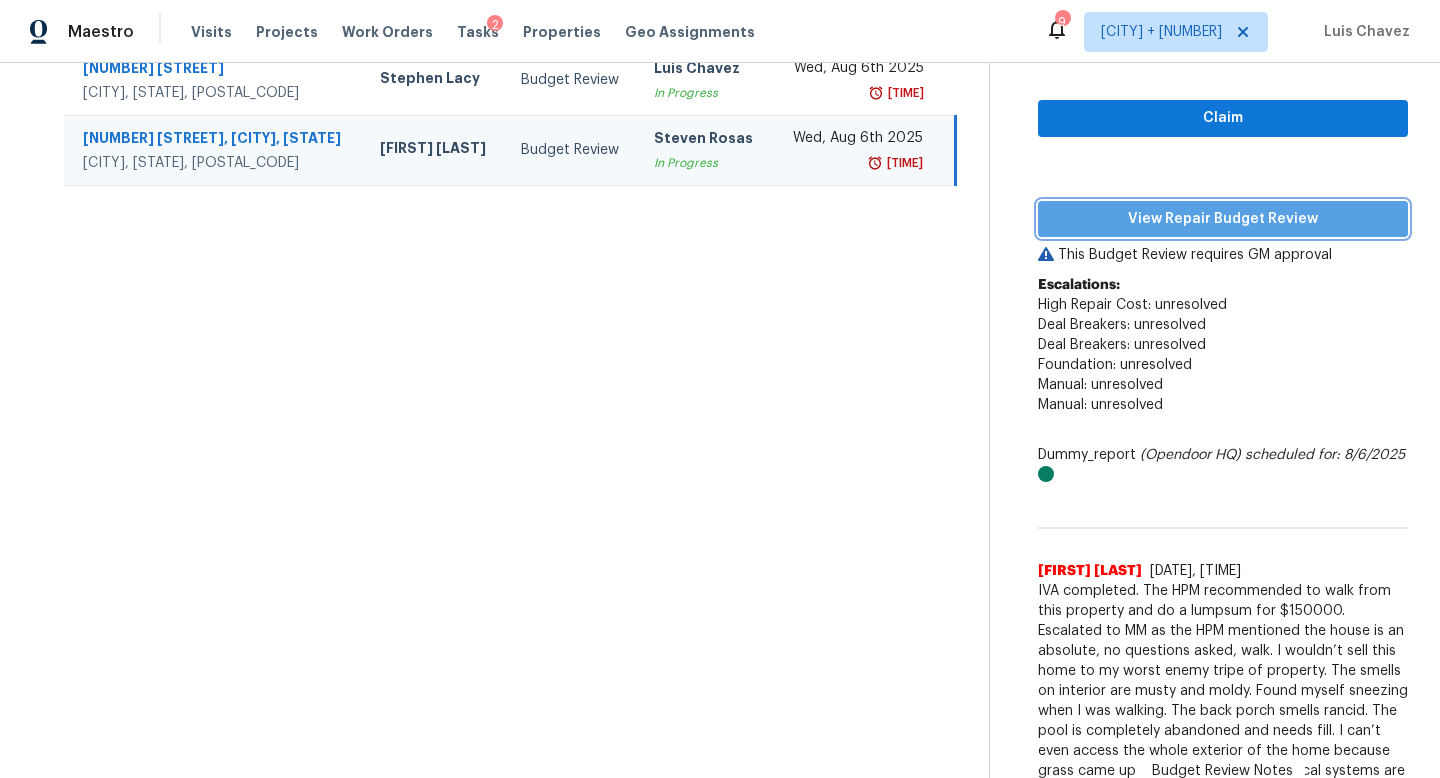 click on "View Repair Budget Review" at bounding box center (1223, 219) 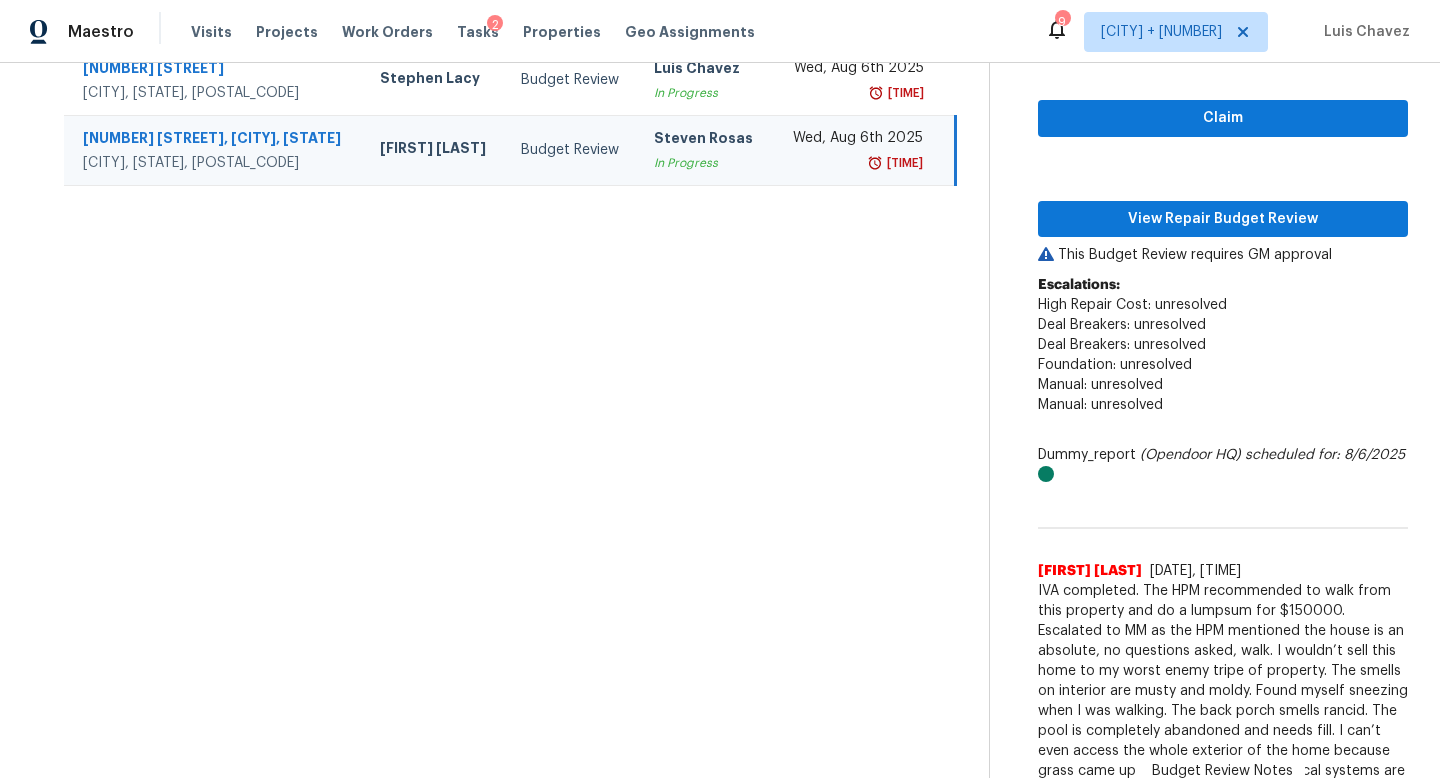 click on "Tasks 2" at bounding box center (478, 32) 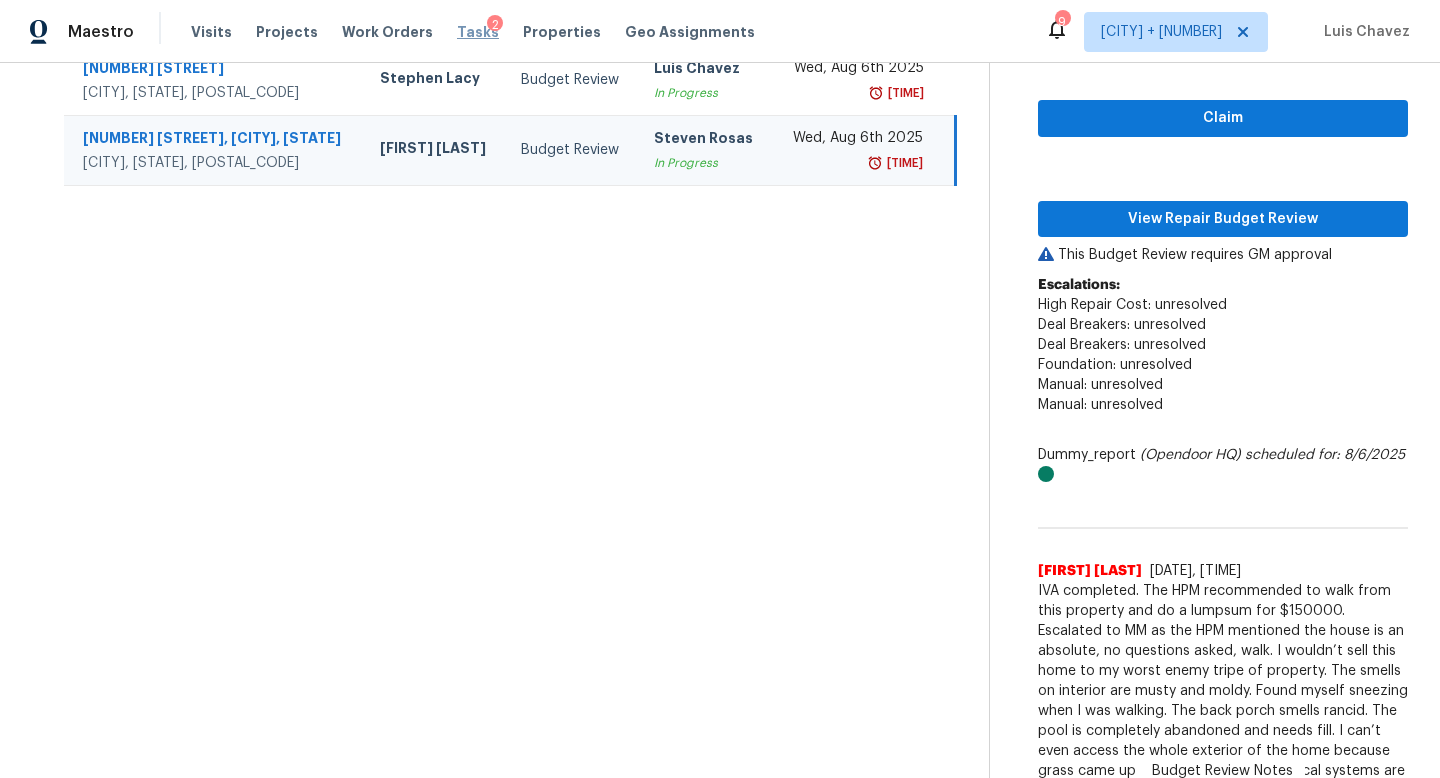 click on "Tasks" at bounding box center (478, 32) 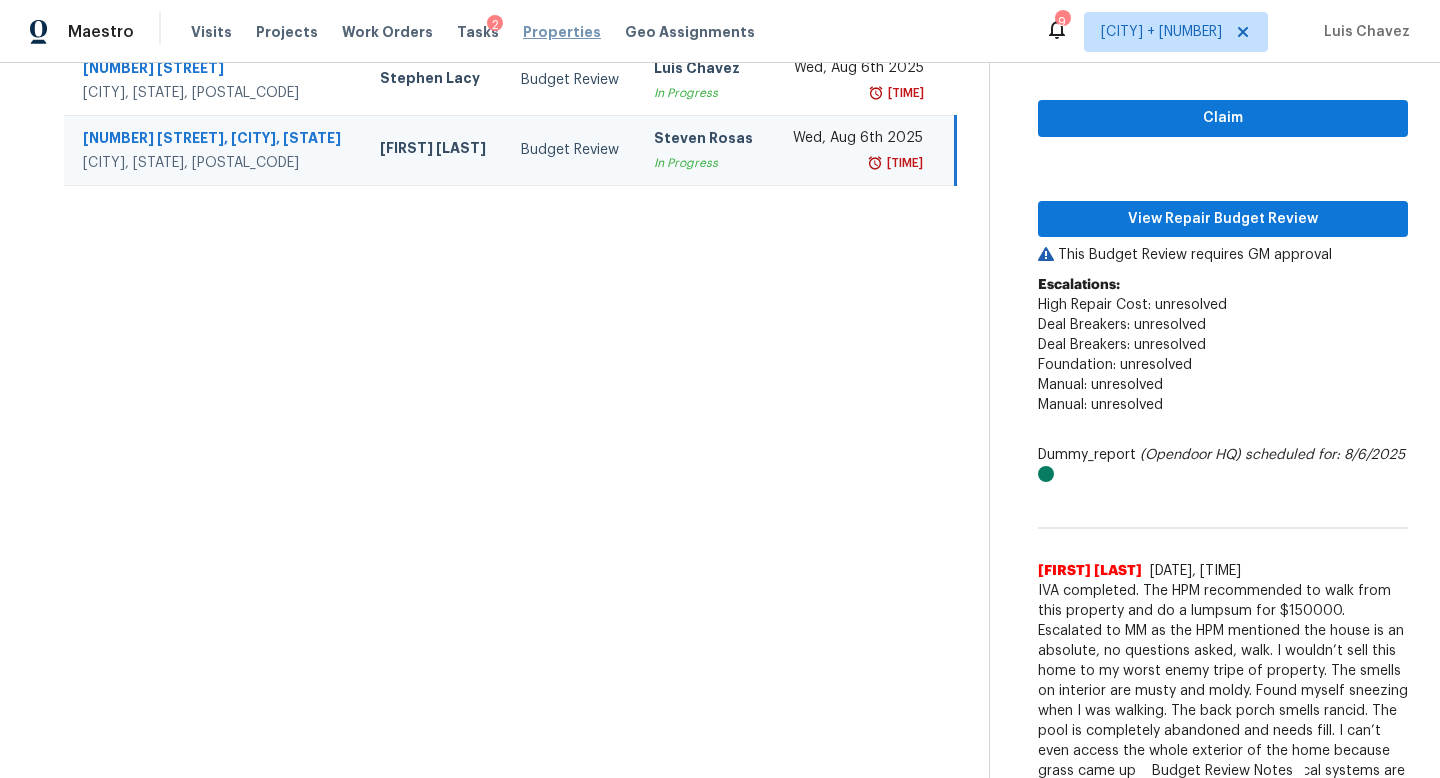 click on "Properties" at bounding box center (562, 32) 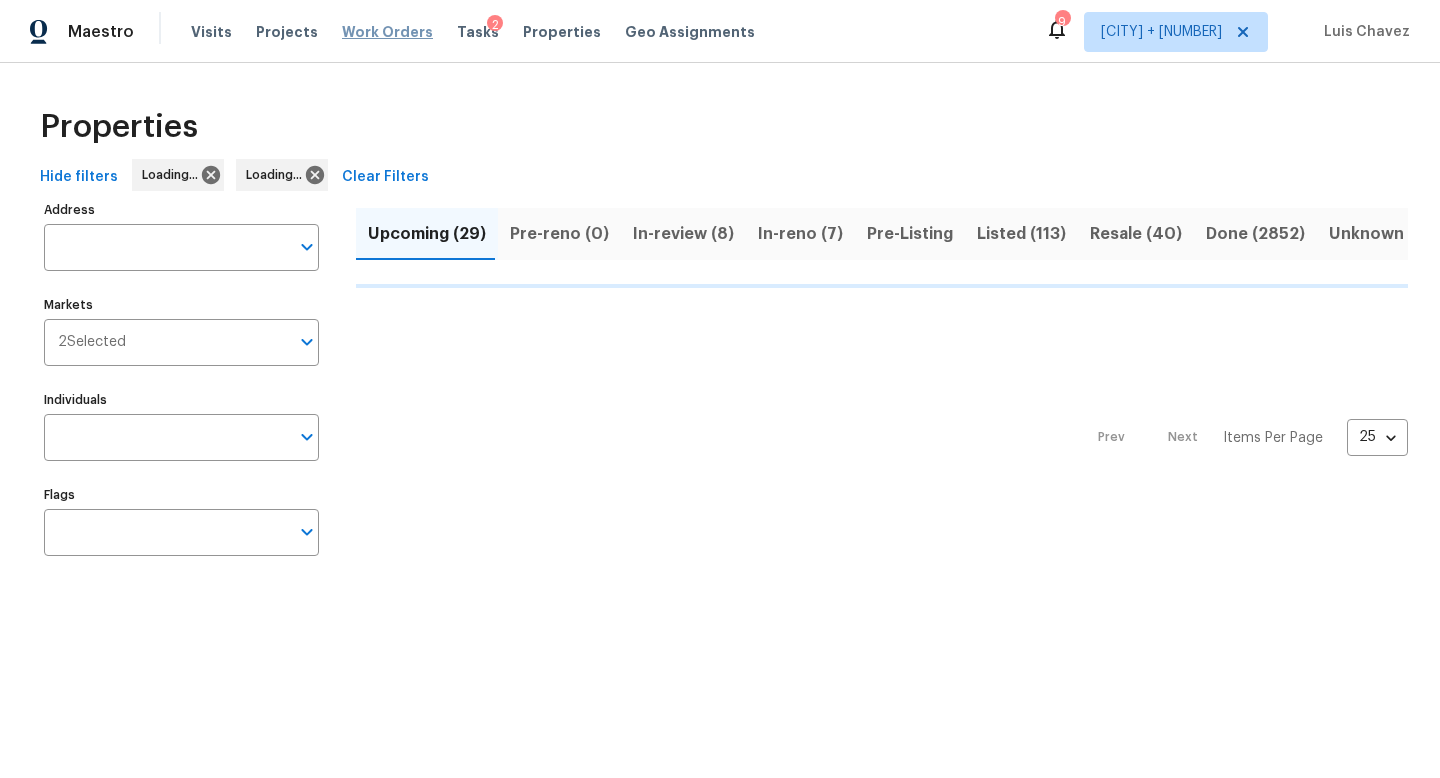 click on "Work Orders" at bounding box center (387, 32) 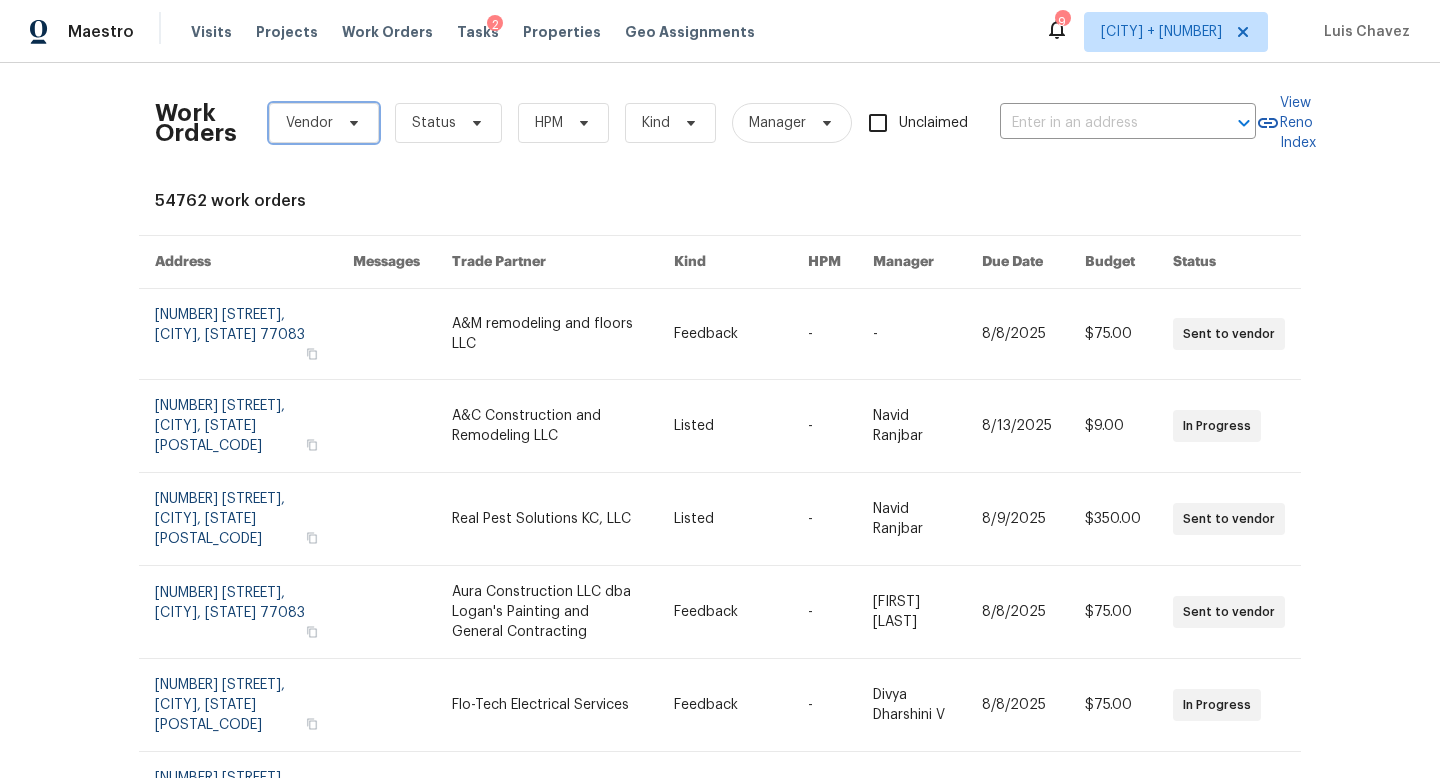 click on "Vendor" at bounding box center (324, 123) 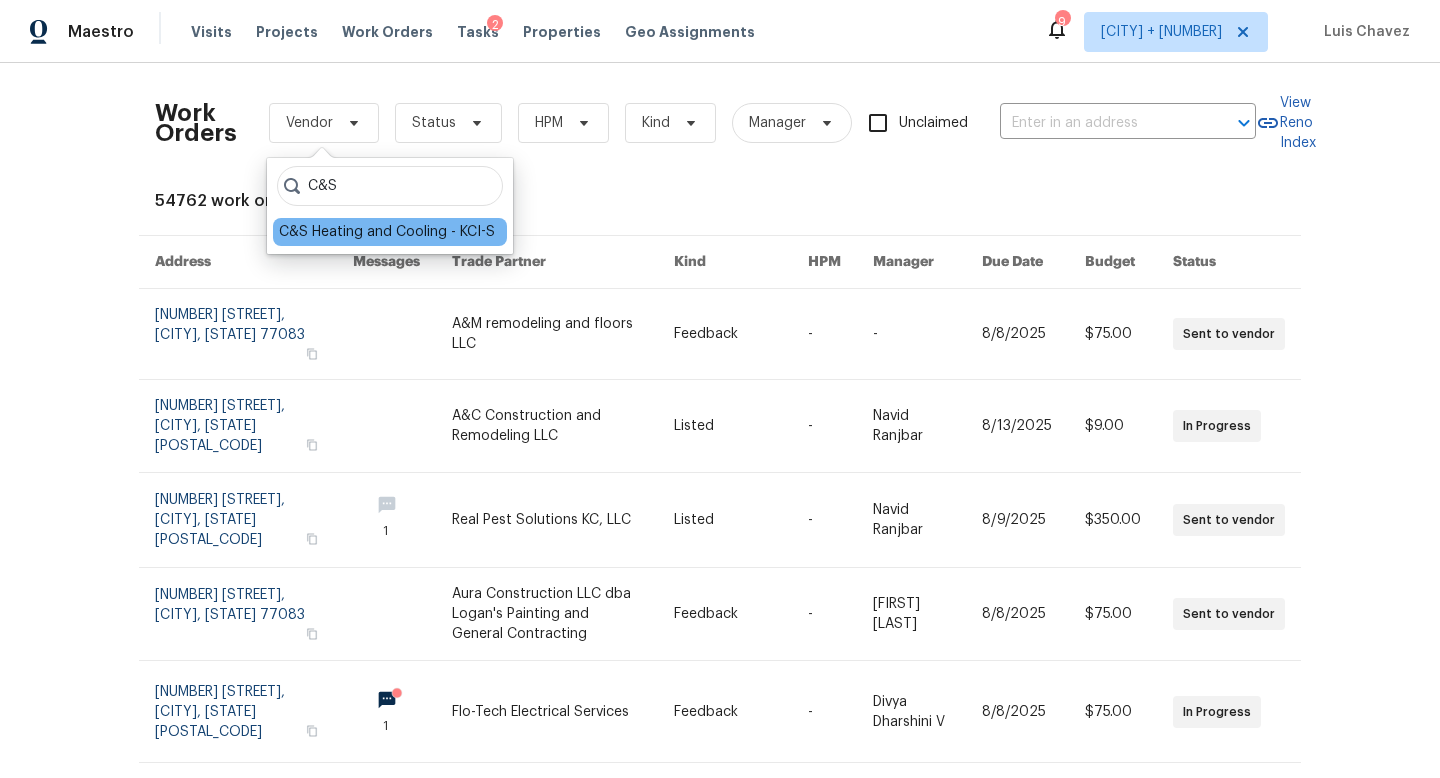 type on "C&S" 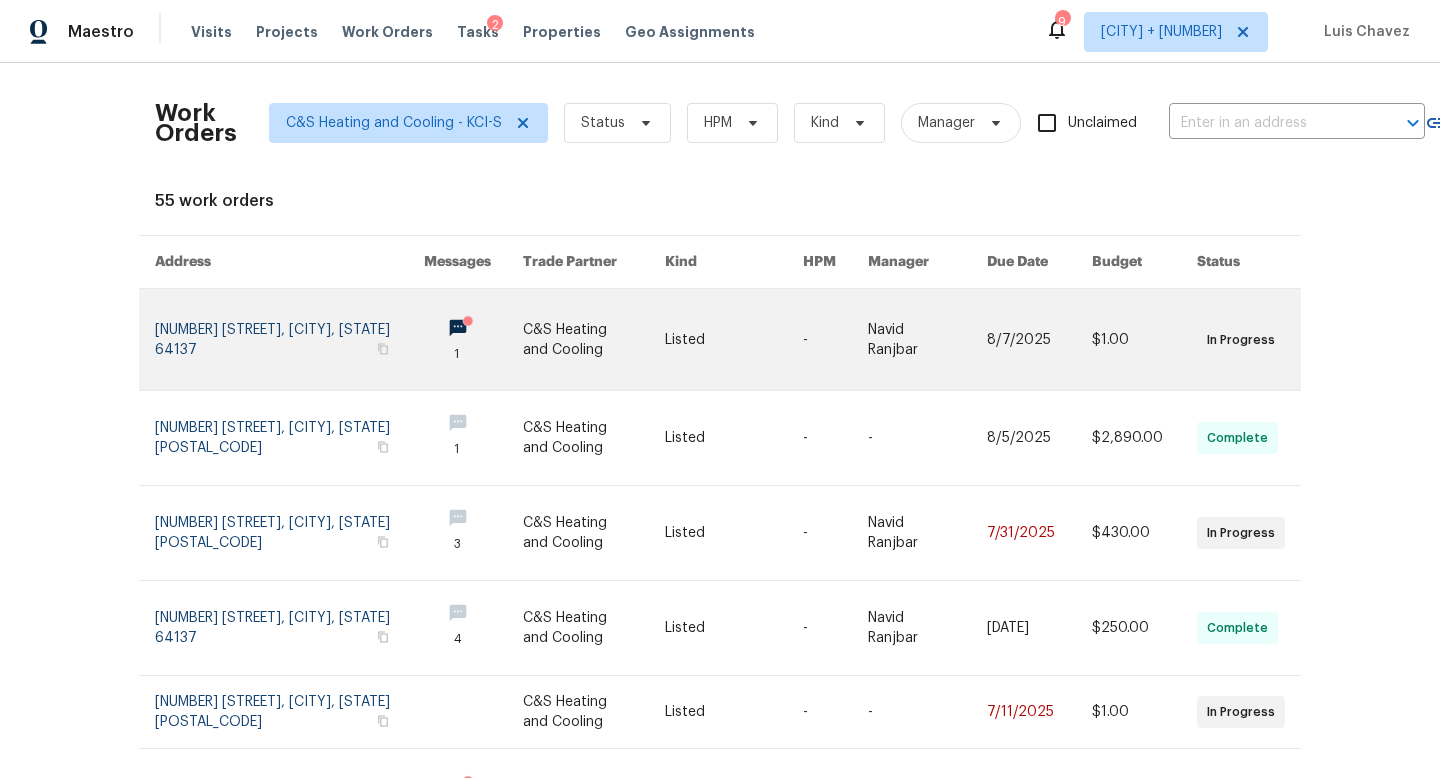 click at bounding box center (289, 339) 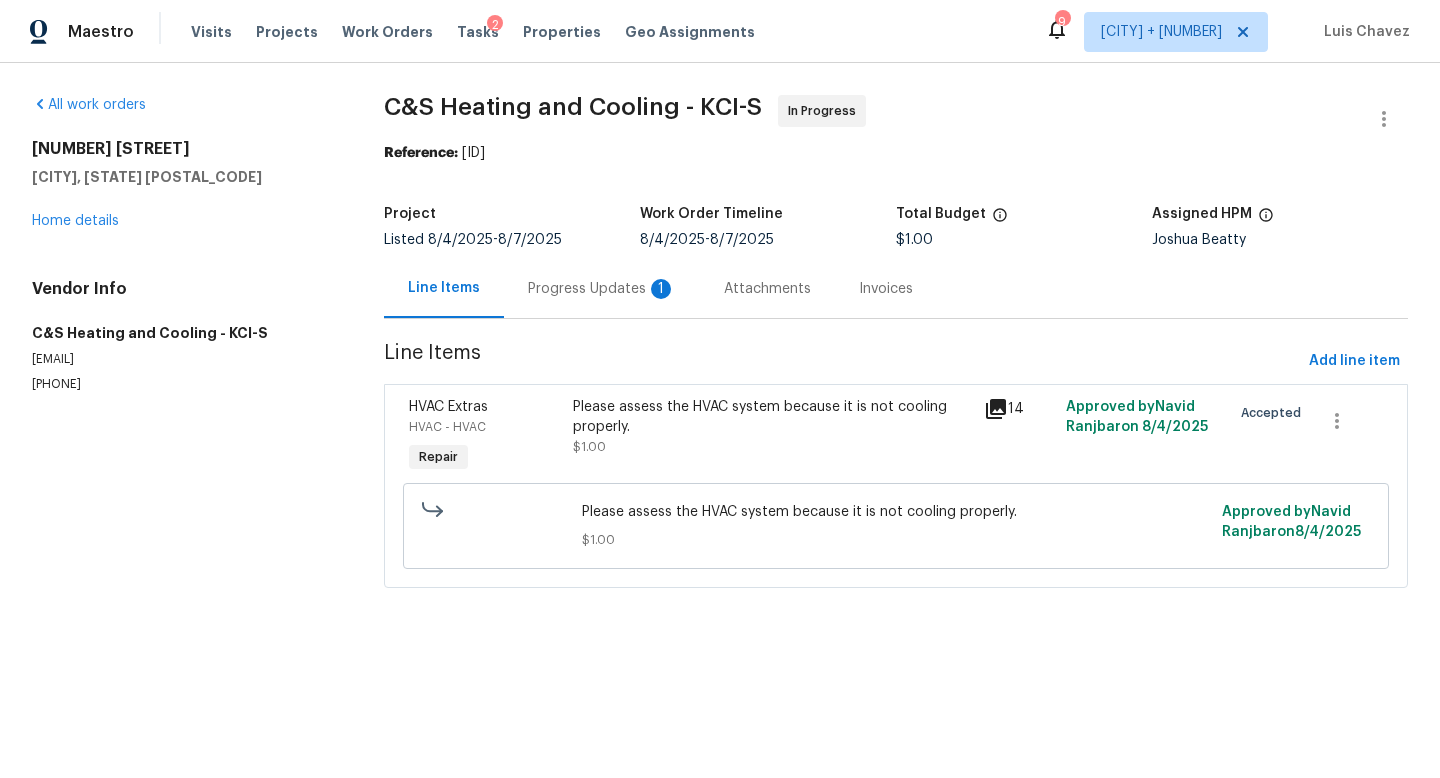 click on "Progress Updates 1" at bounding box center (602, 289) 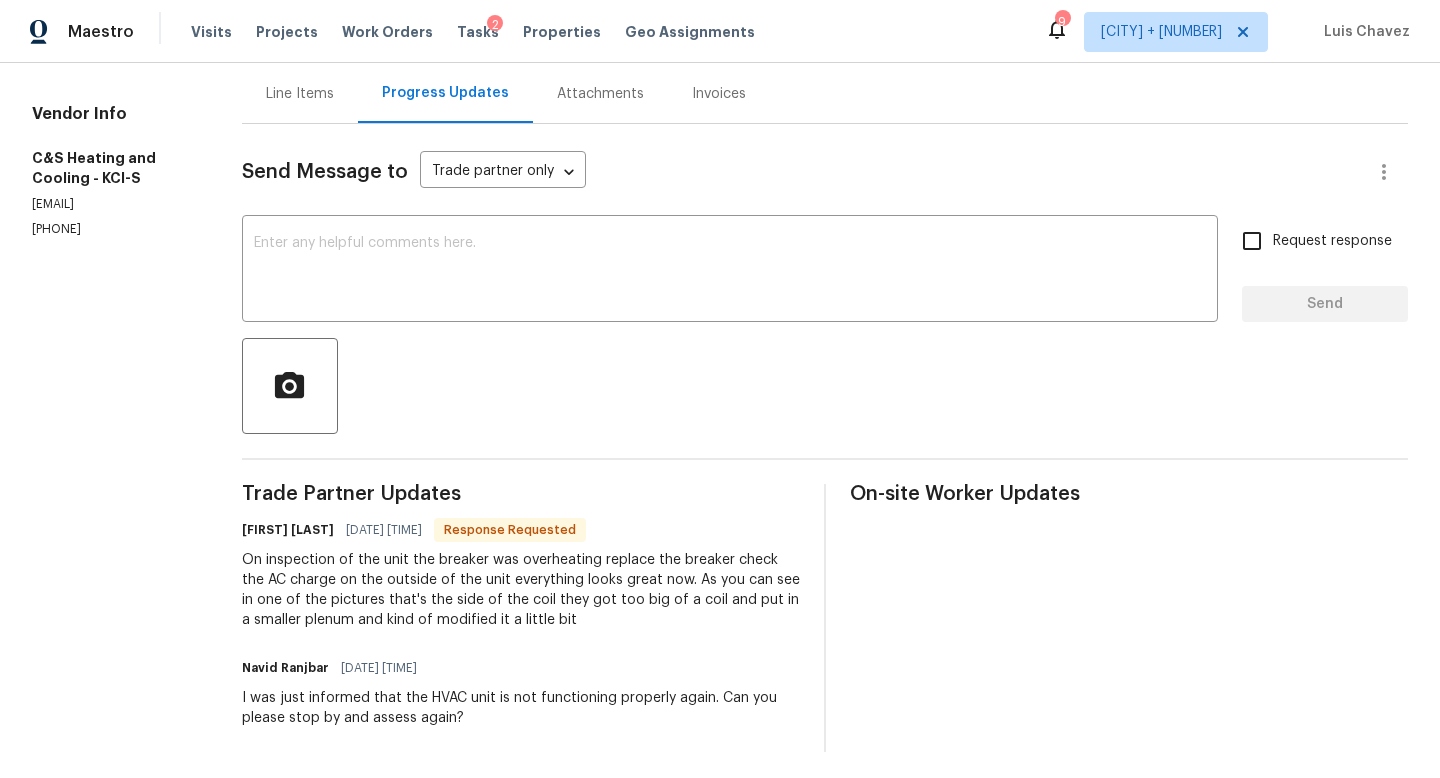scroll, scrollTop: 201, scrollLeft: 0, axis: vertical 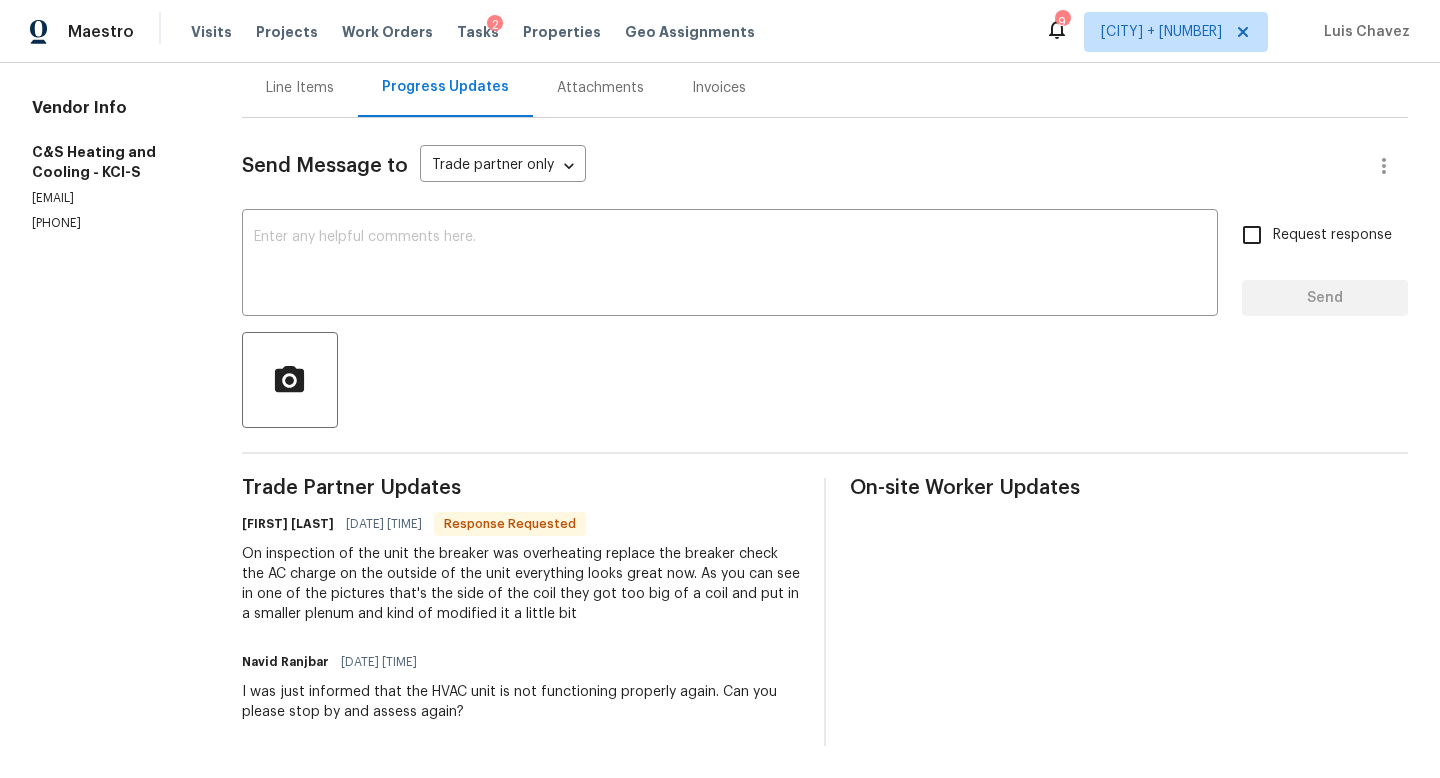click on "Line Items" at bounding box center [300, 88] 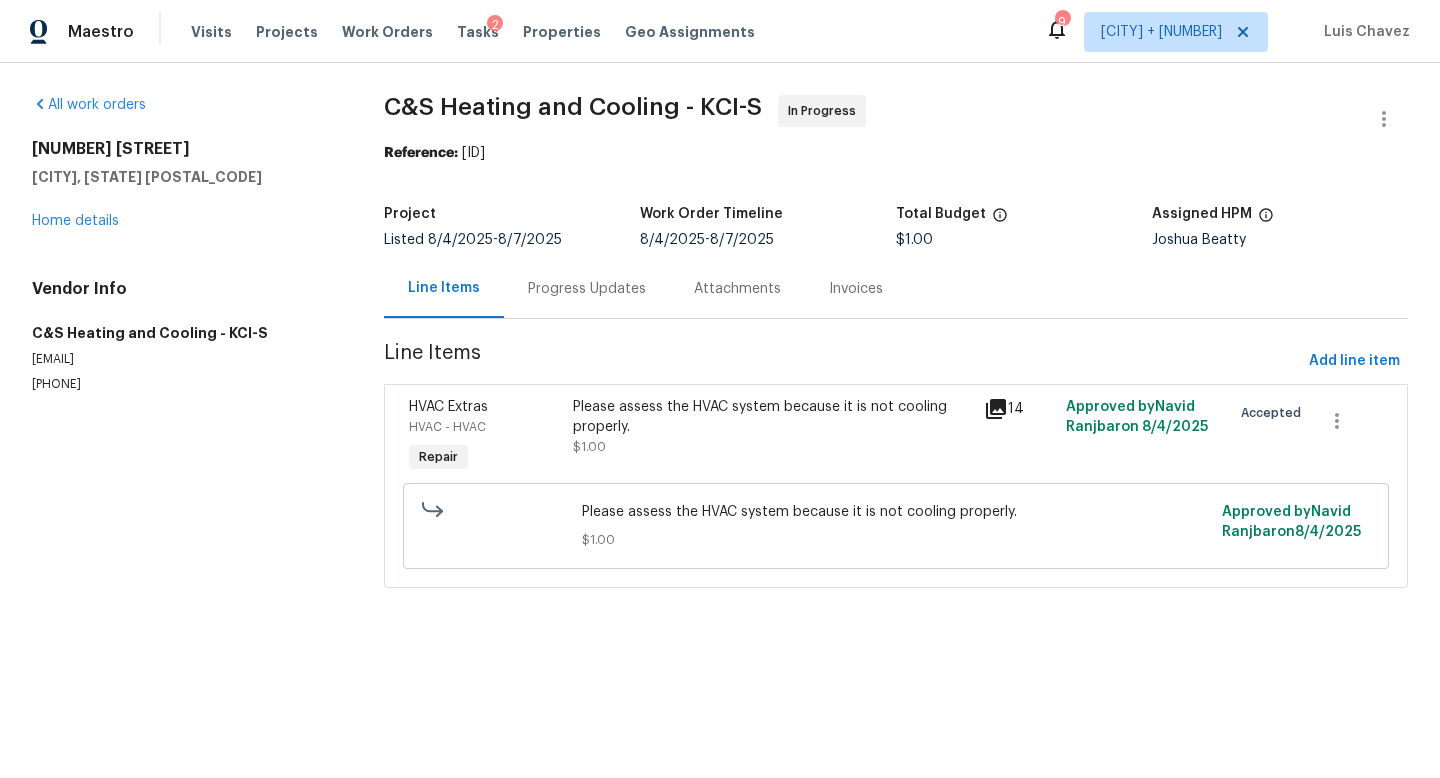 scroll, scrollTop: 0, scrollLeft: 0, axis: both 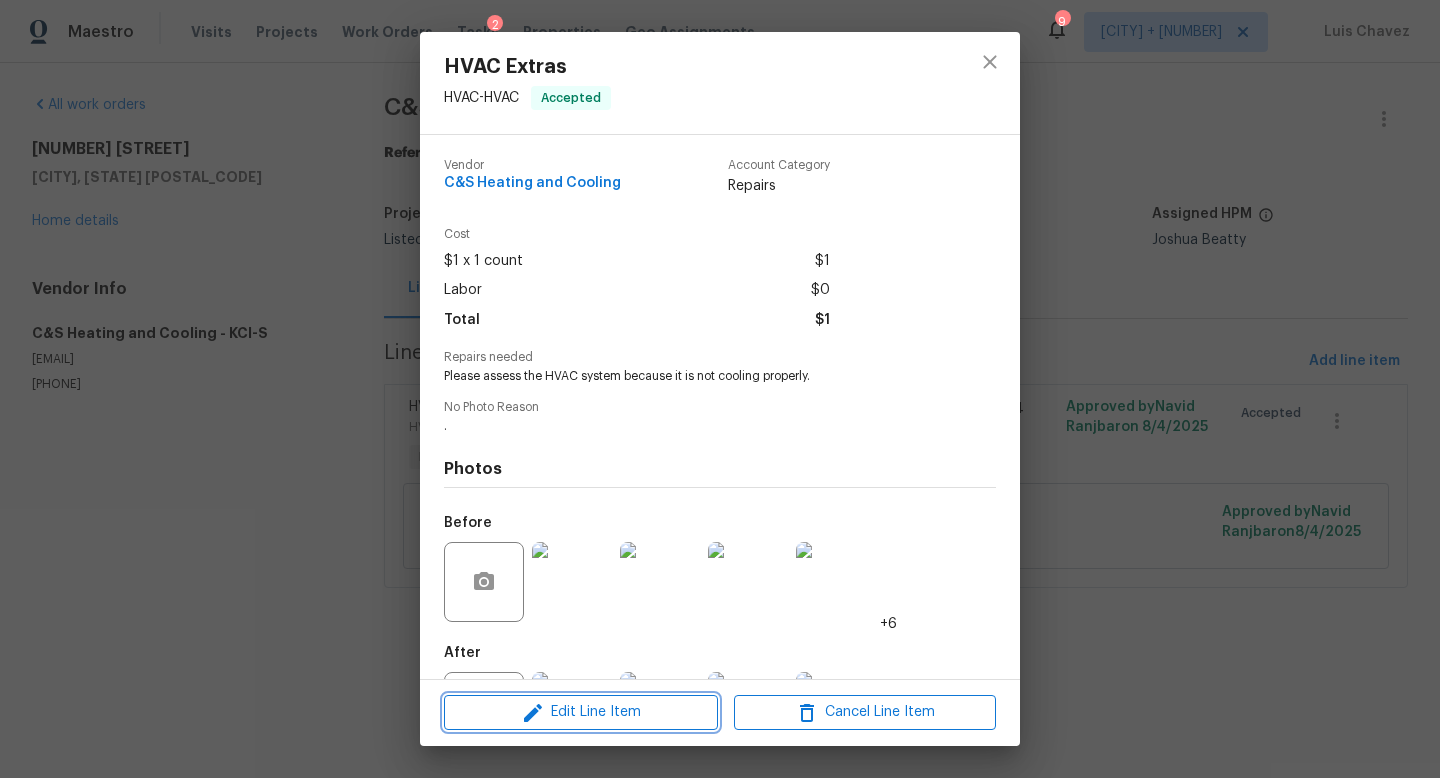 click on "Edit Line Item" at bounding box center [581, 712] 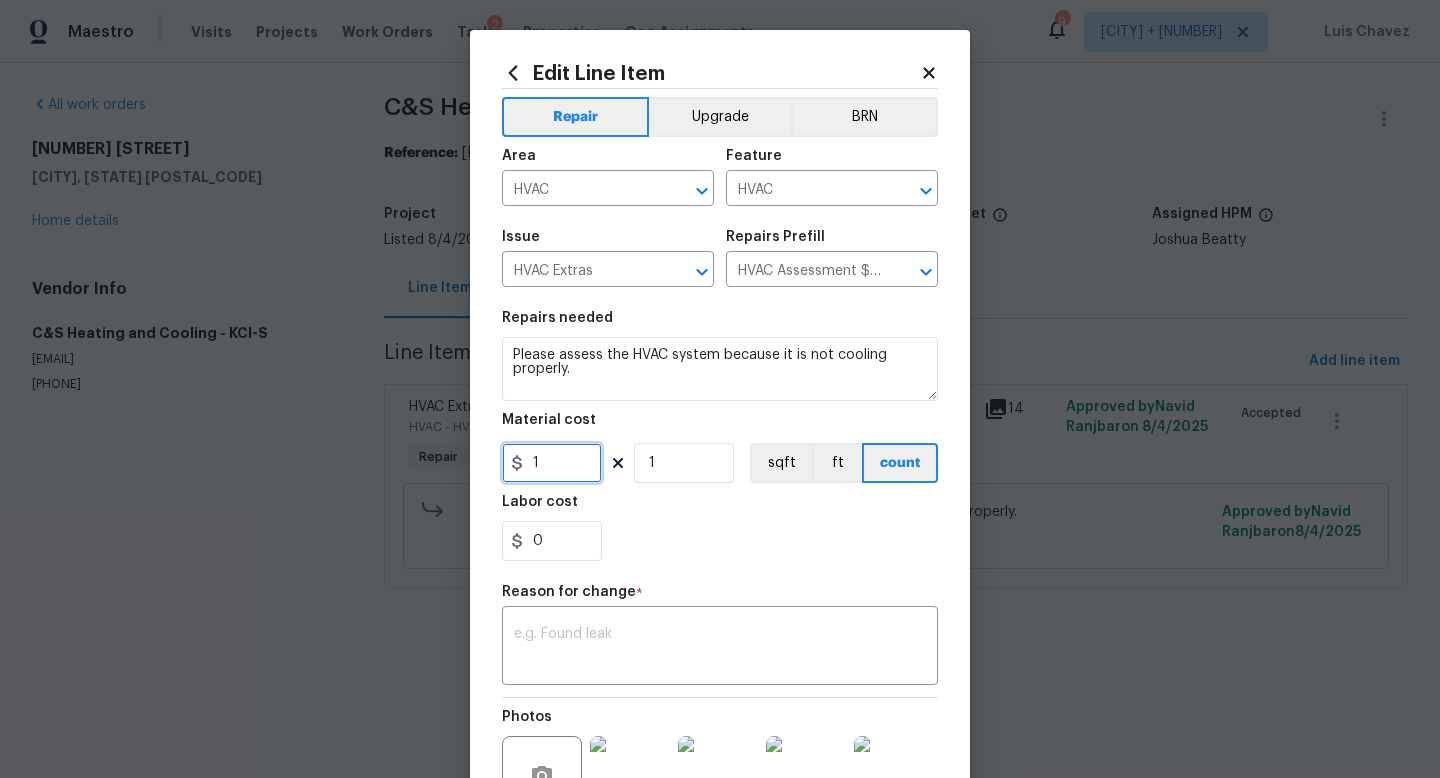 drag, startPoint x: 558, startPoint y: 464, endPoint x: 516, endPoint y: 464, distance: 42 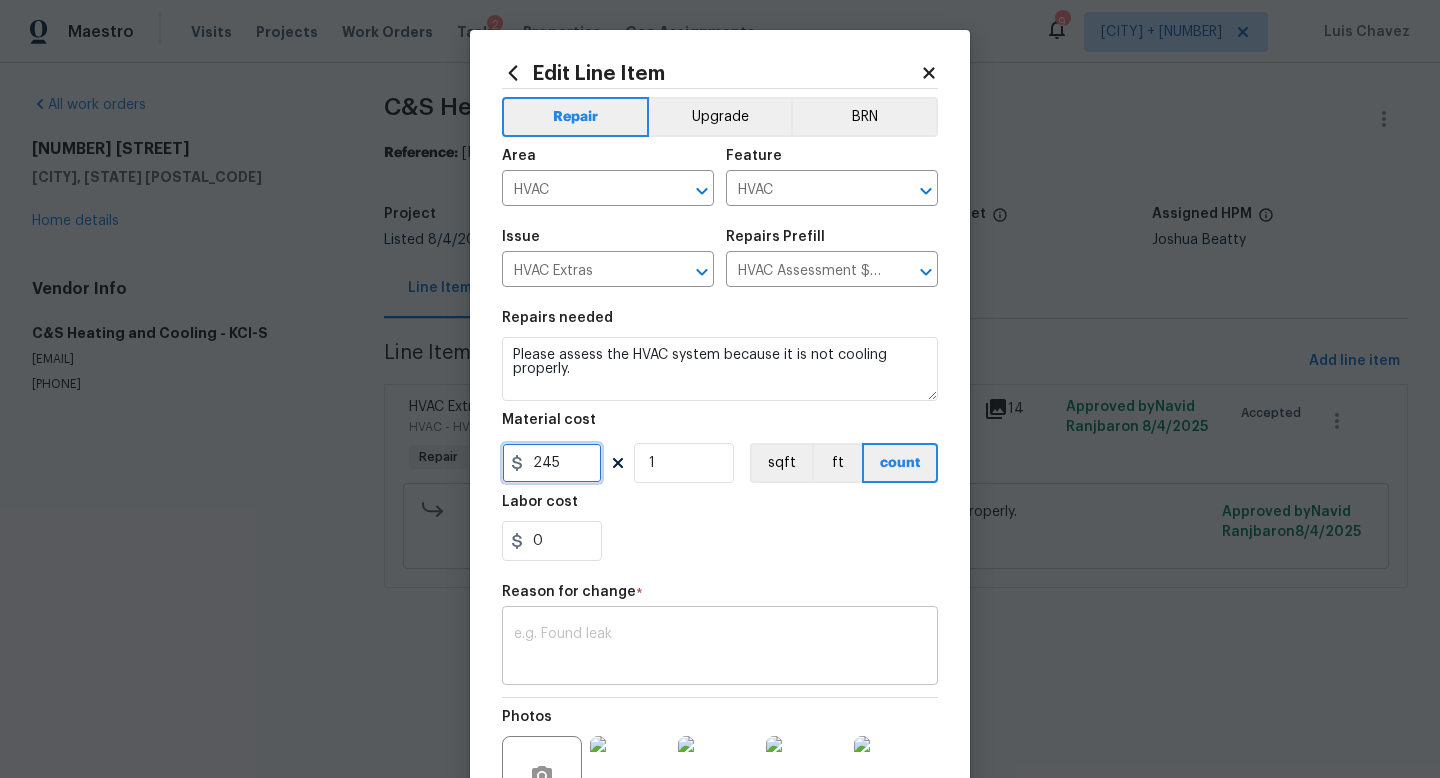 type on "245" 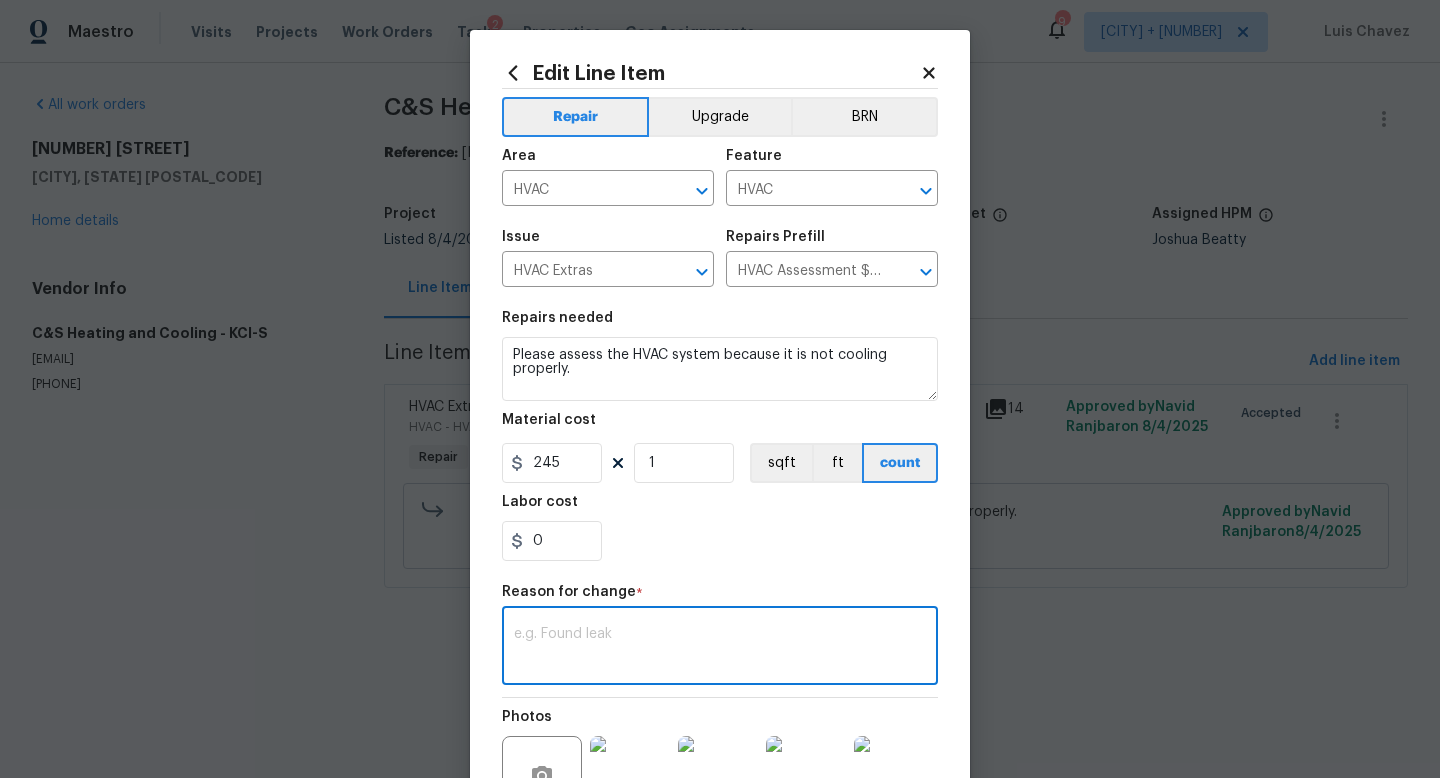 click at bounding box center [720, 648] 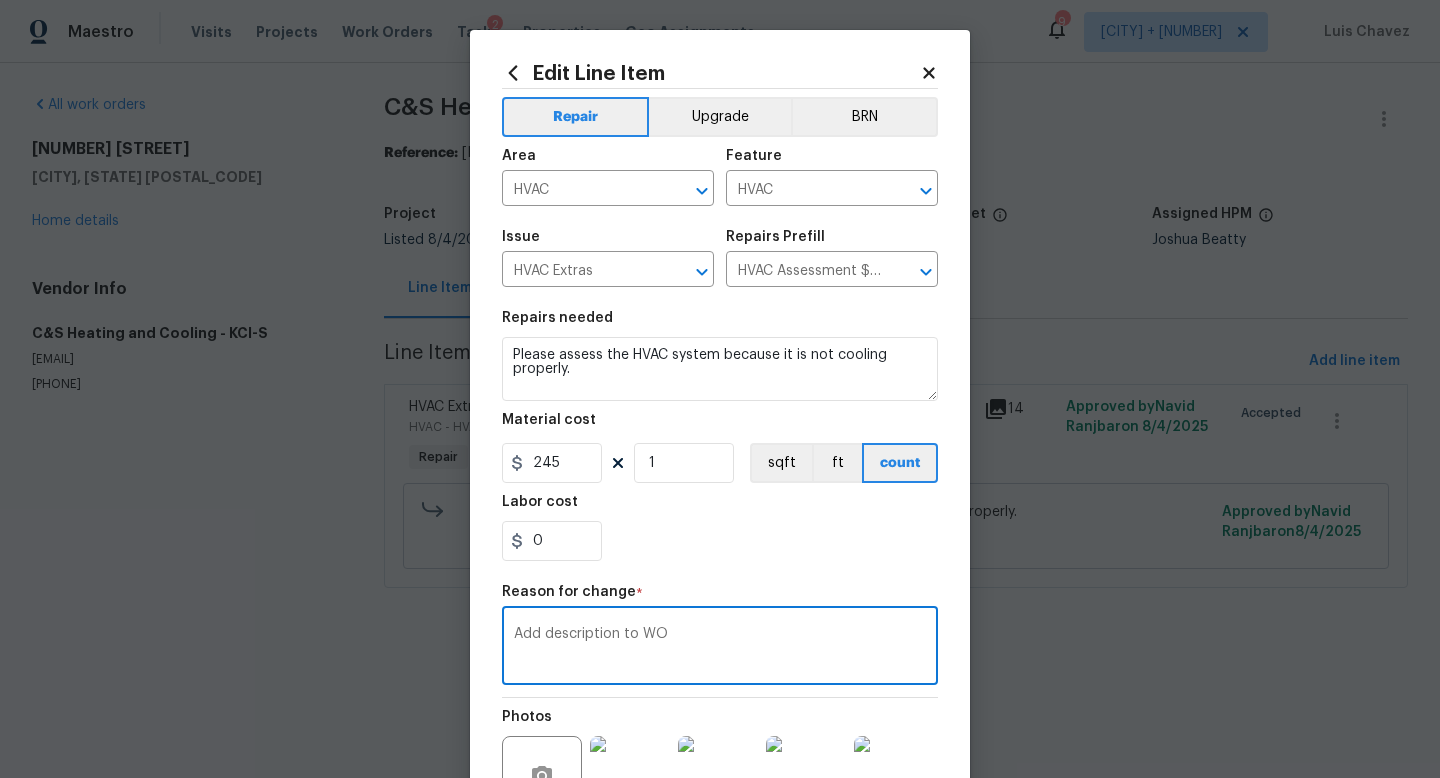 type on "Add description to WO" 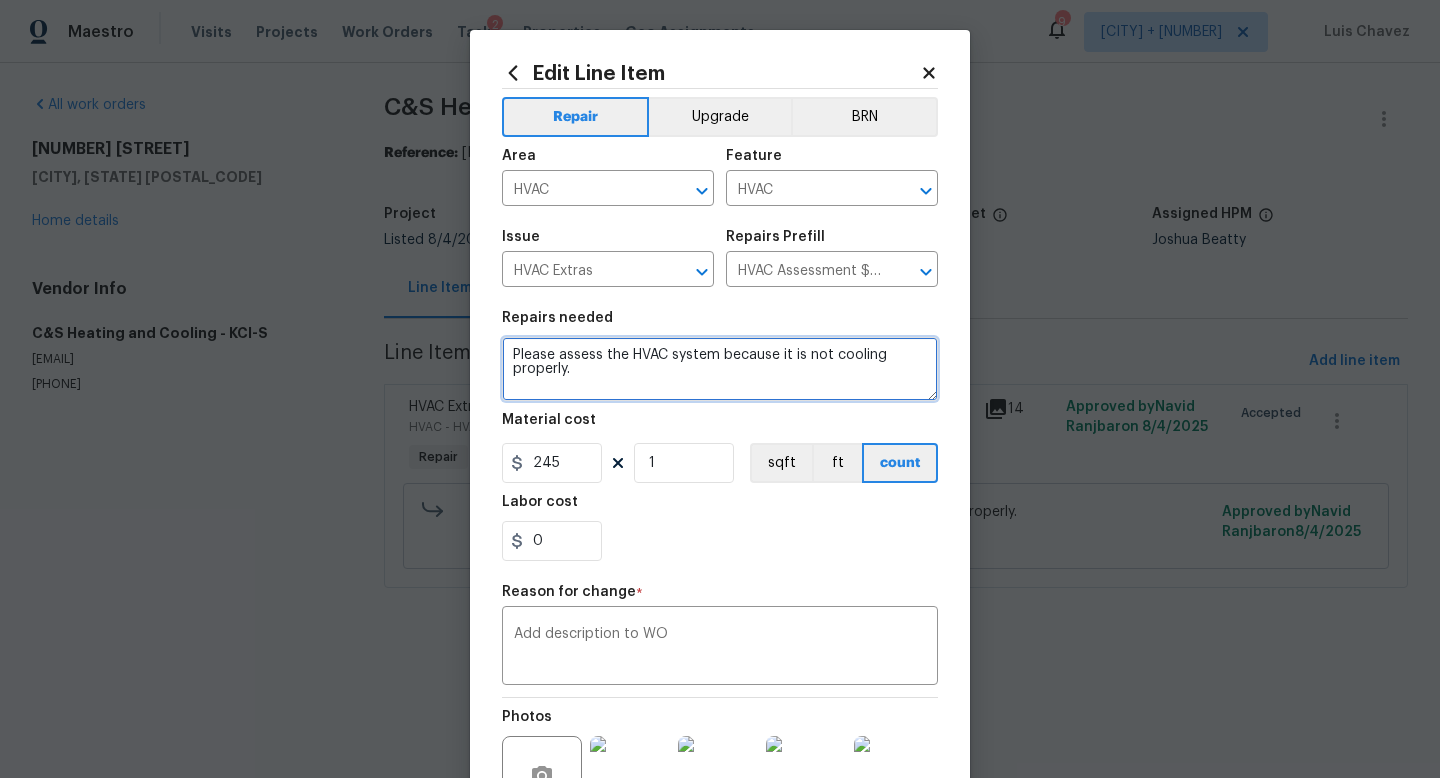 drag, startPoint x: 604, startPoint y: 385, endPoint x: 502, endPoint y: 346, distance: 109.201645 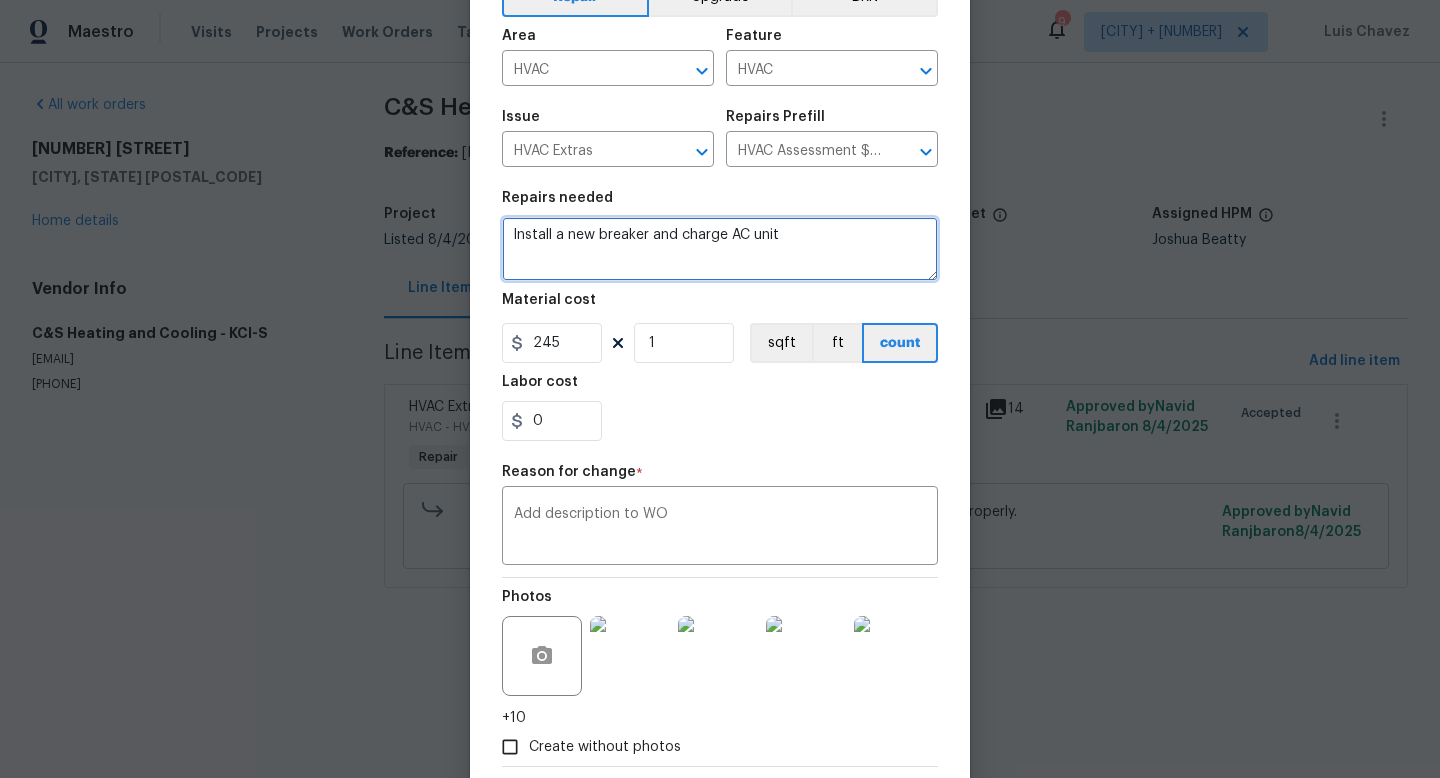 scroll, scrollTop: 228, scrollLeft: 0, axis: vertical 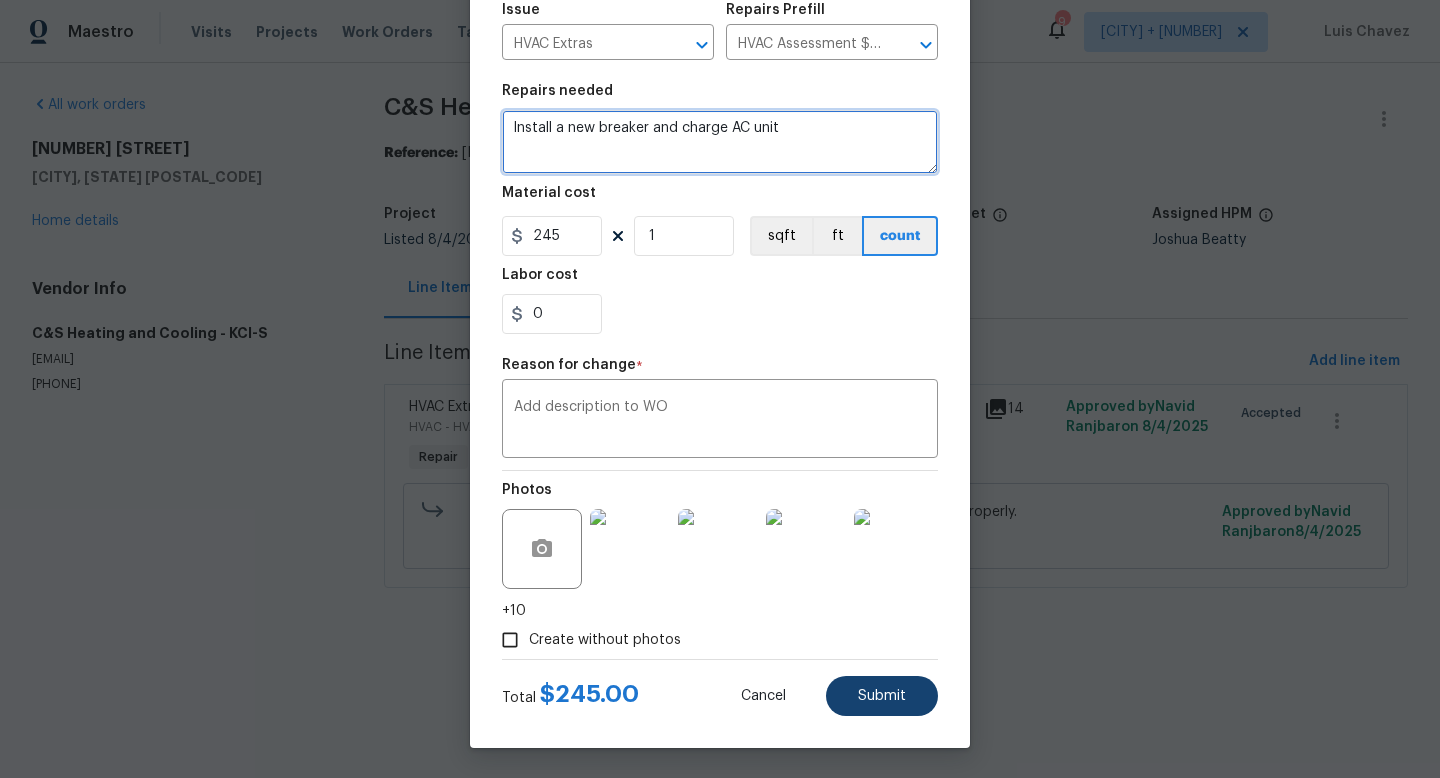 type on "Install a new breaker and charge AC unit" 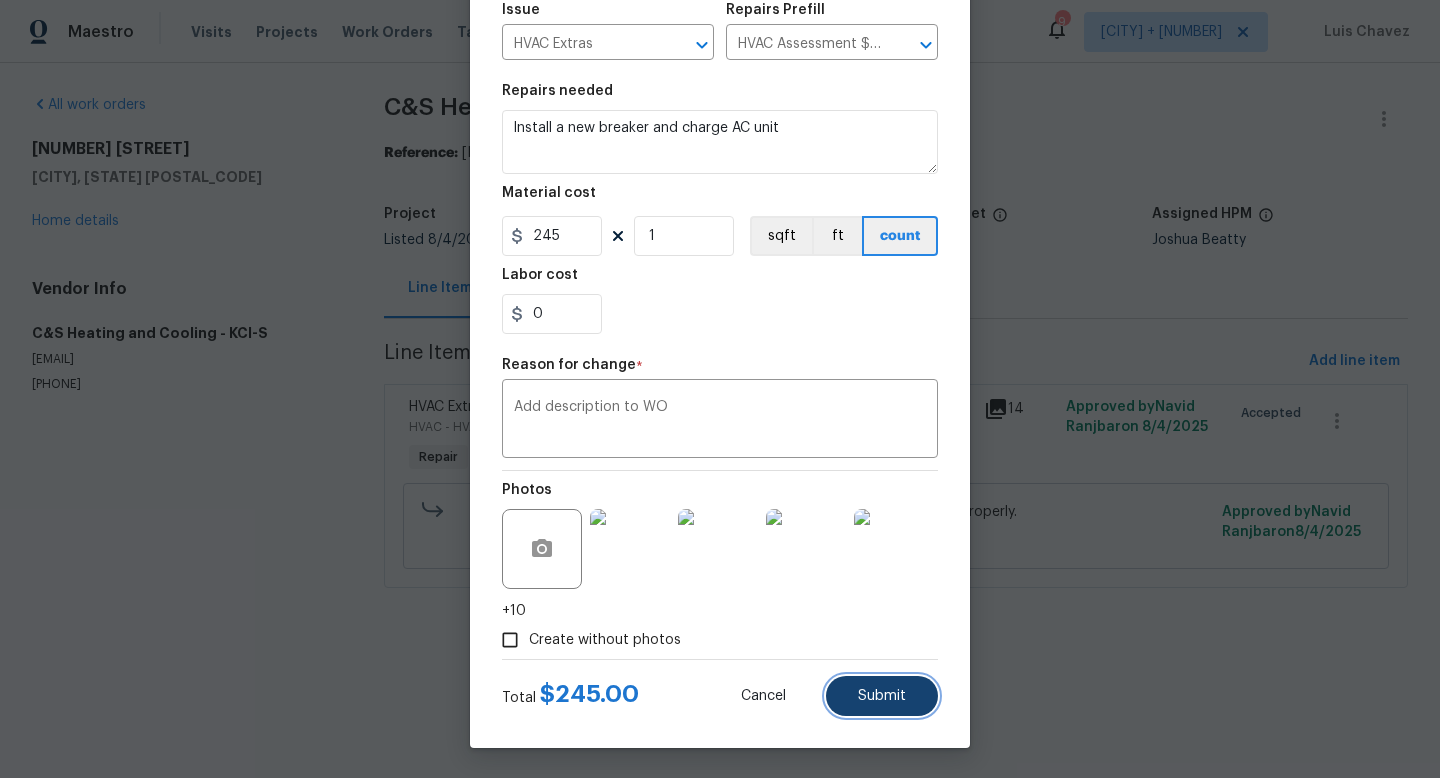 click on "Submit" at bounding box center [882, 696] 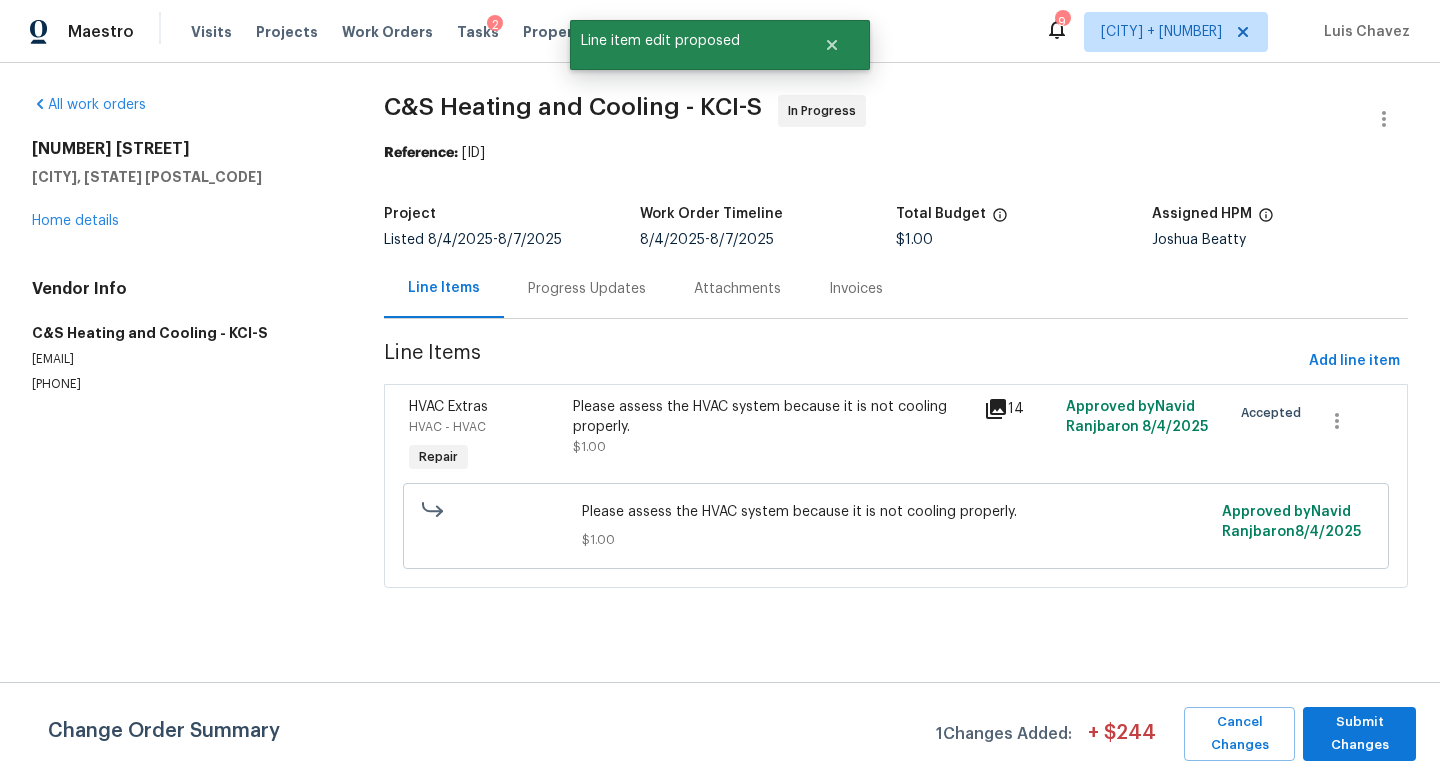 scroll, scrollTop: 0, scrollLeft: 0, axis: both 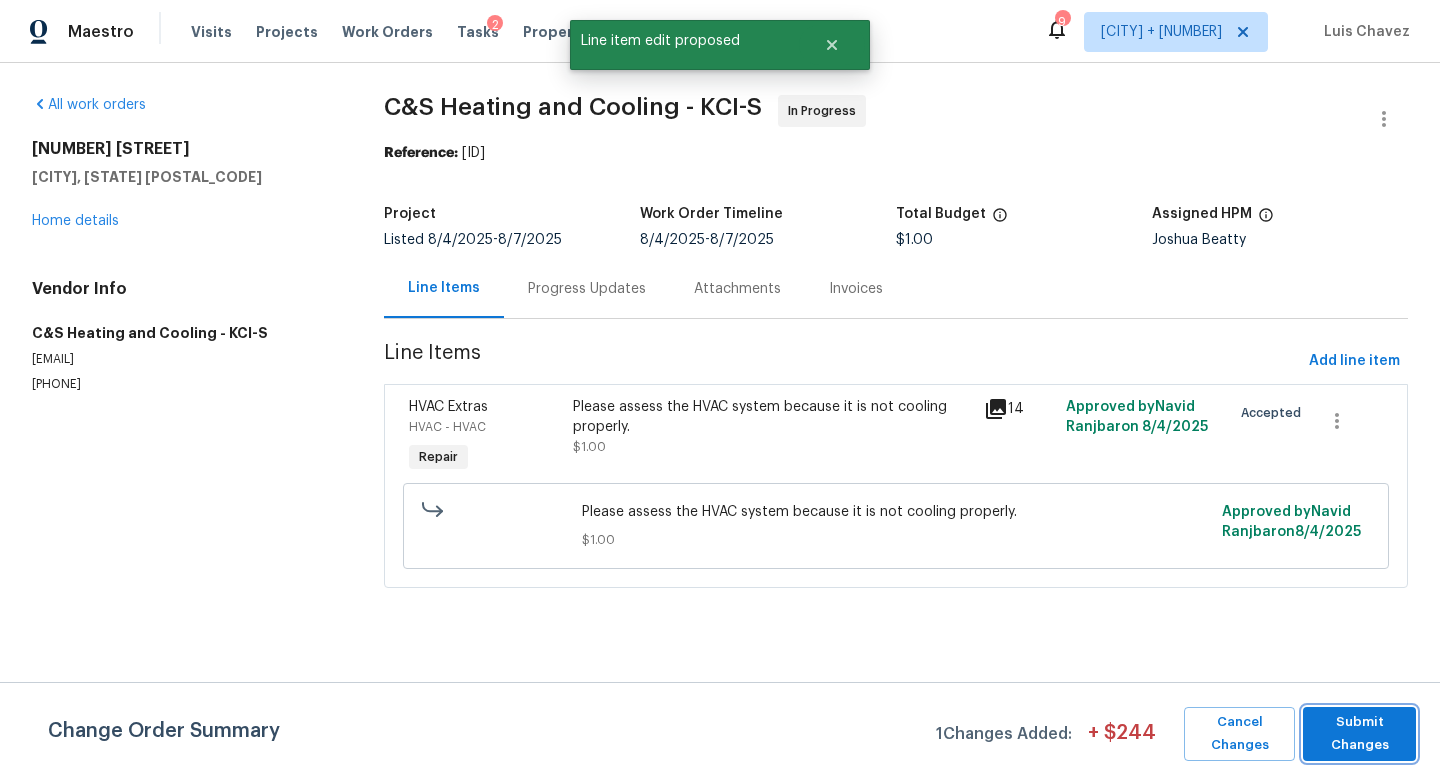 click on "Submit Changes" at bounding box center [1359, 734] 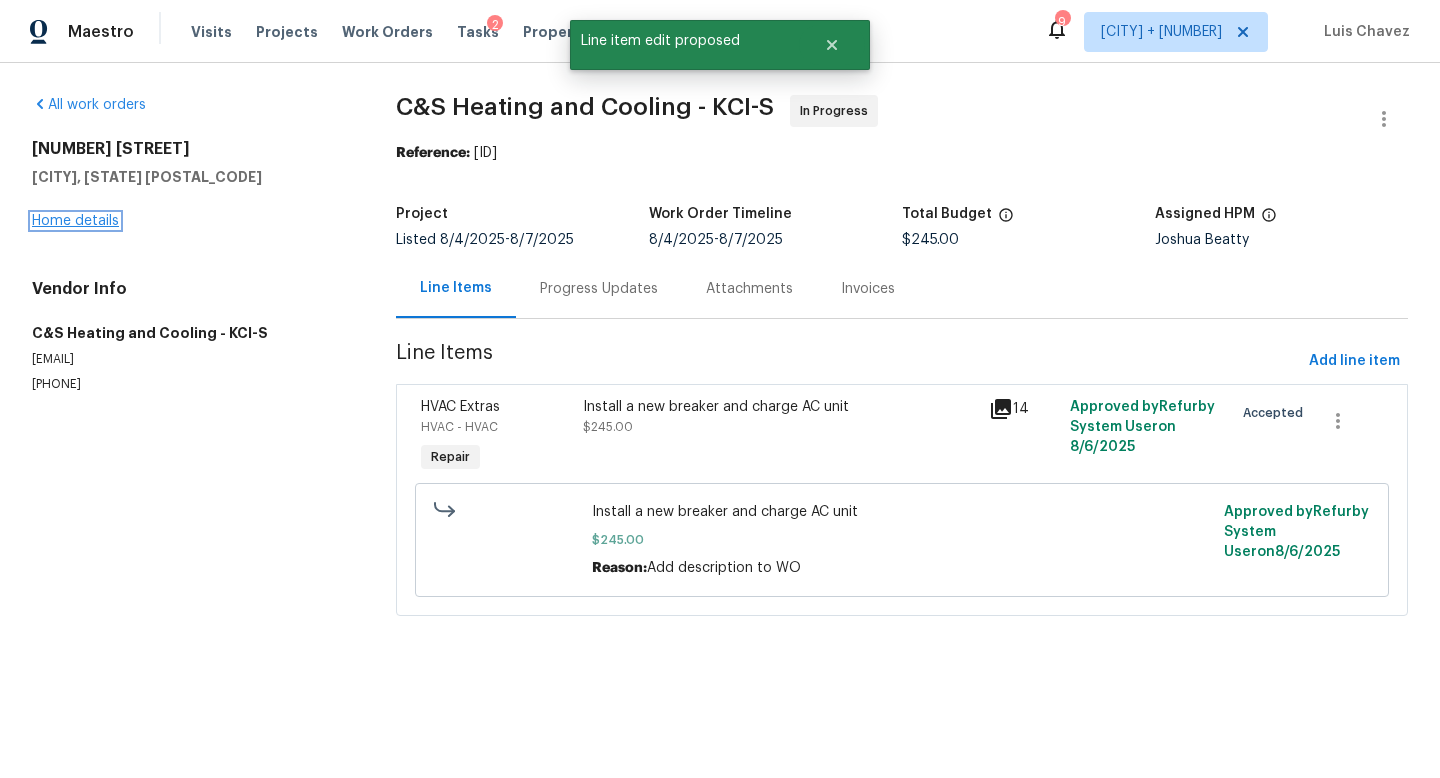 click on "Home details" at bounding box center [75, 221] 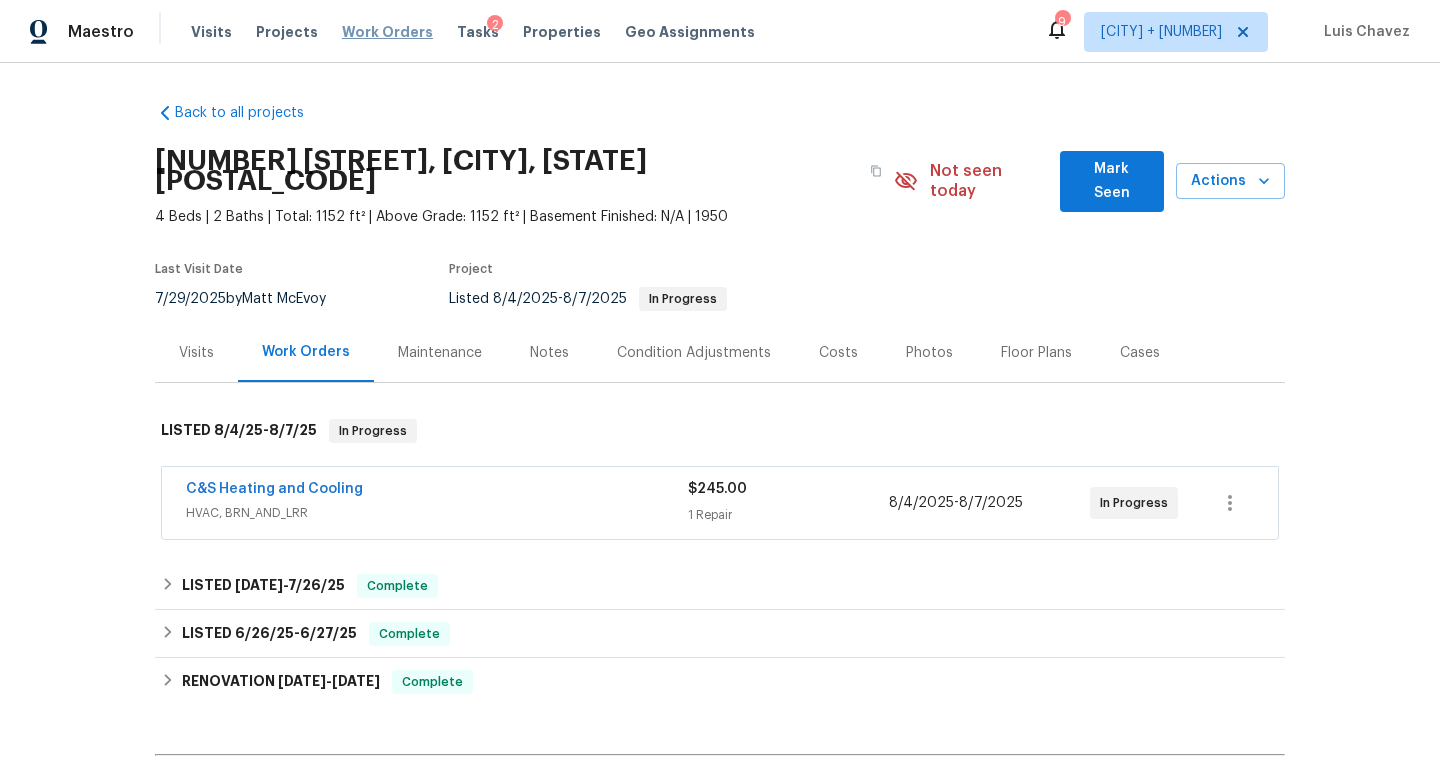 click on "Work Orders" at bounding box center (387, 32) 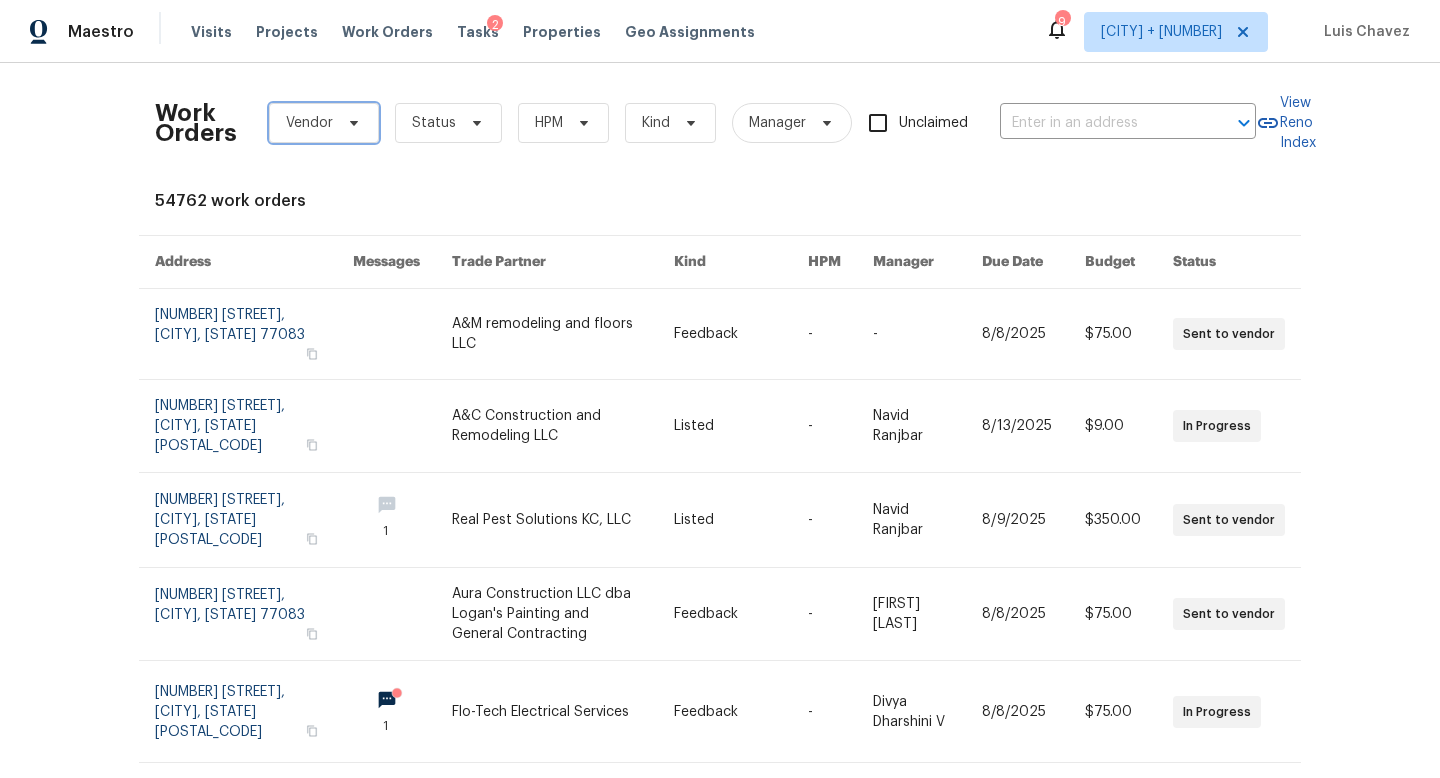 click on "Vendor" at bounding box center (309, 123) 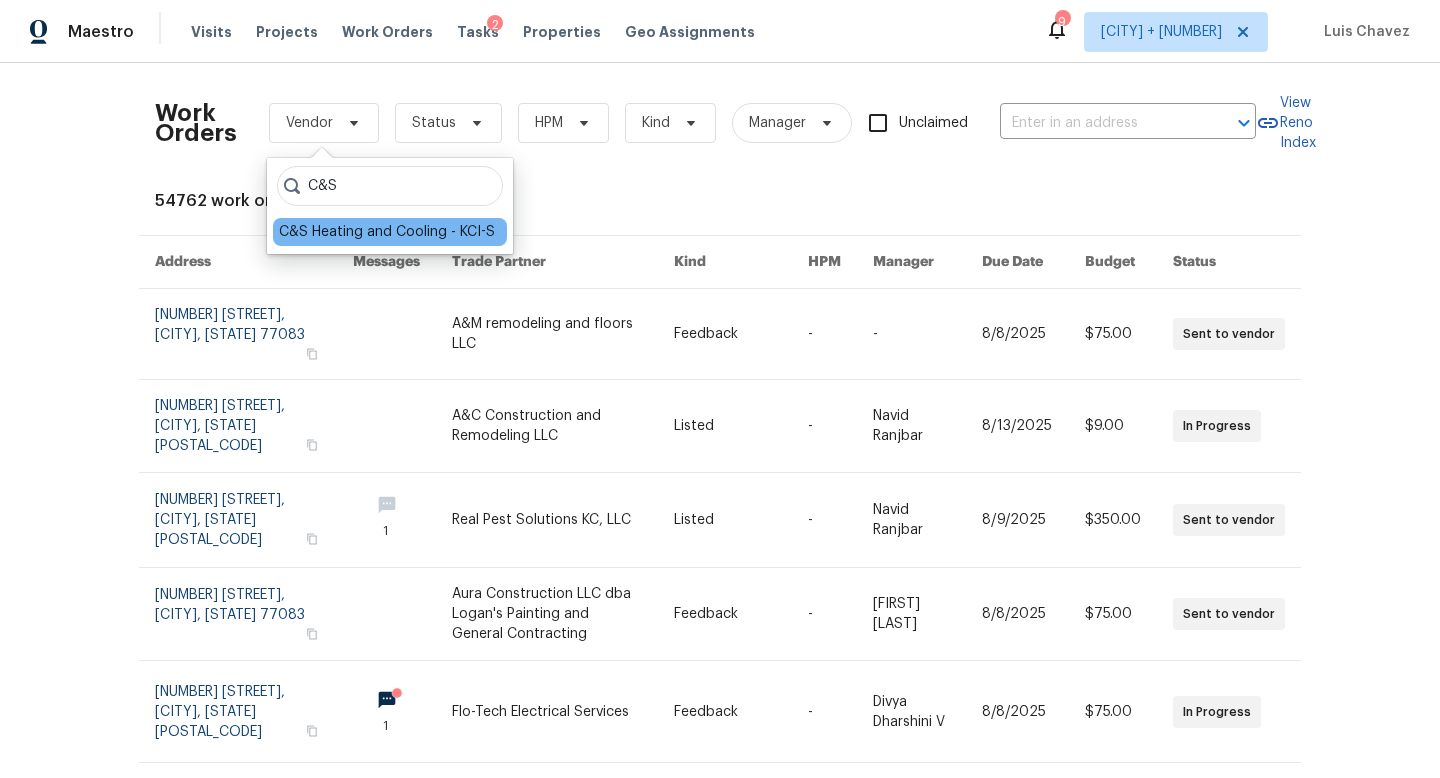type on "C&S" 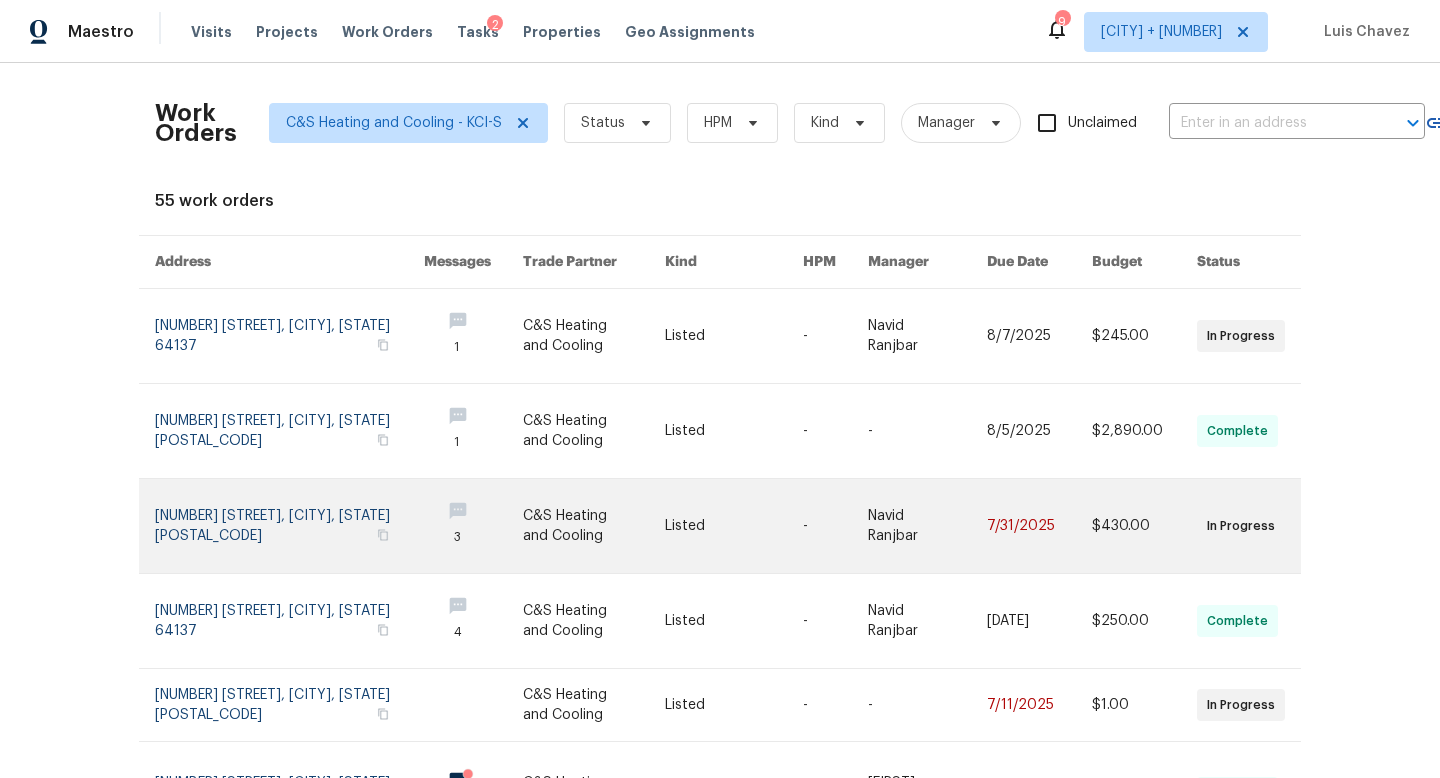 click at bounding box center (289, 526) 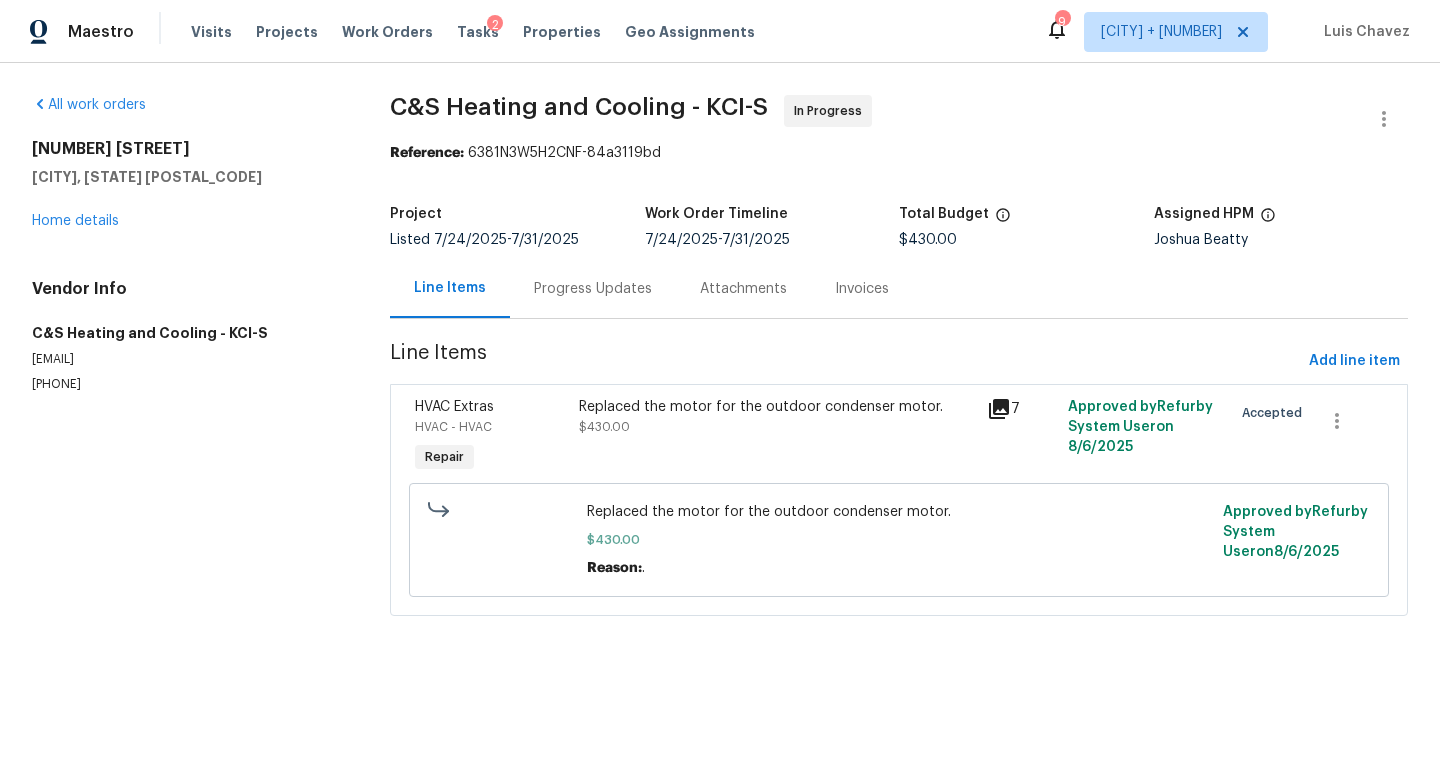 click on "Replaced the motor for the outdoor condenser motor." at bounding box center [777, 407] 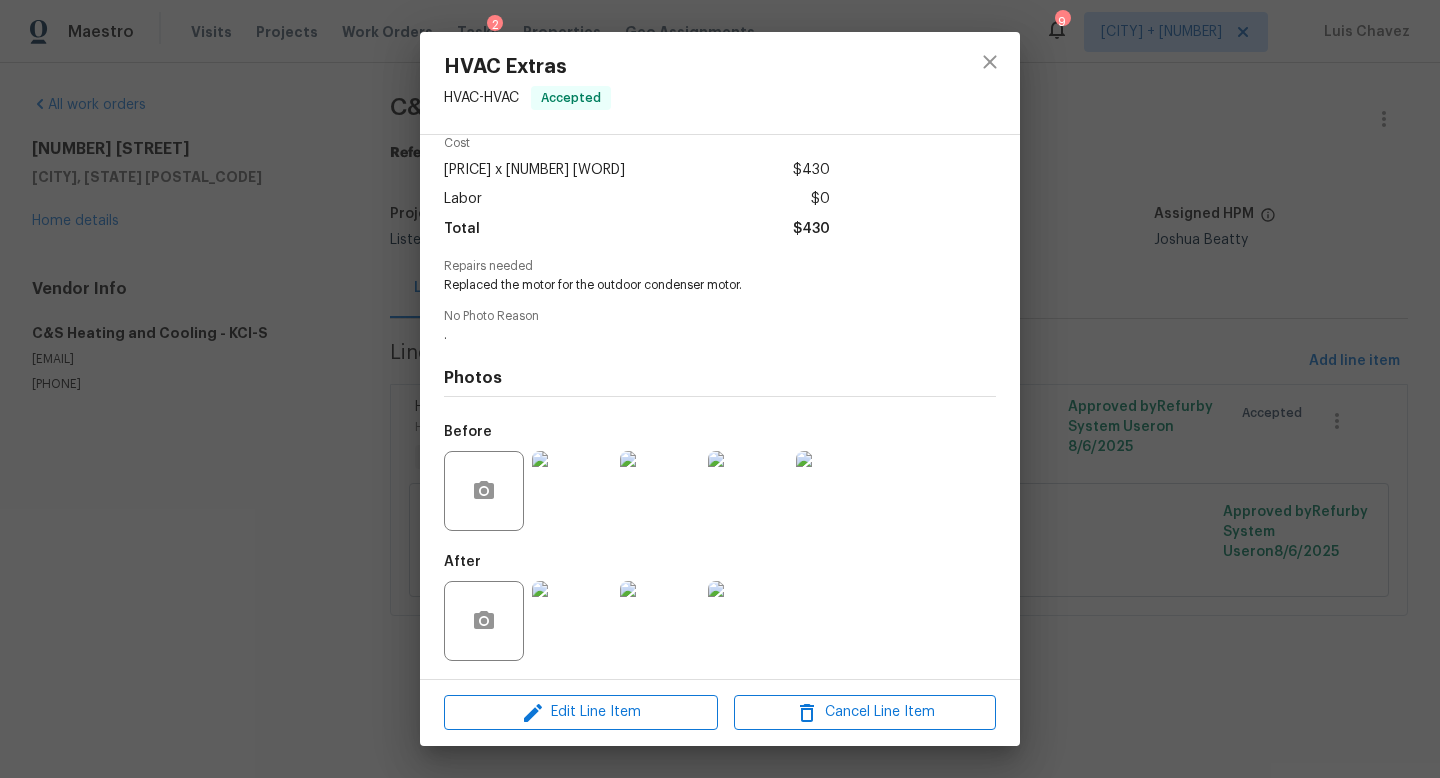 scroll, scrollTop: 93, scrollLeft: 0, axis: vertical 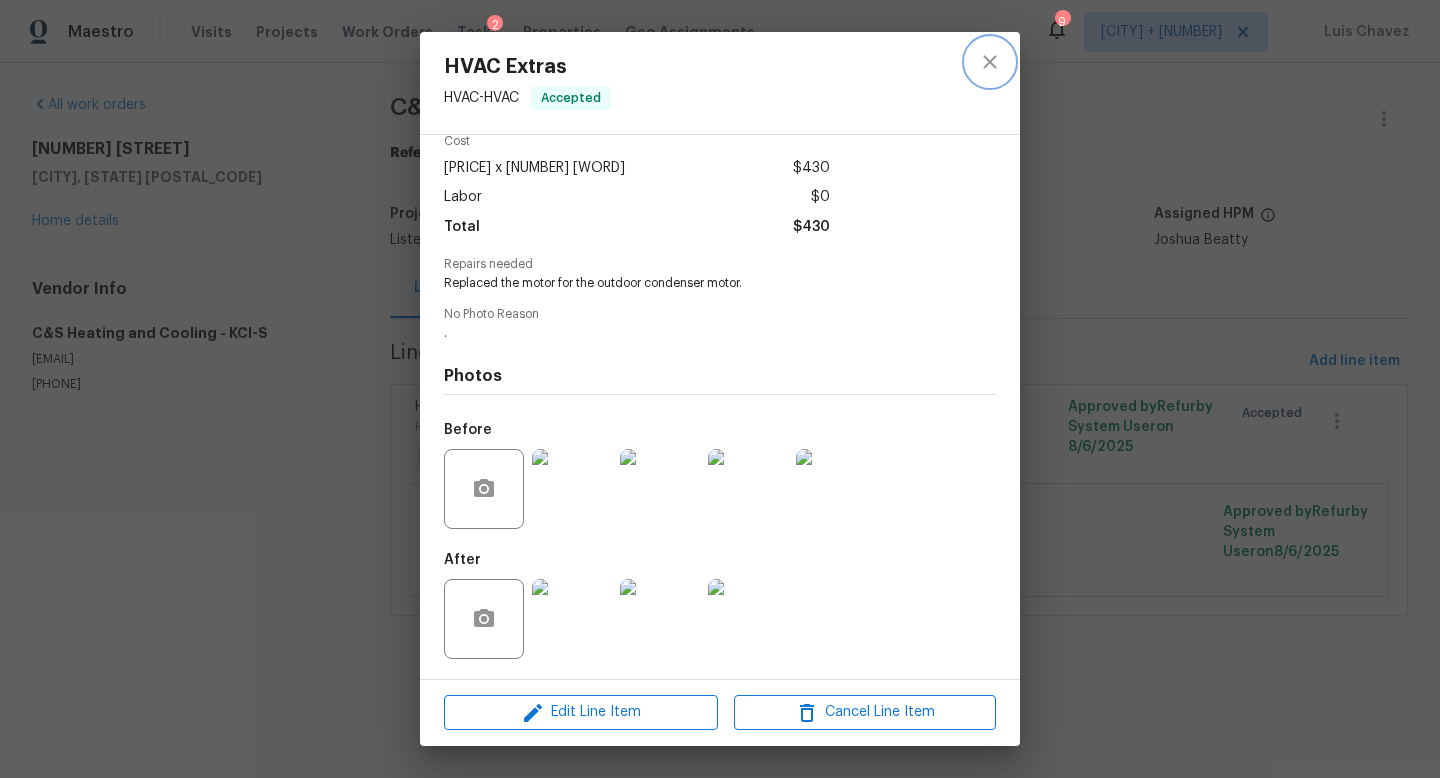 click 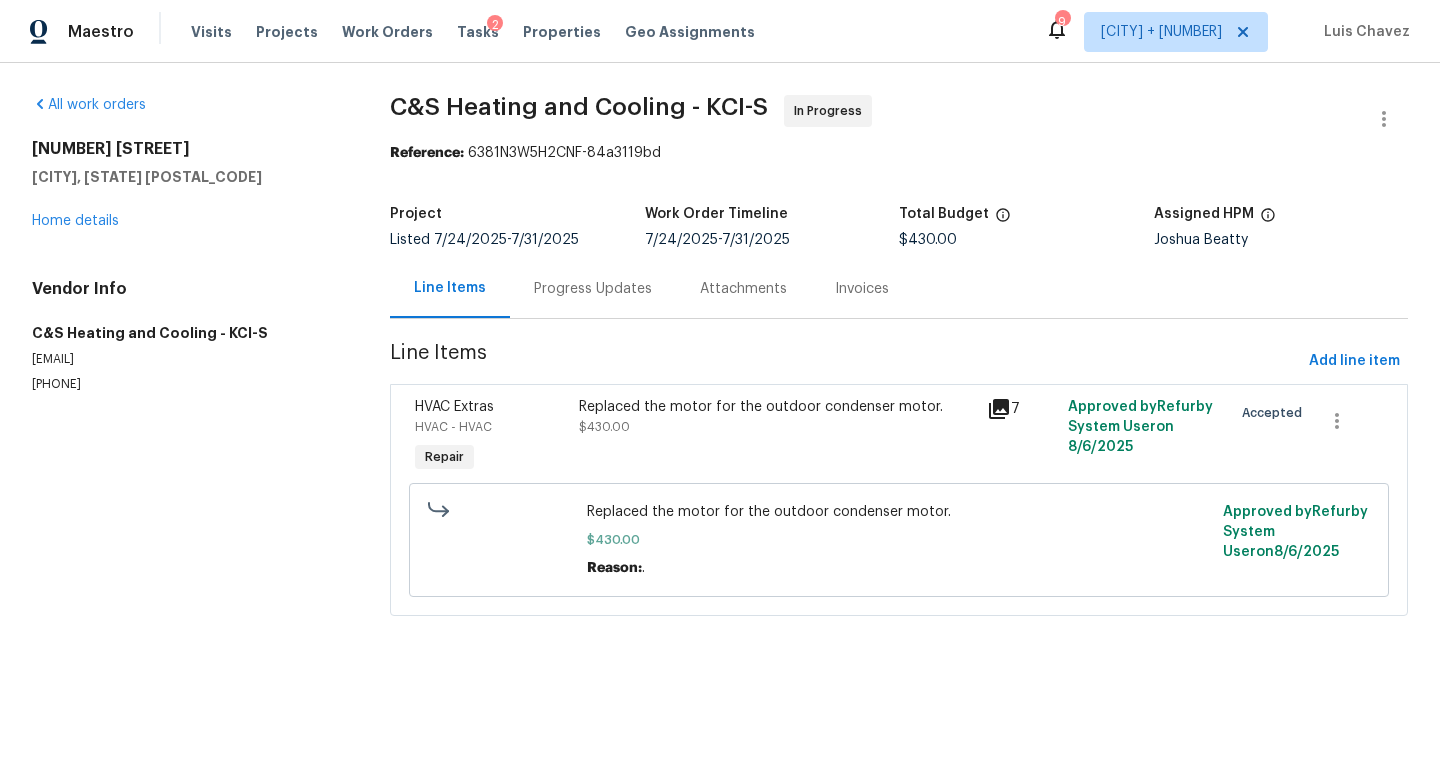 click on "Progress Updates" at bounding box center [593, 289] 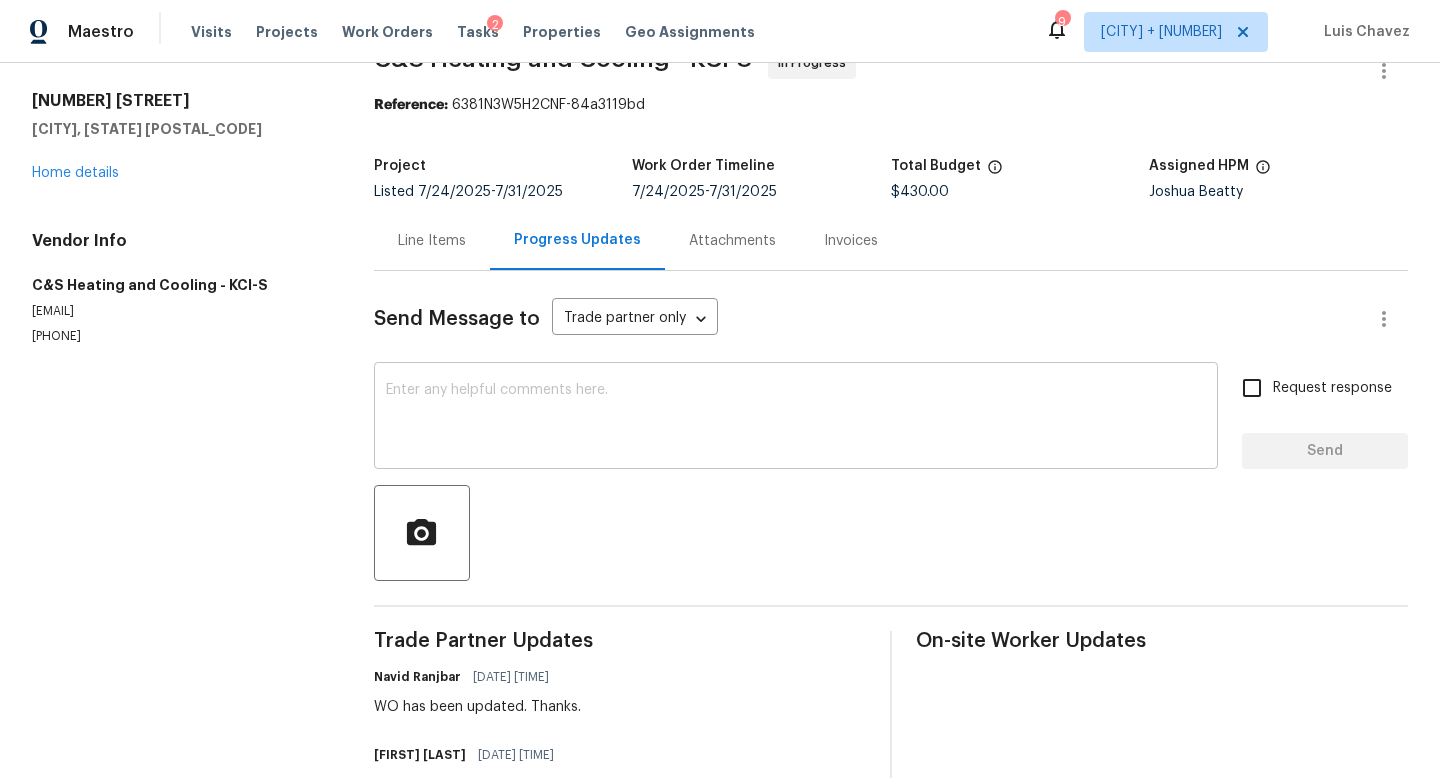 scroll, scrollTop: 53, scrollLeft: 0, axis: vertical 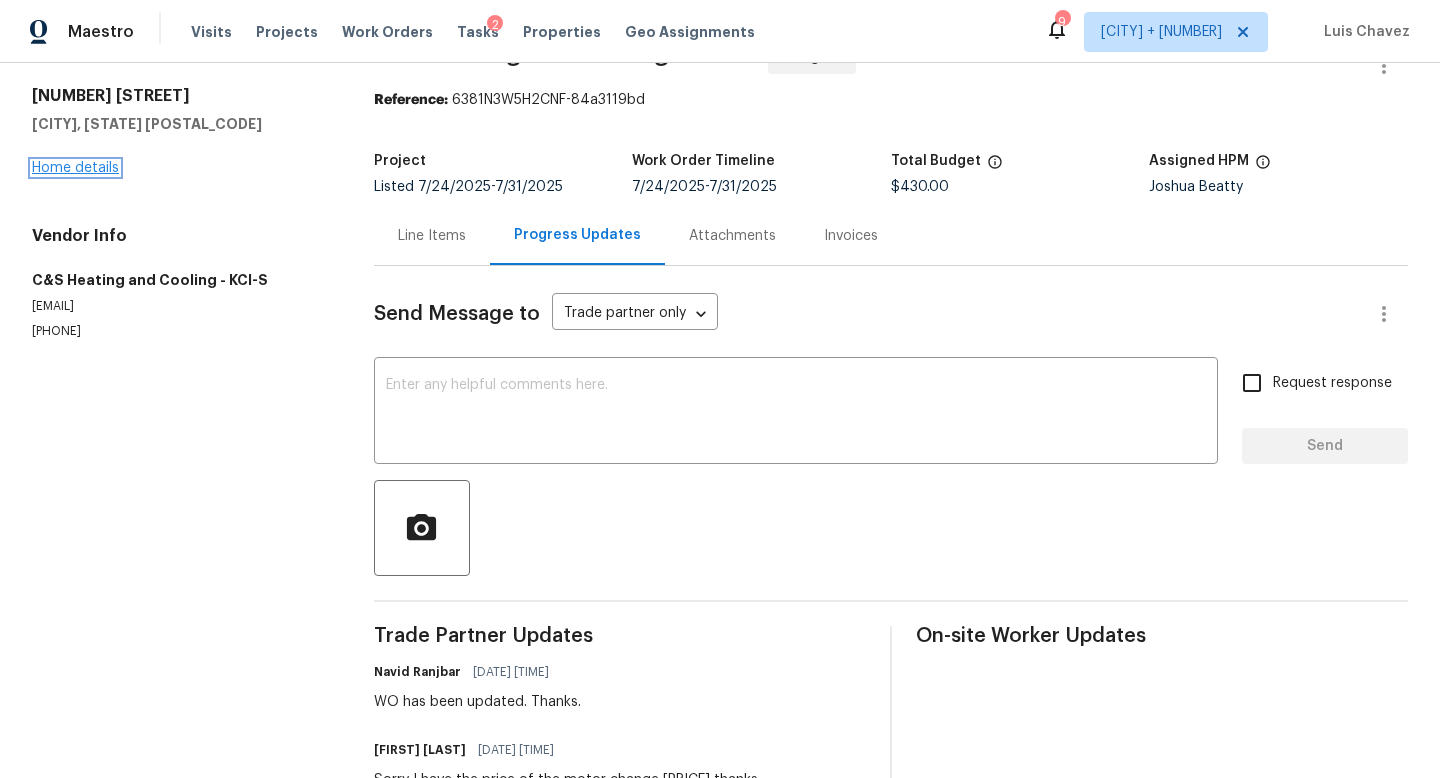 click on "Home details" at bounding box center (75, 168) 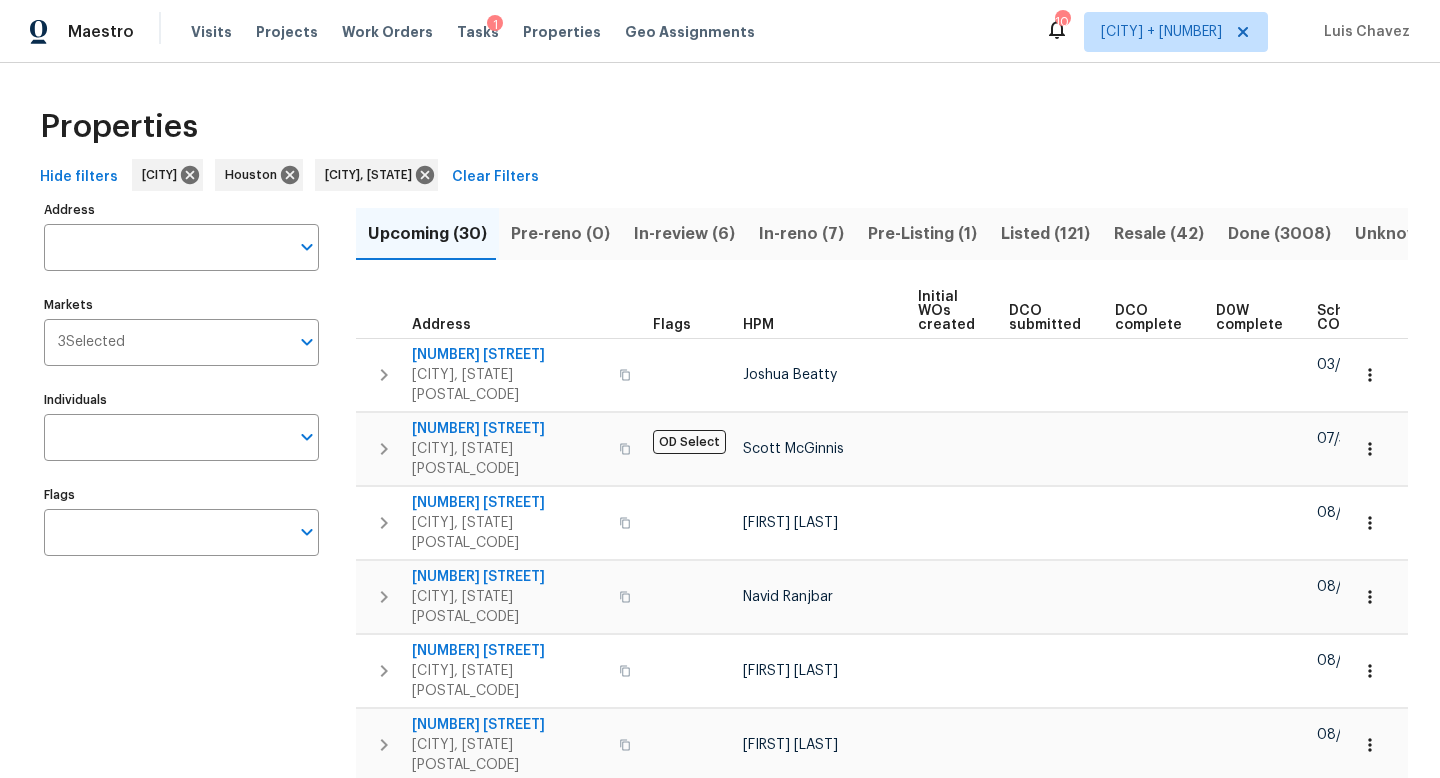 scroll, scrollTop: 0, scrollLeft: 0, axis: both 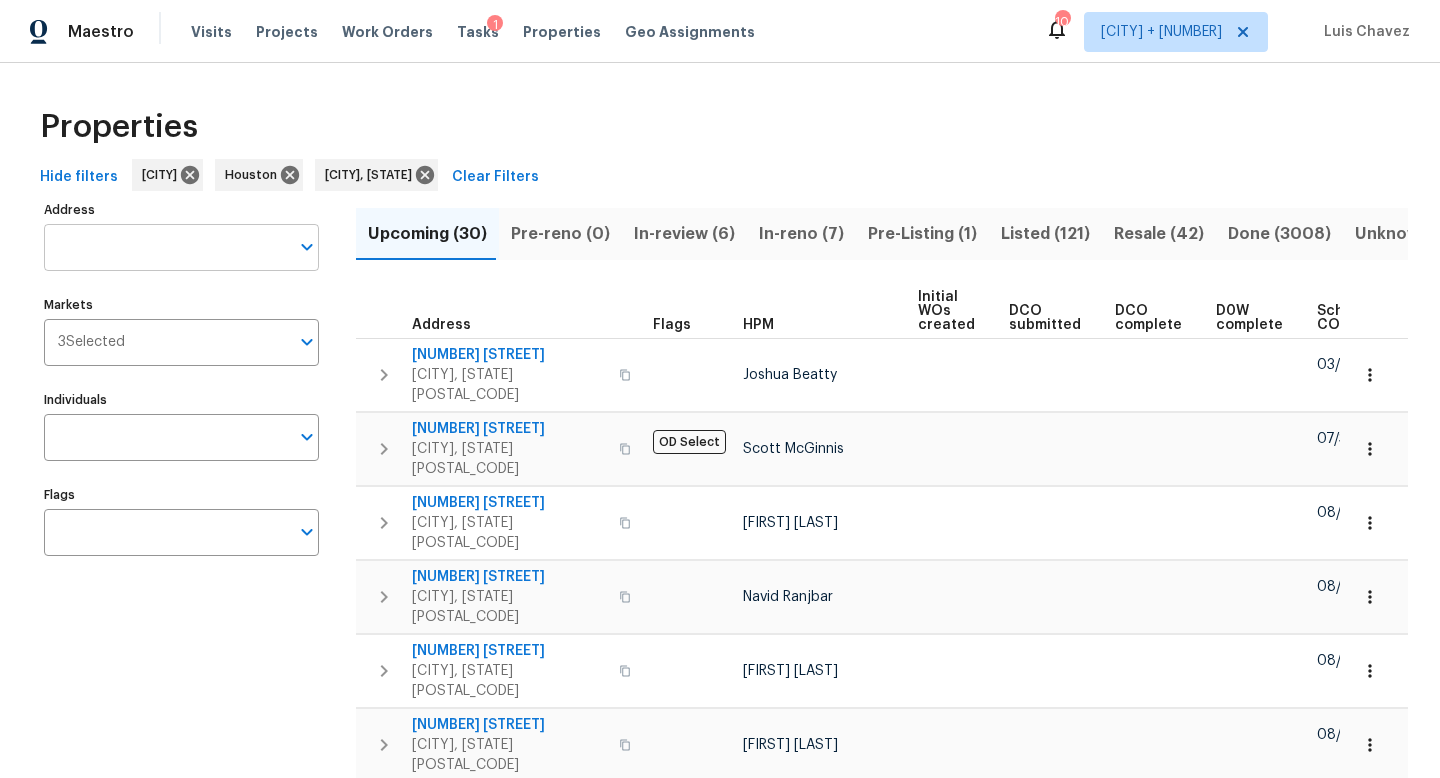 click on "Address" at bounding box center (166, 247) 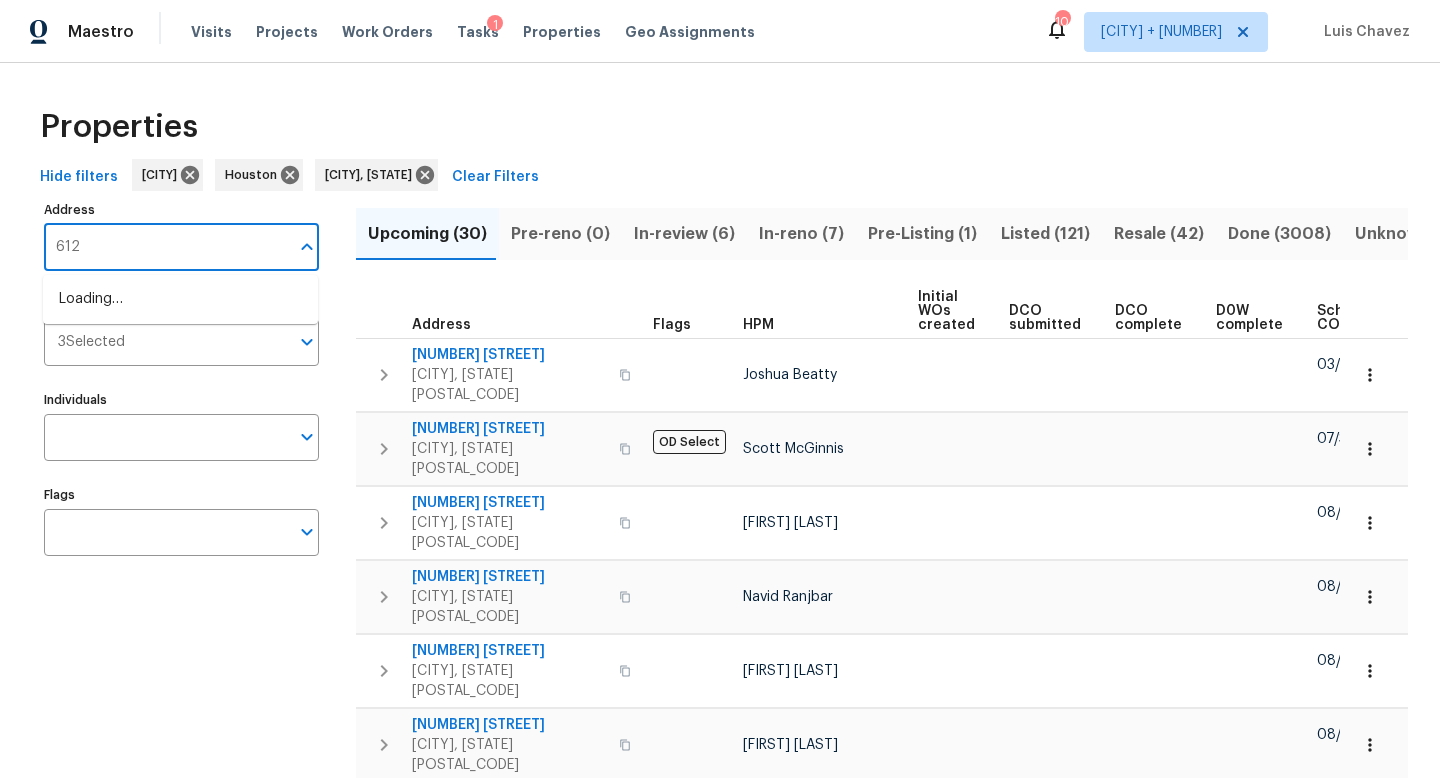 type on "[NUMBER] [STREET]" 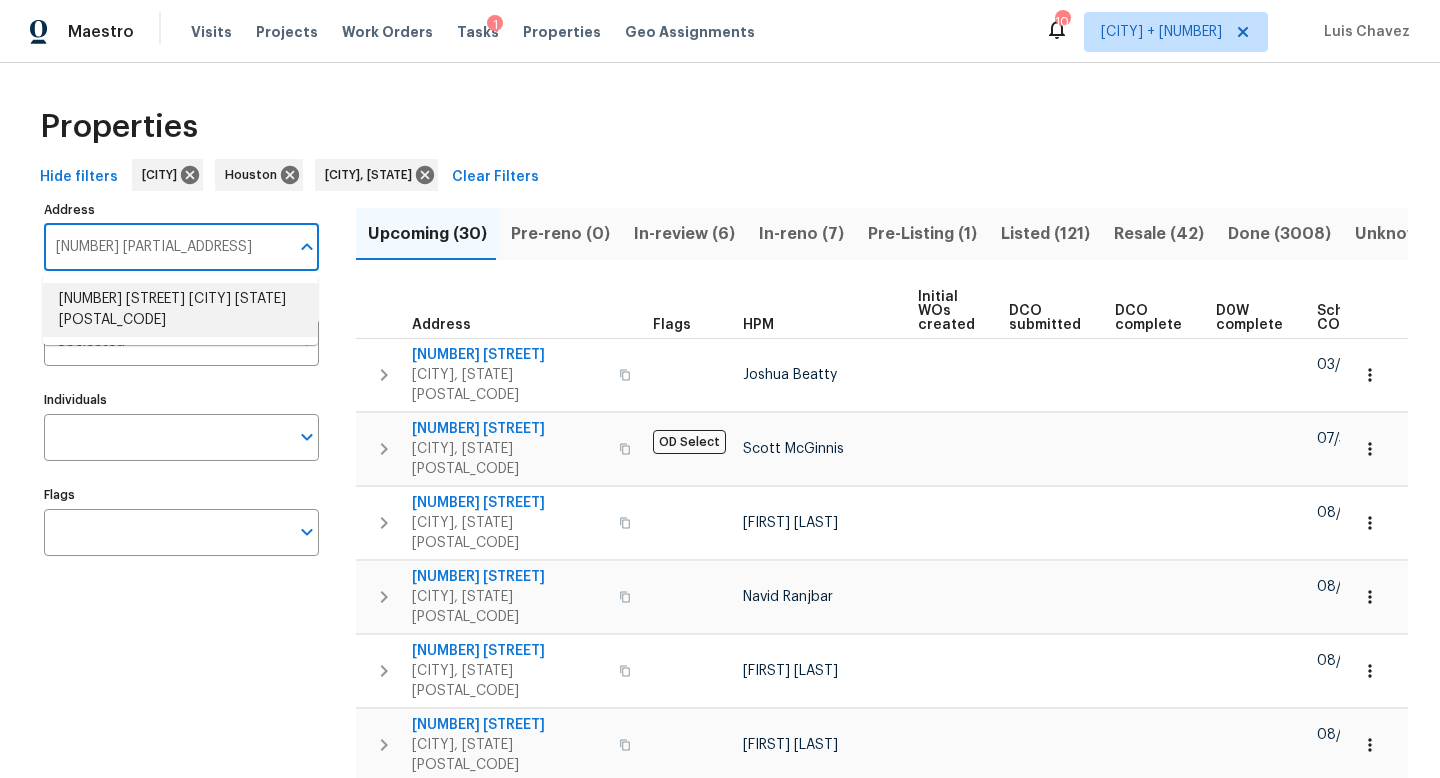 click on "612 N Logan St Olathe KS 66061" at bounding box center [180, 310] 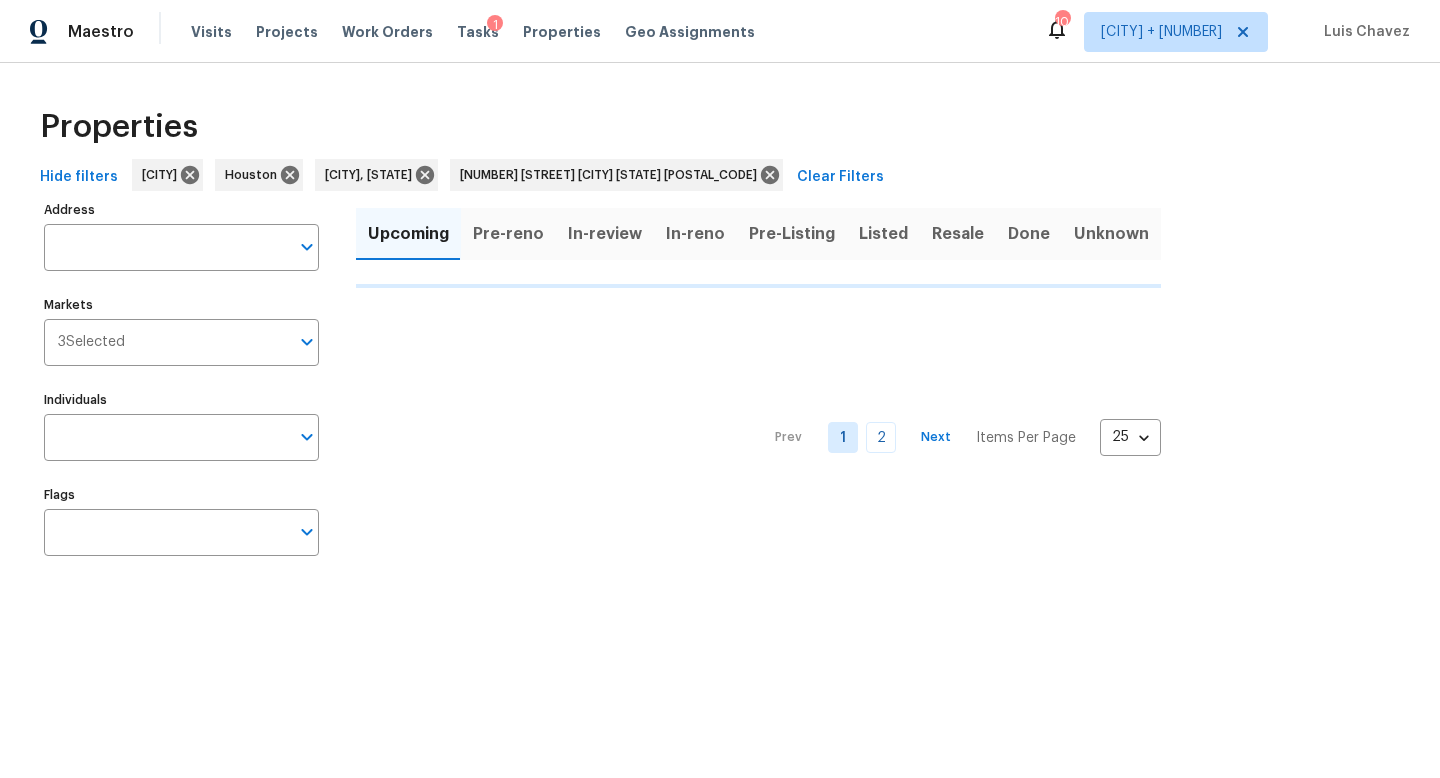 type on "612 N Logan St Olathe KS 66061" 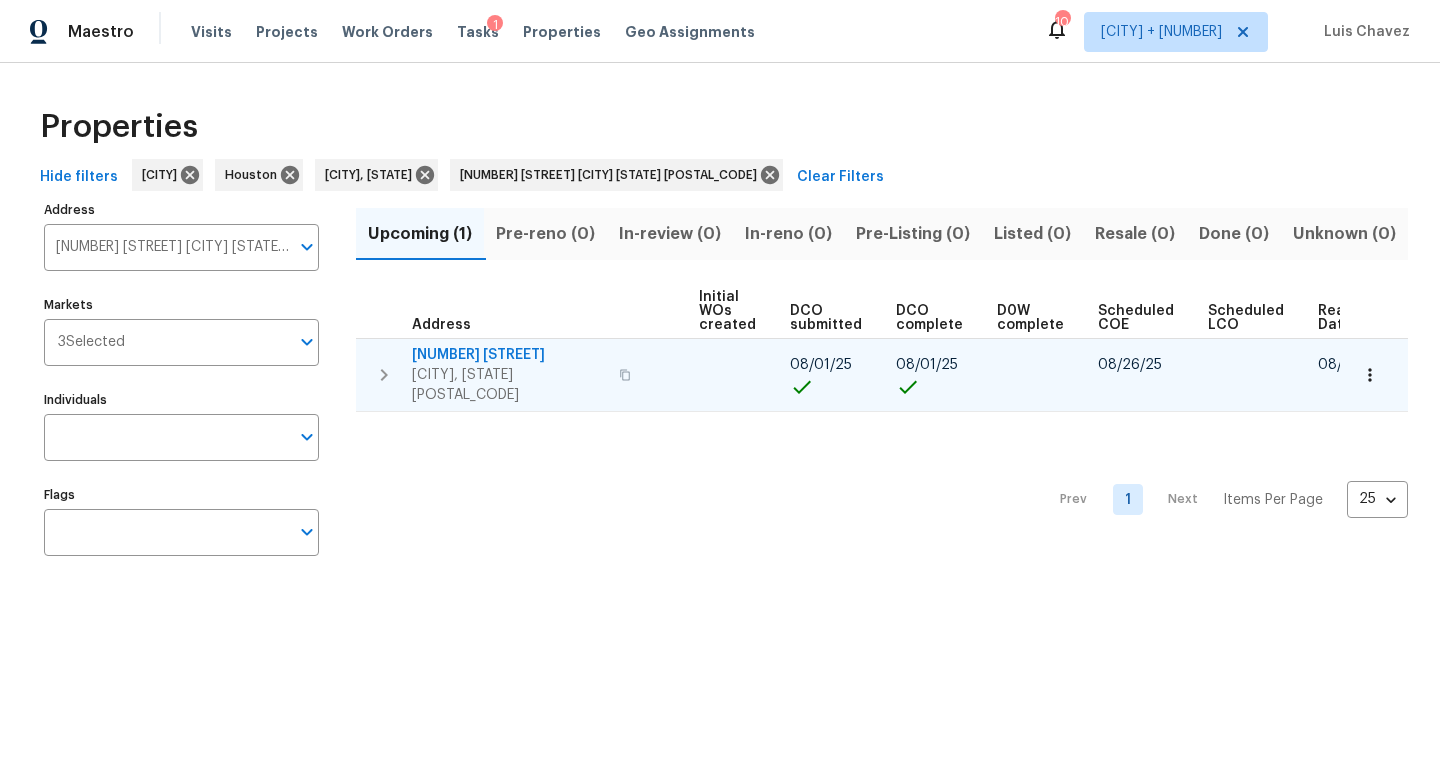 scroll, scrollTop: 0, scrollLeft: 219, axis: horizontal 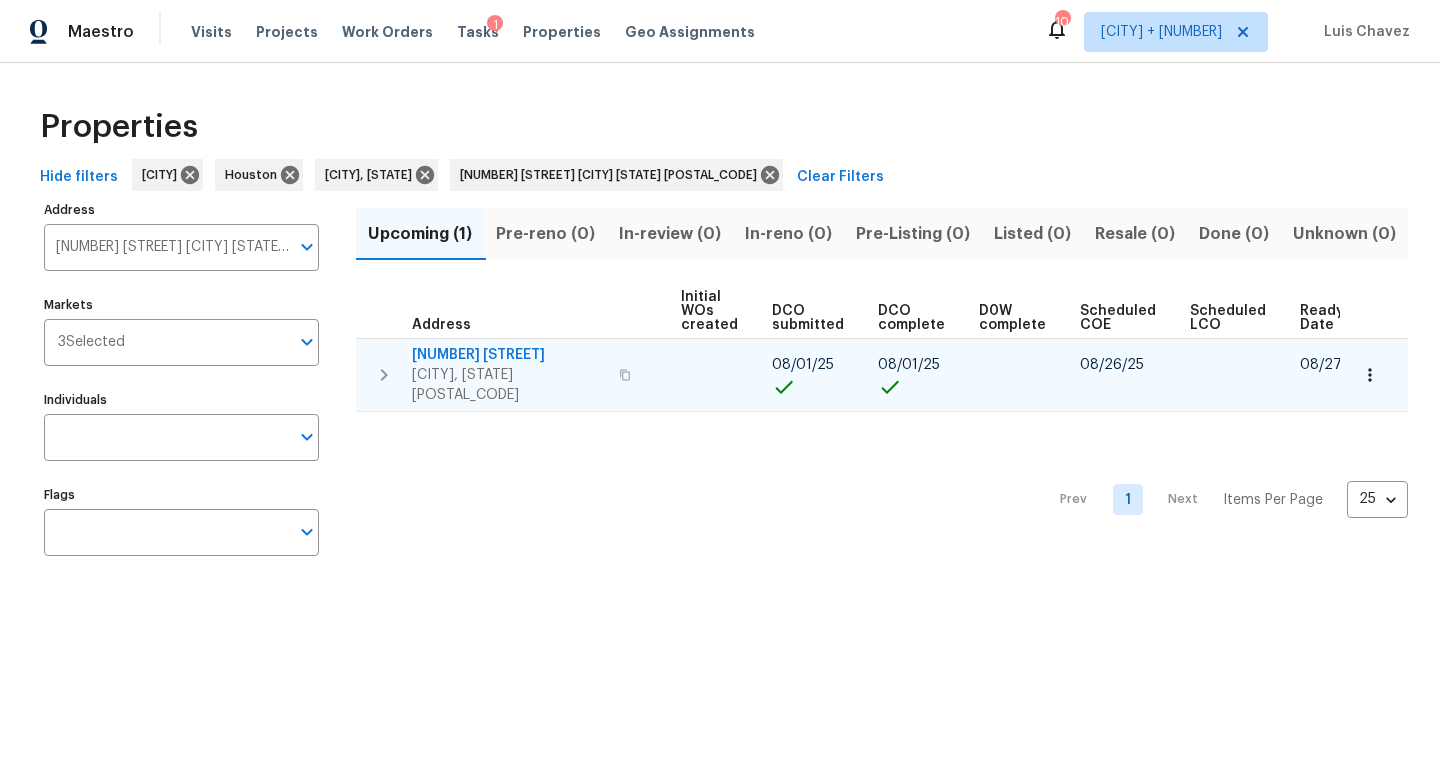 click 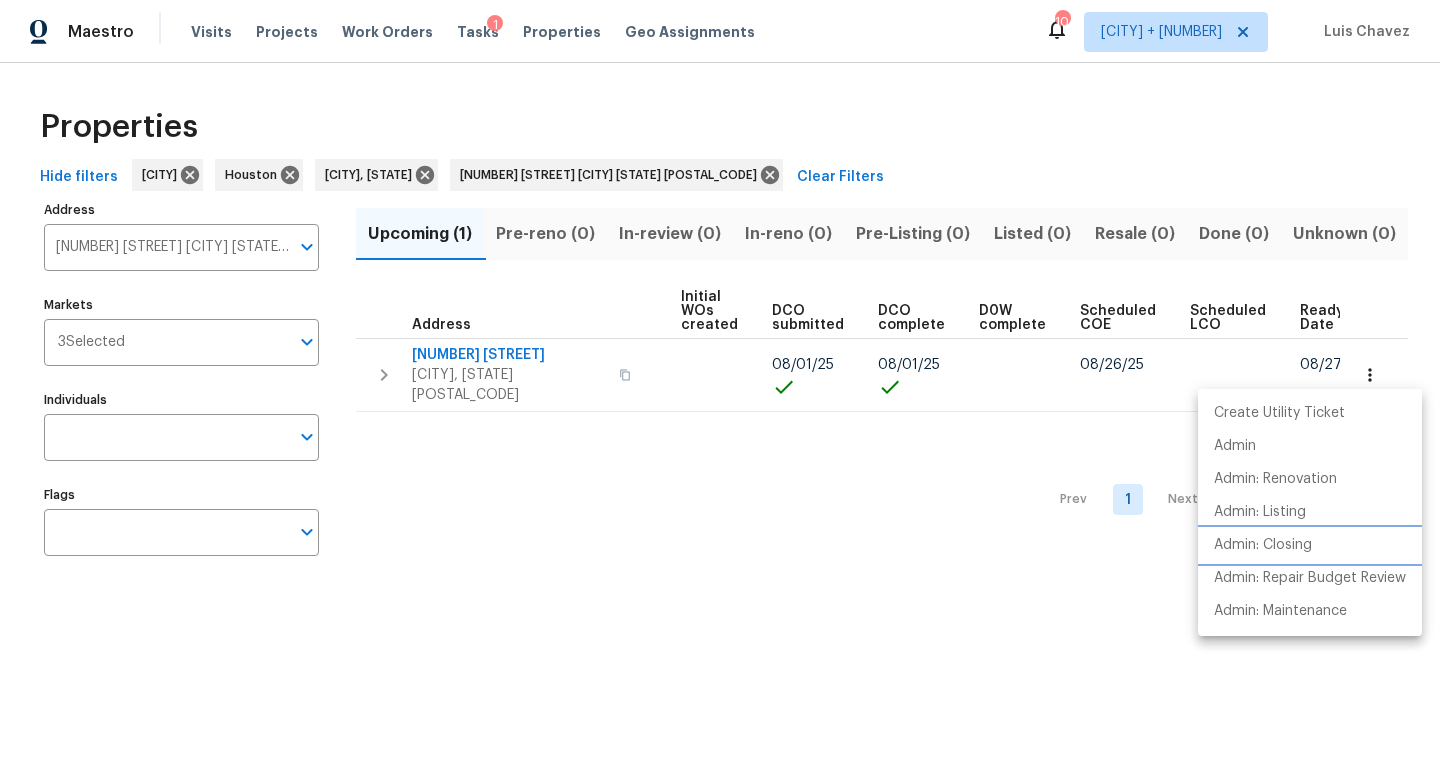 click on "Admin: Closing" at bounding box center [1263, 545] 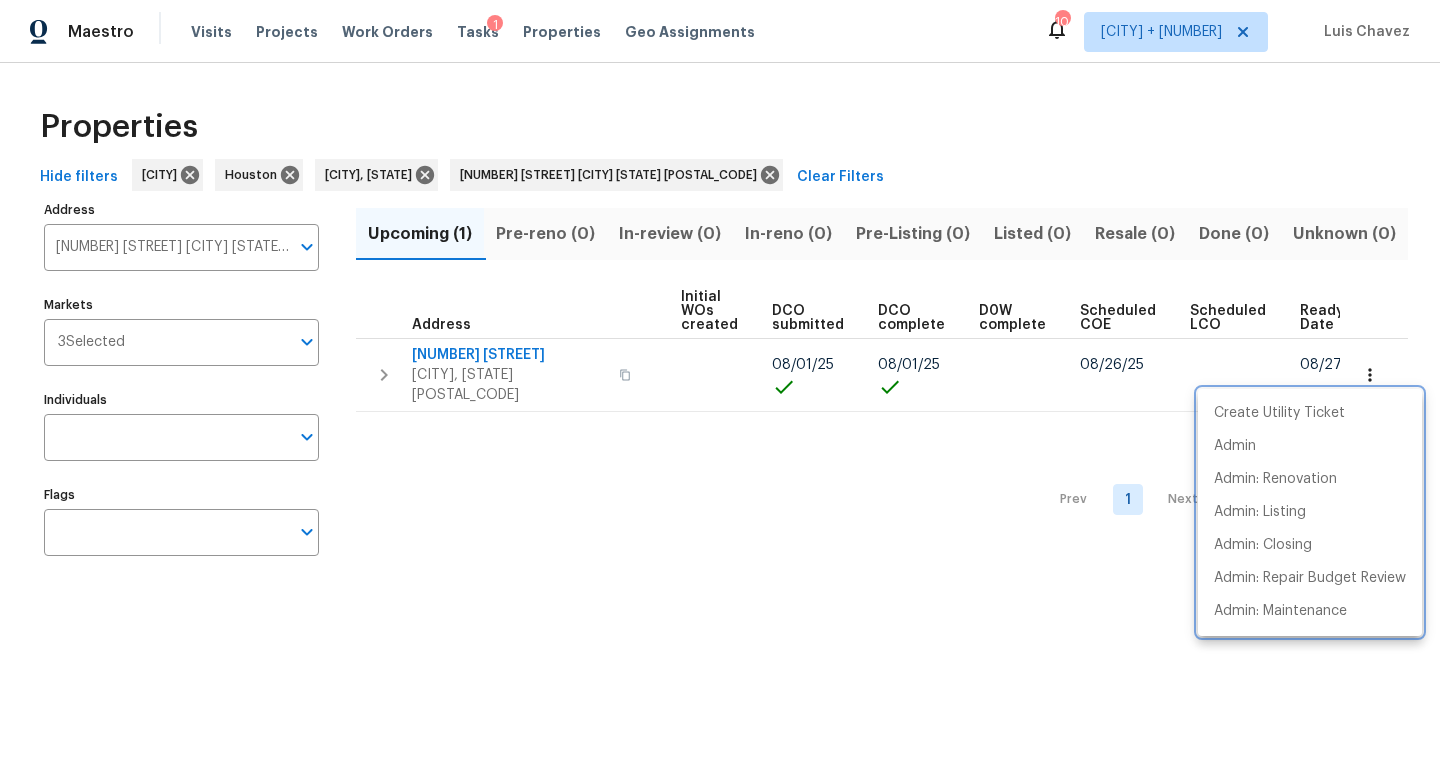 click at bounding box center (720, 389) 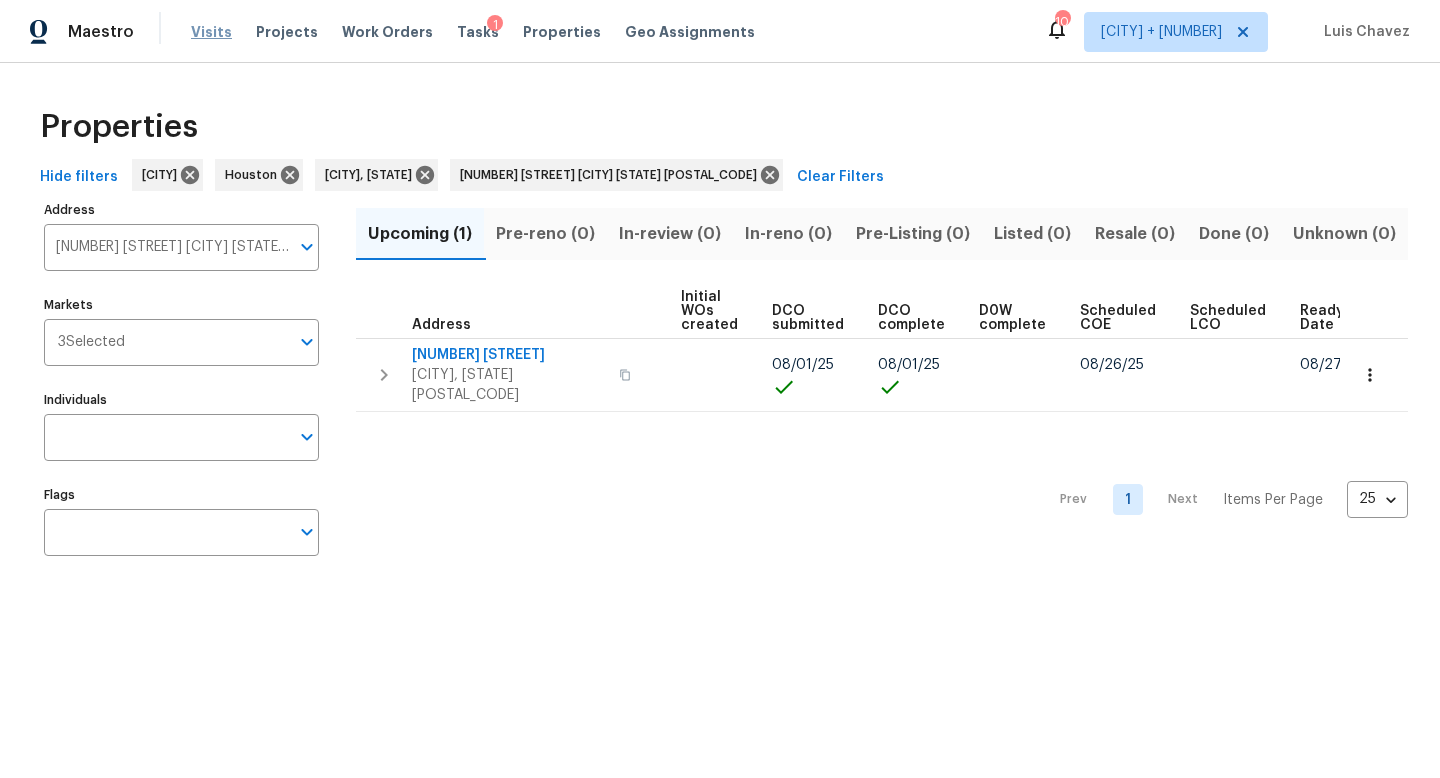 click on "Visits" at bounding box center [211, 32] 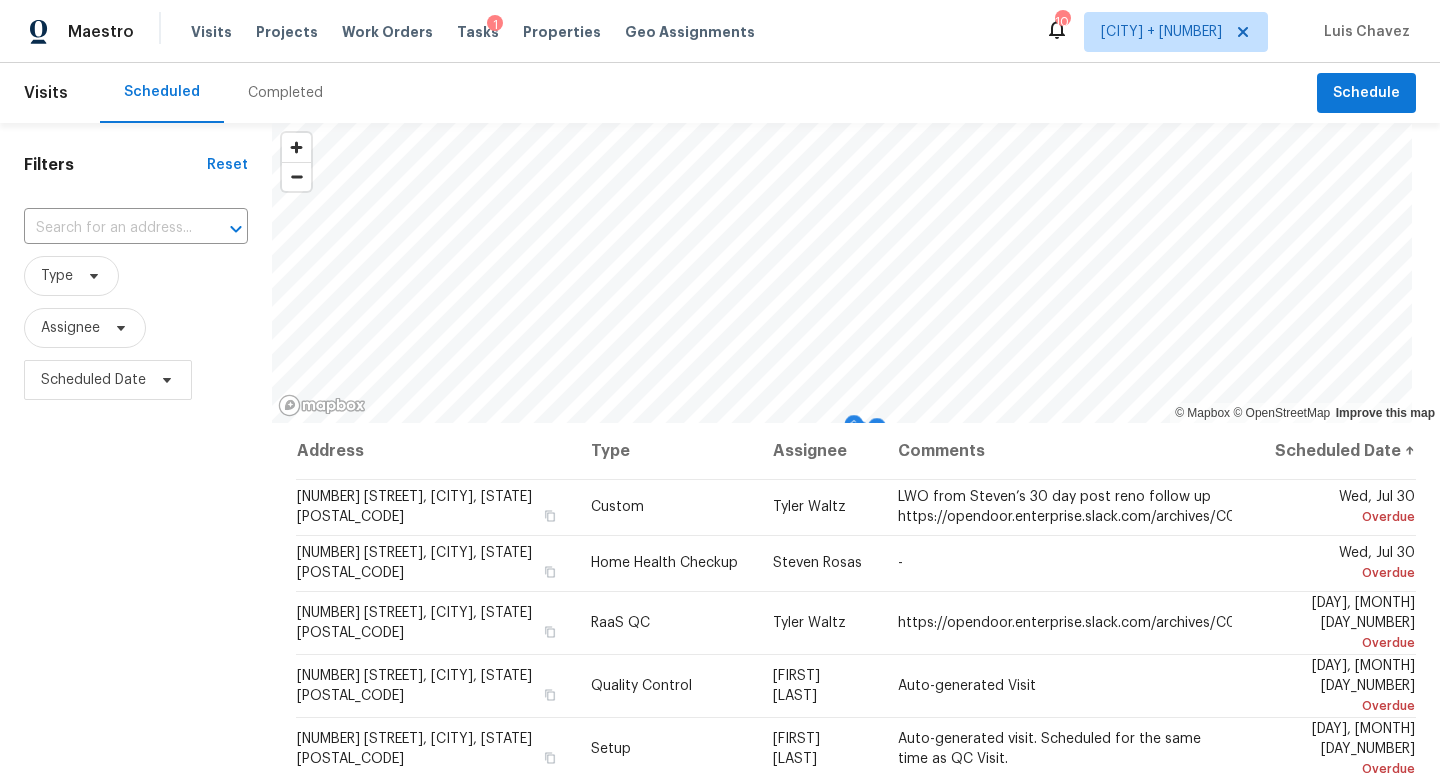 click on "Completed" at bounding box center (285, 93) 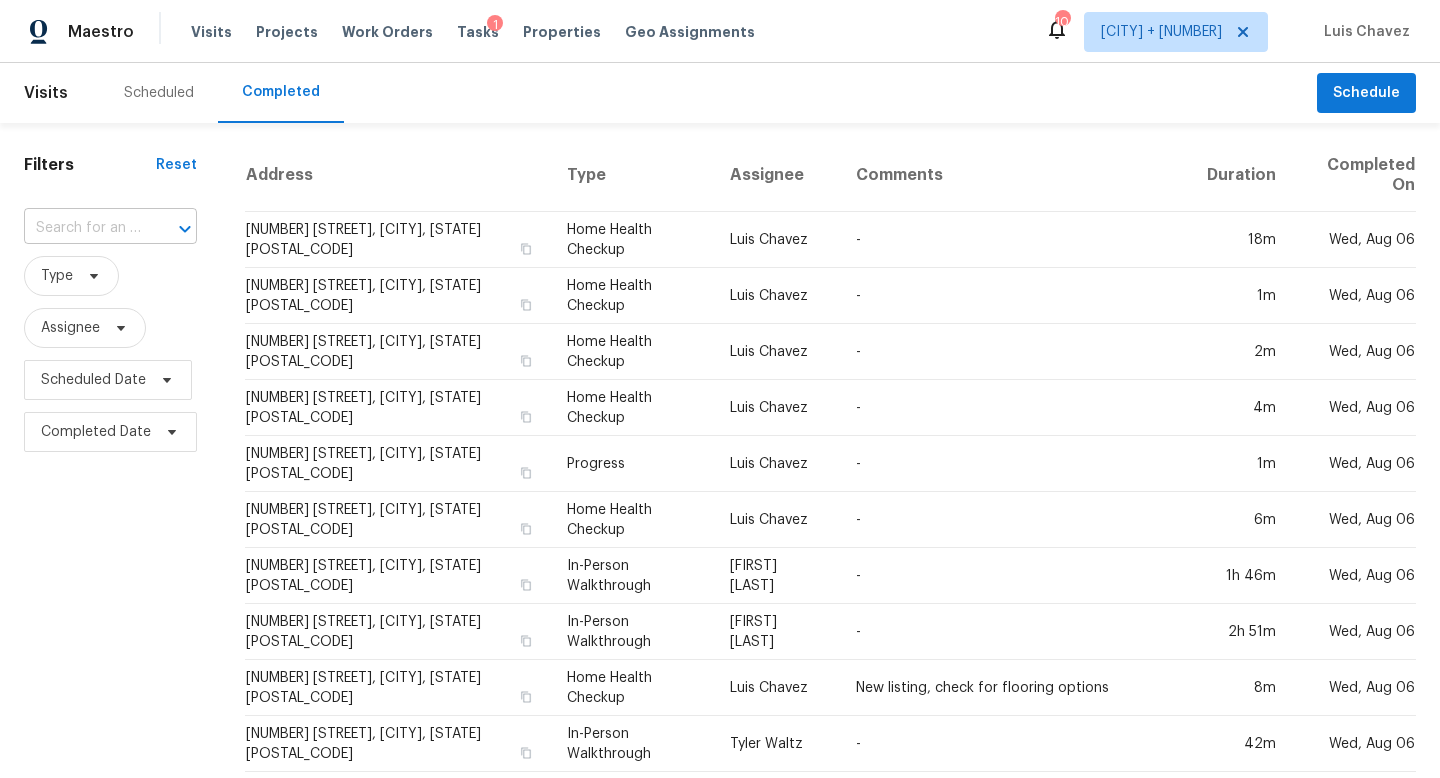 click at bounding box center (82, 228) 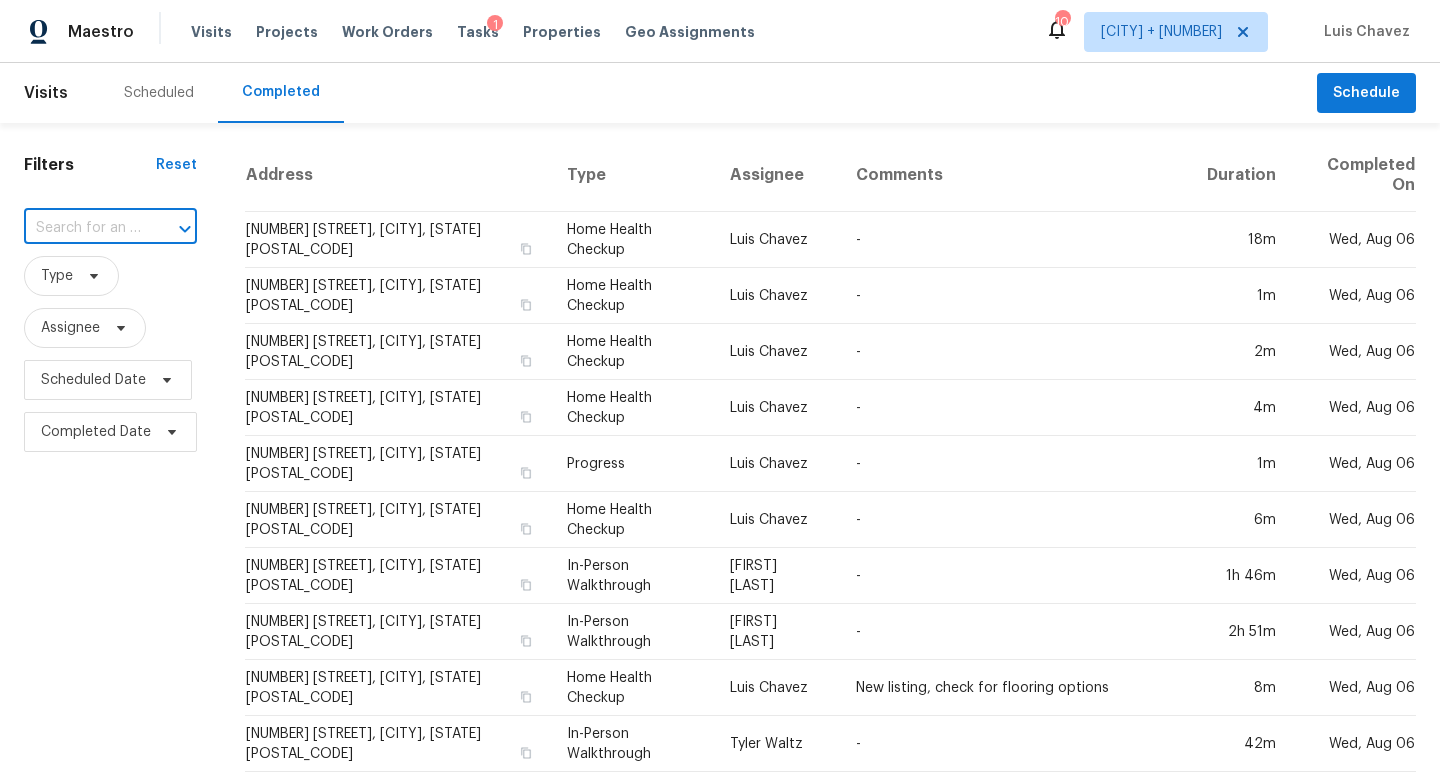 paste on "[NUMBER] [STREET], [CITY], [STATE] [POSTAL_CODE]" 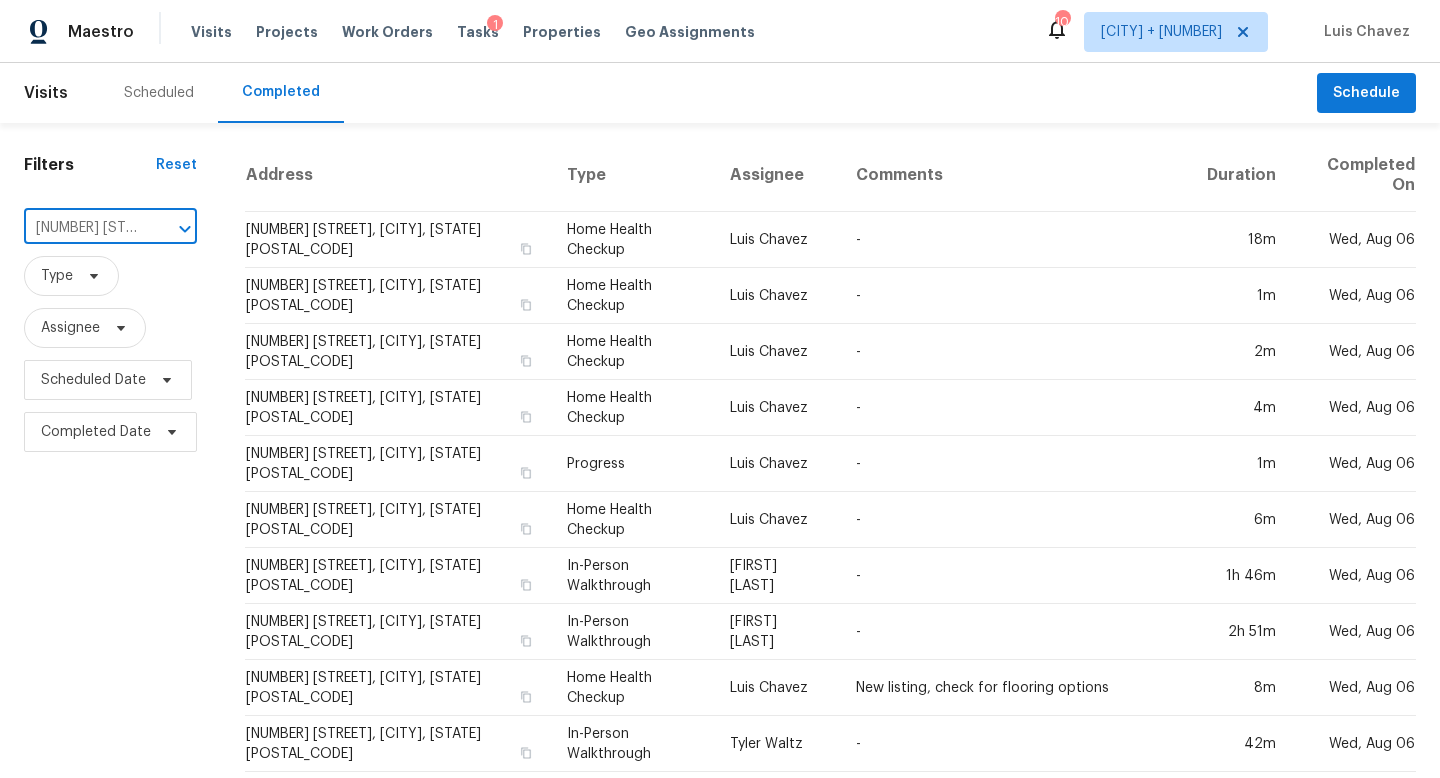 scroll, scrollTop: 0, scrollLeft: 136, axis: horizontal 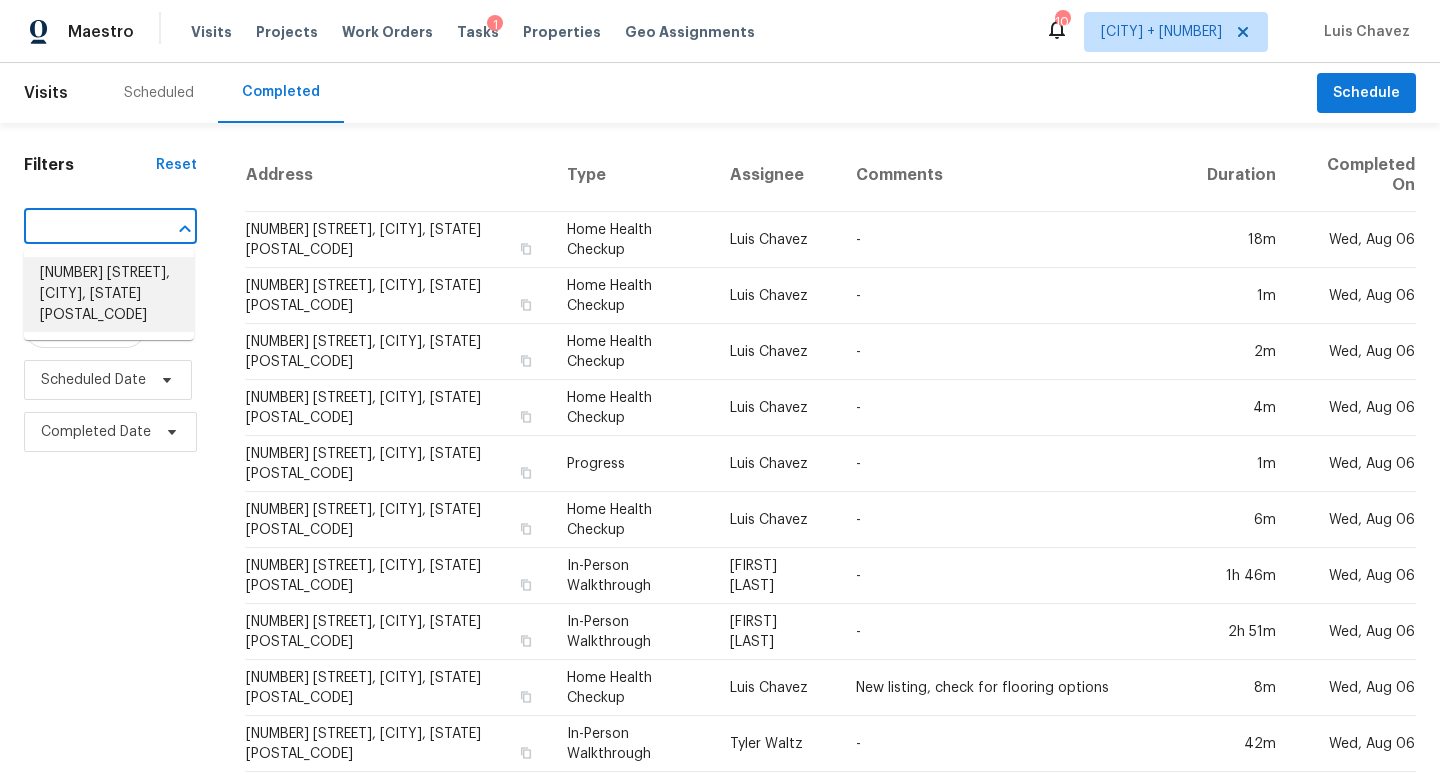 click on "[NUMBER] [STREET], [CITY], [STATE] [POSTAL_CODE]" at bounding box center [109, 294] 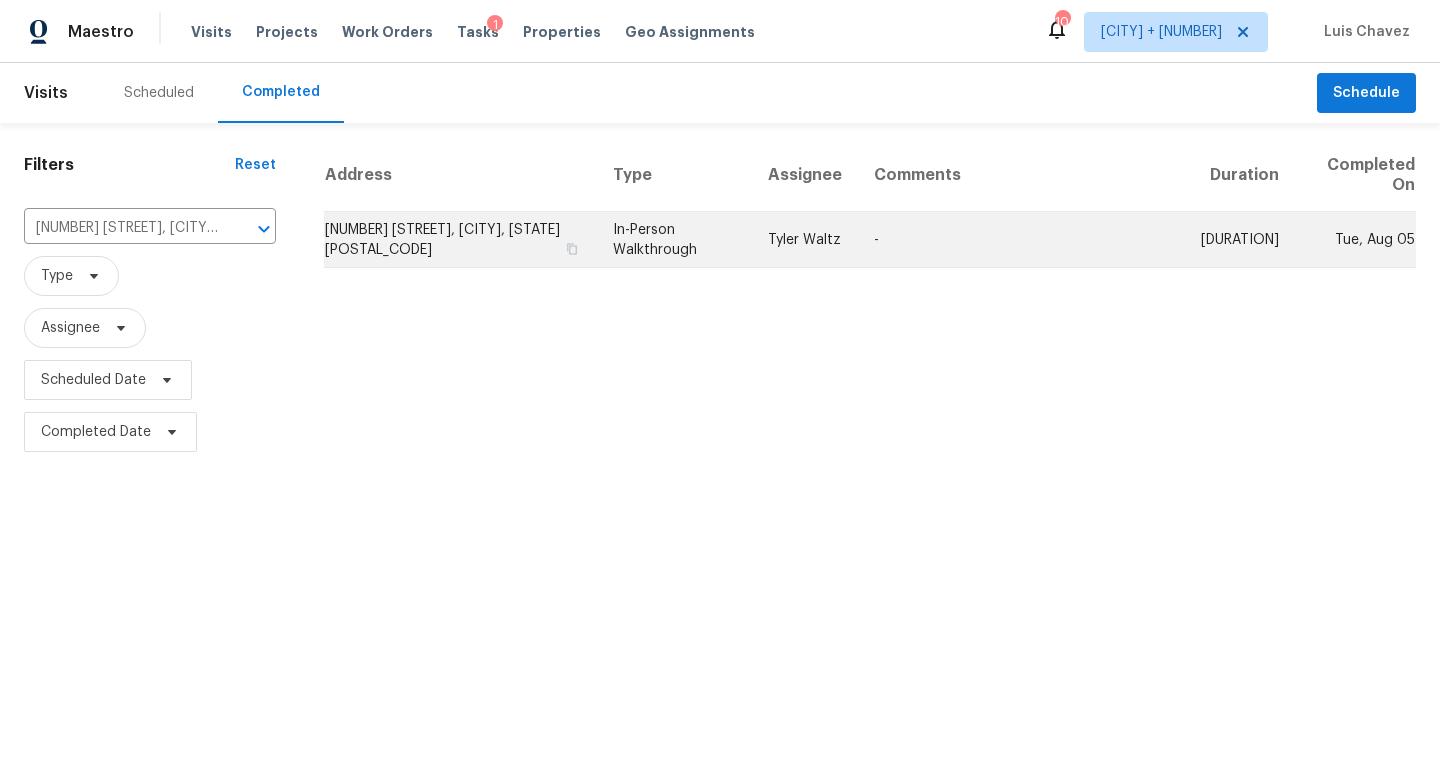 click on "[NUMBER] [STREET], [CITY], [STATE] [POSTAL_CODE]" at bounding box center [460, 240] 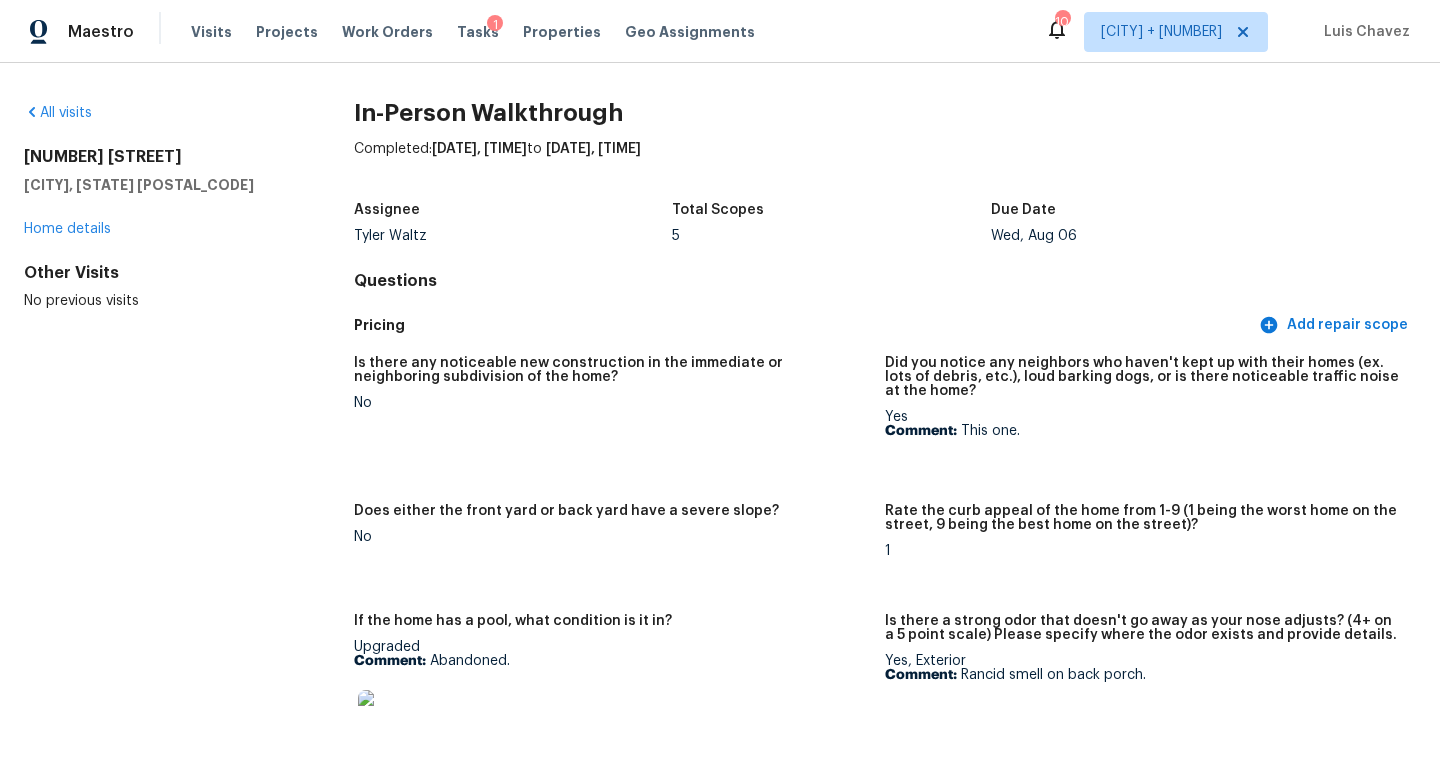 scroll, scrollTop: 50, scrollLeft: 0, axis: vertical 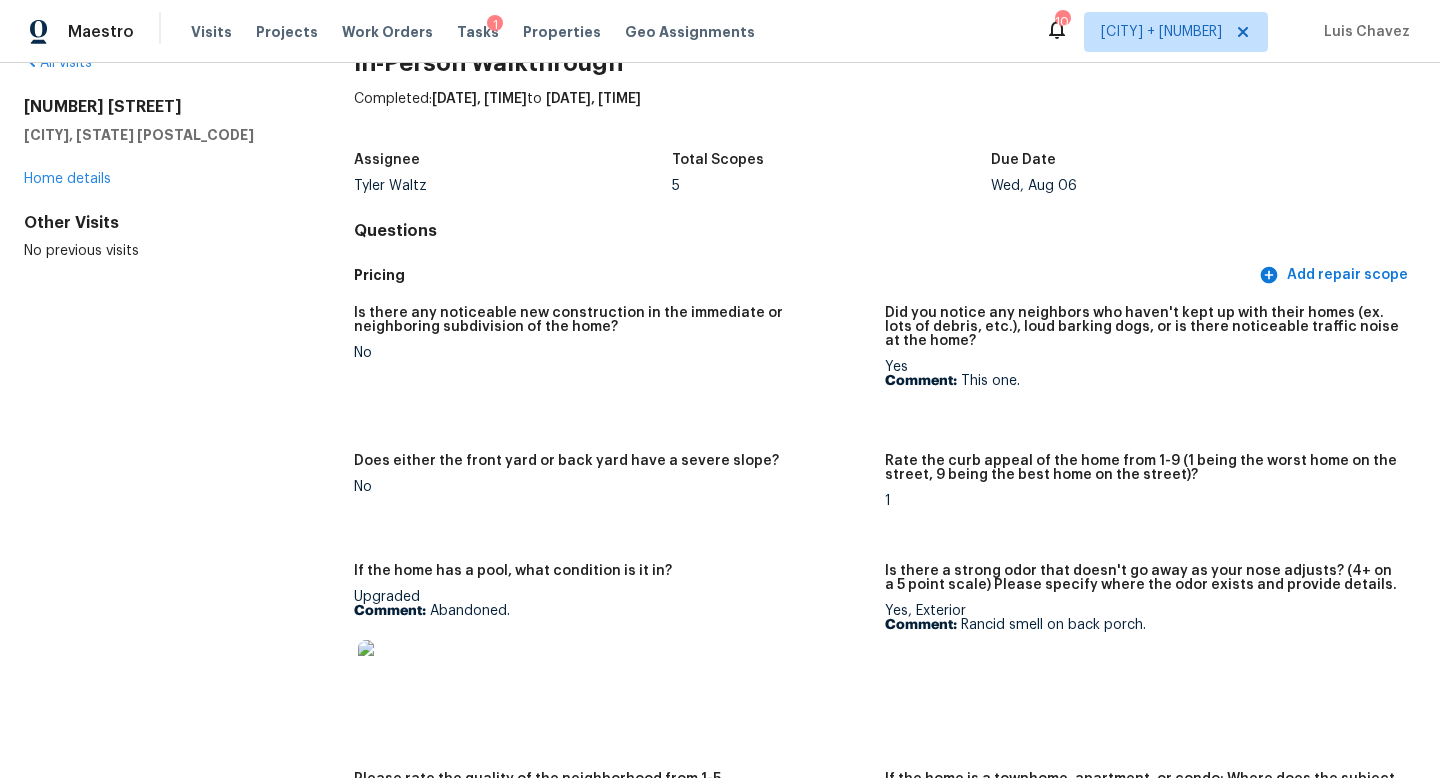 click at bounding box center [390, 672] 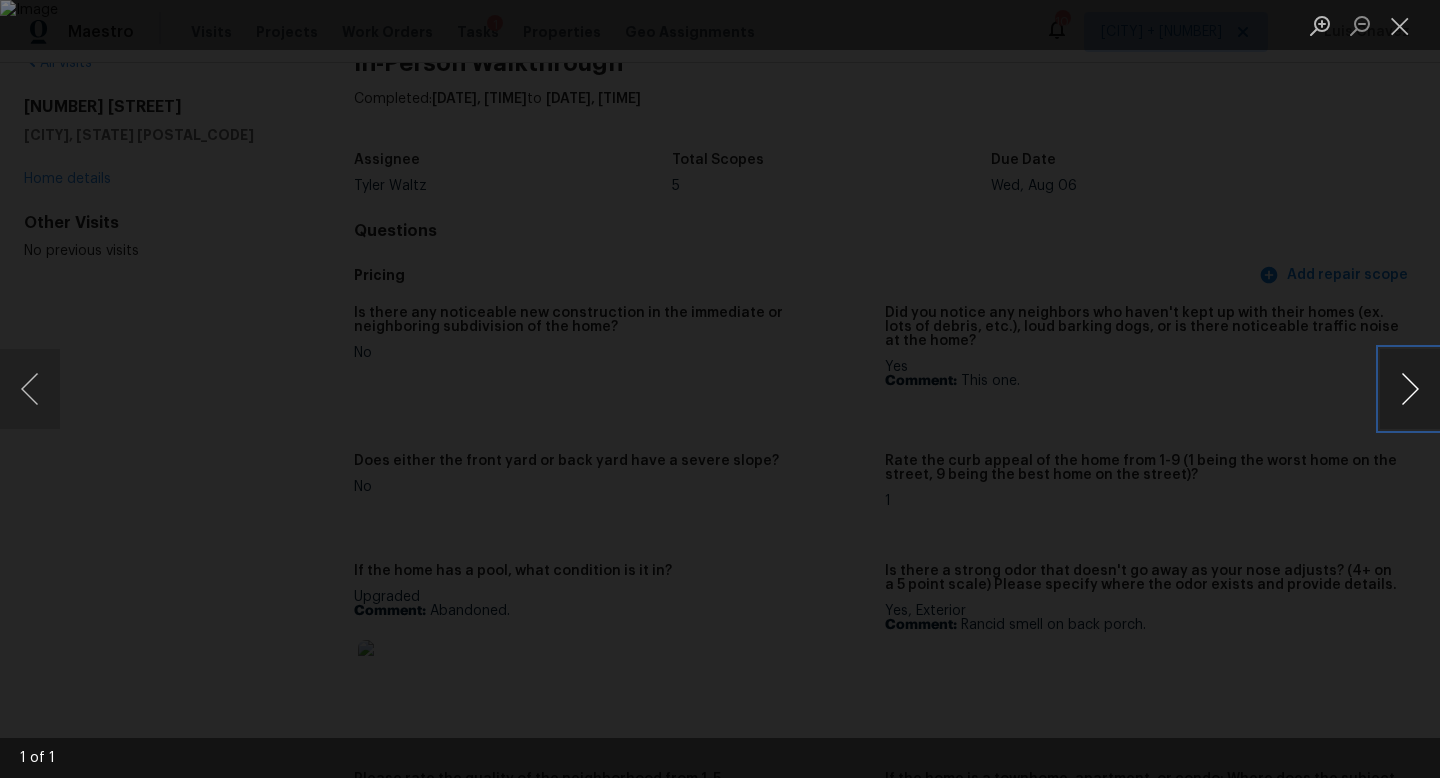 click at bounding box center [1410, 389] 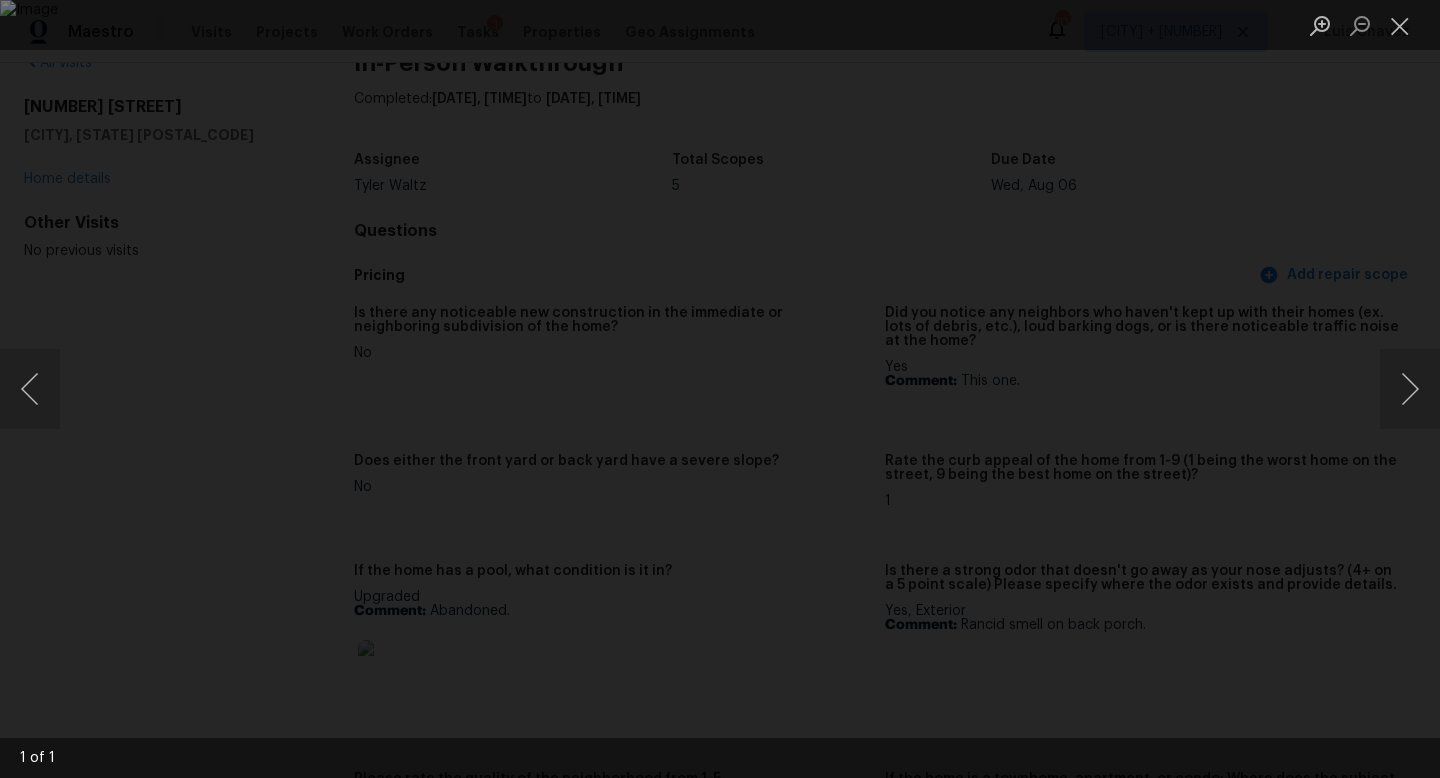 click at bounding box center (720, 389) 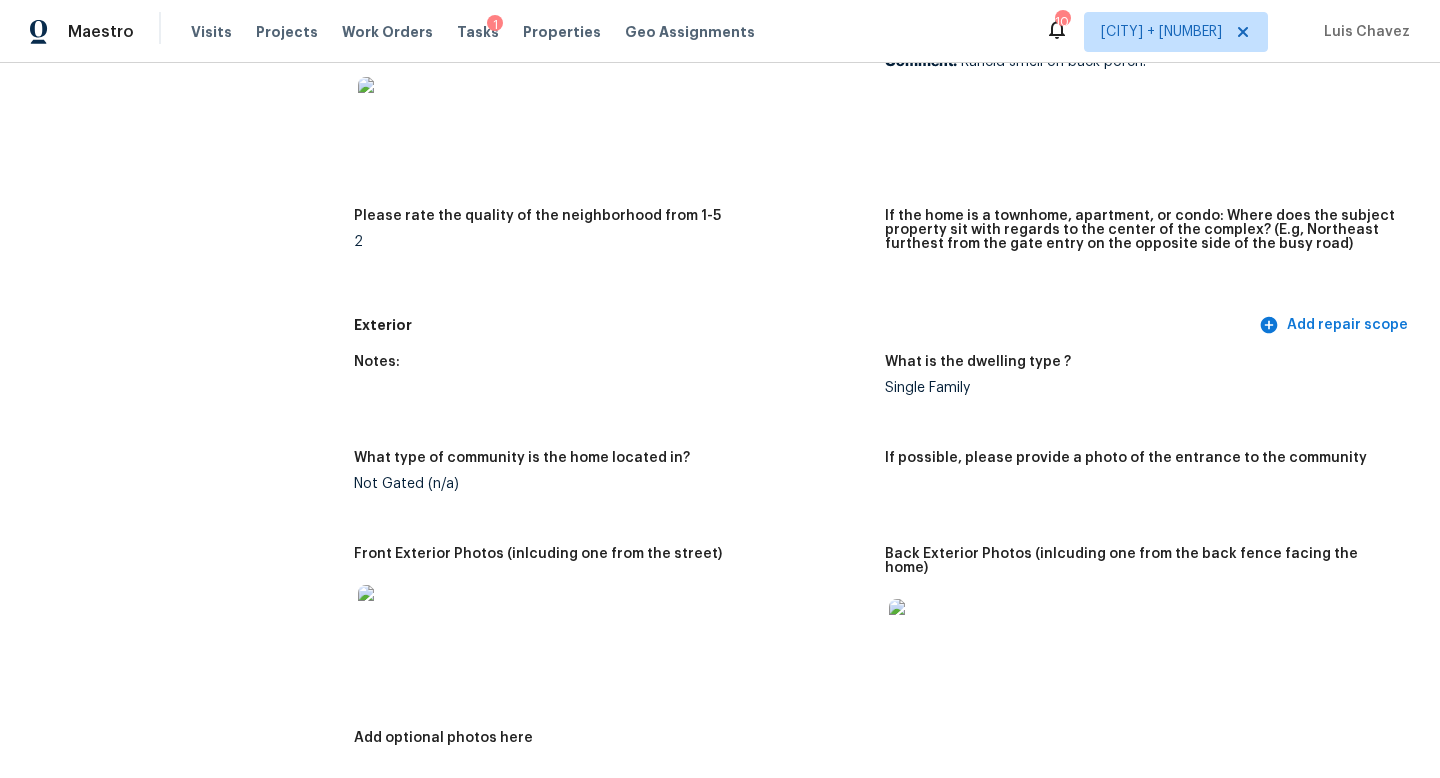 scroll, scrollTop: 668, scrollLeft: 0, axis: vertical 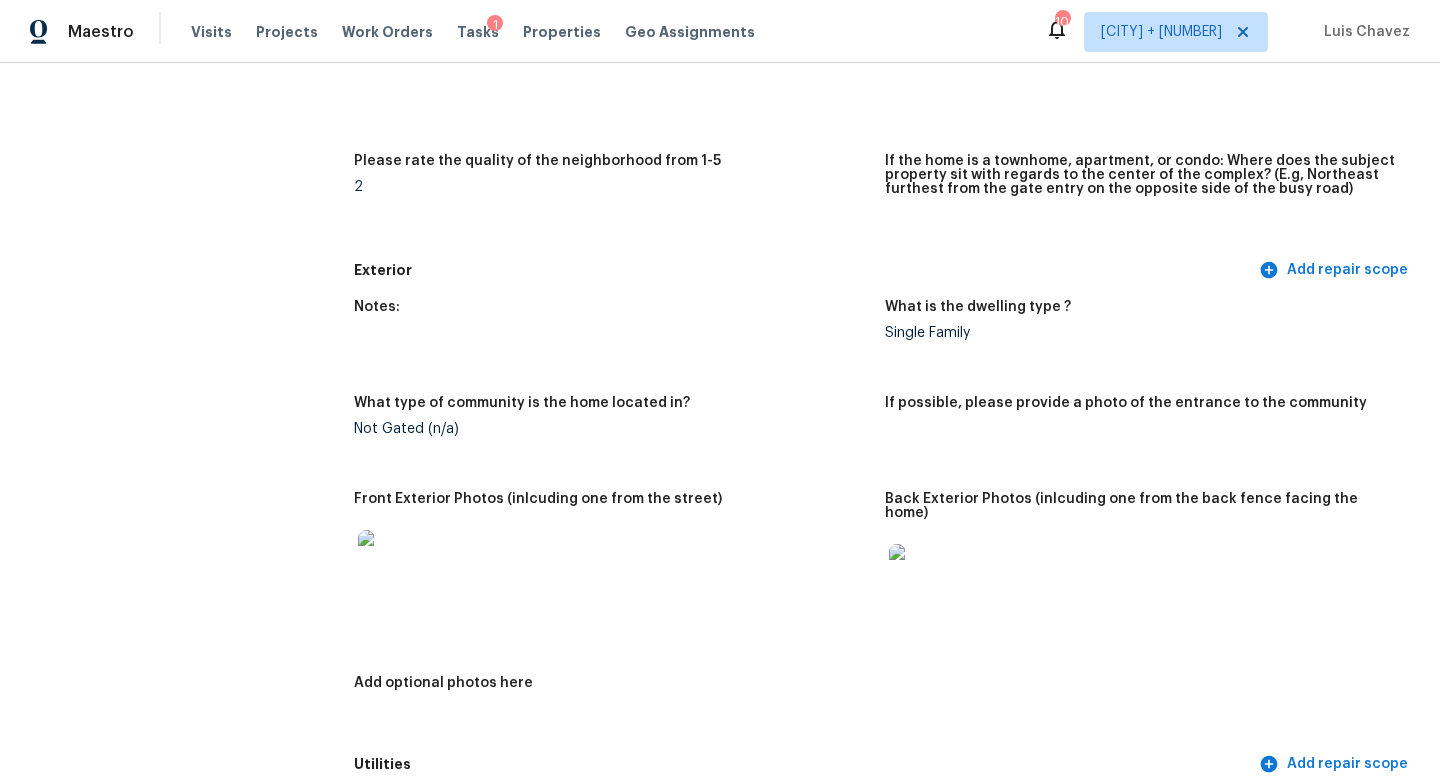 click at bounding box center (390, 562) 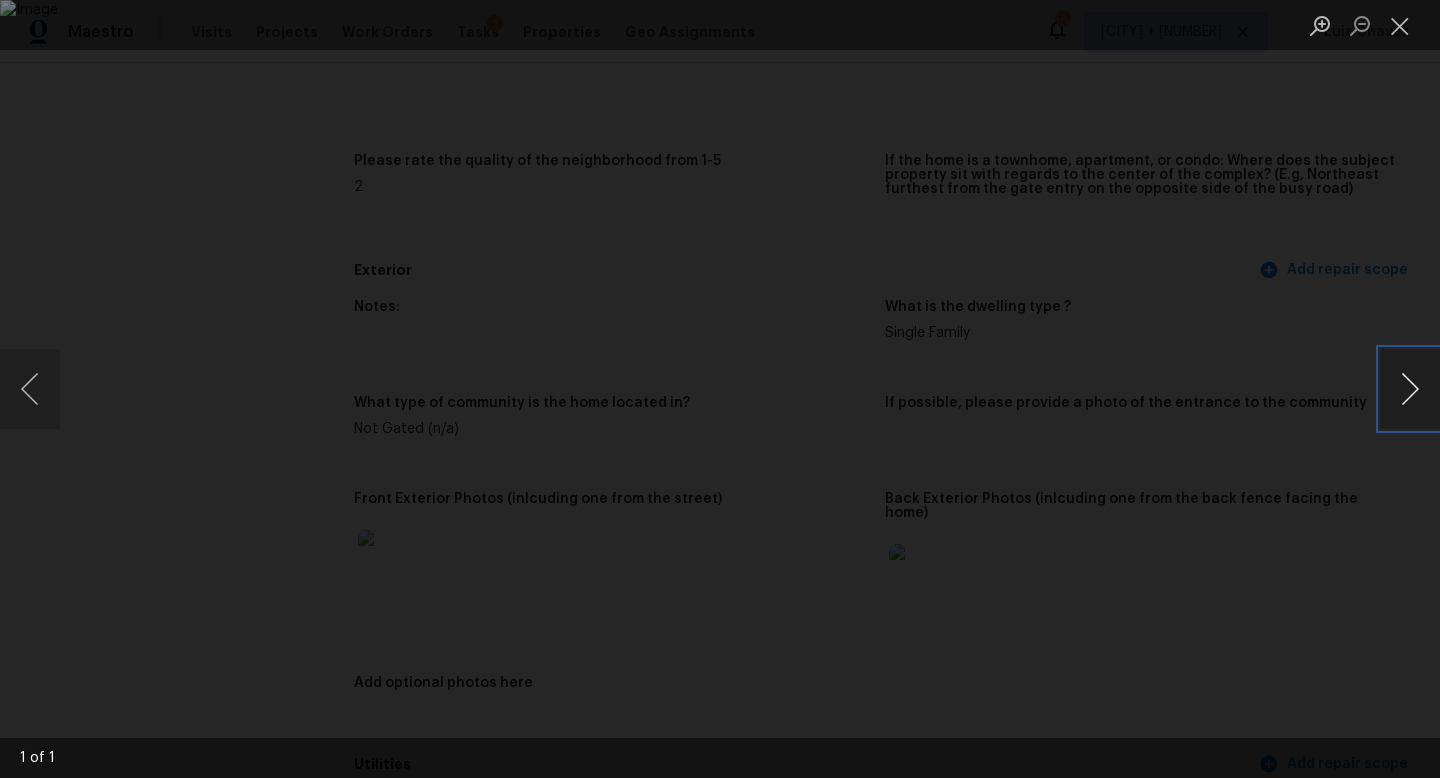 click at bounding box center [1410, 389] 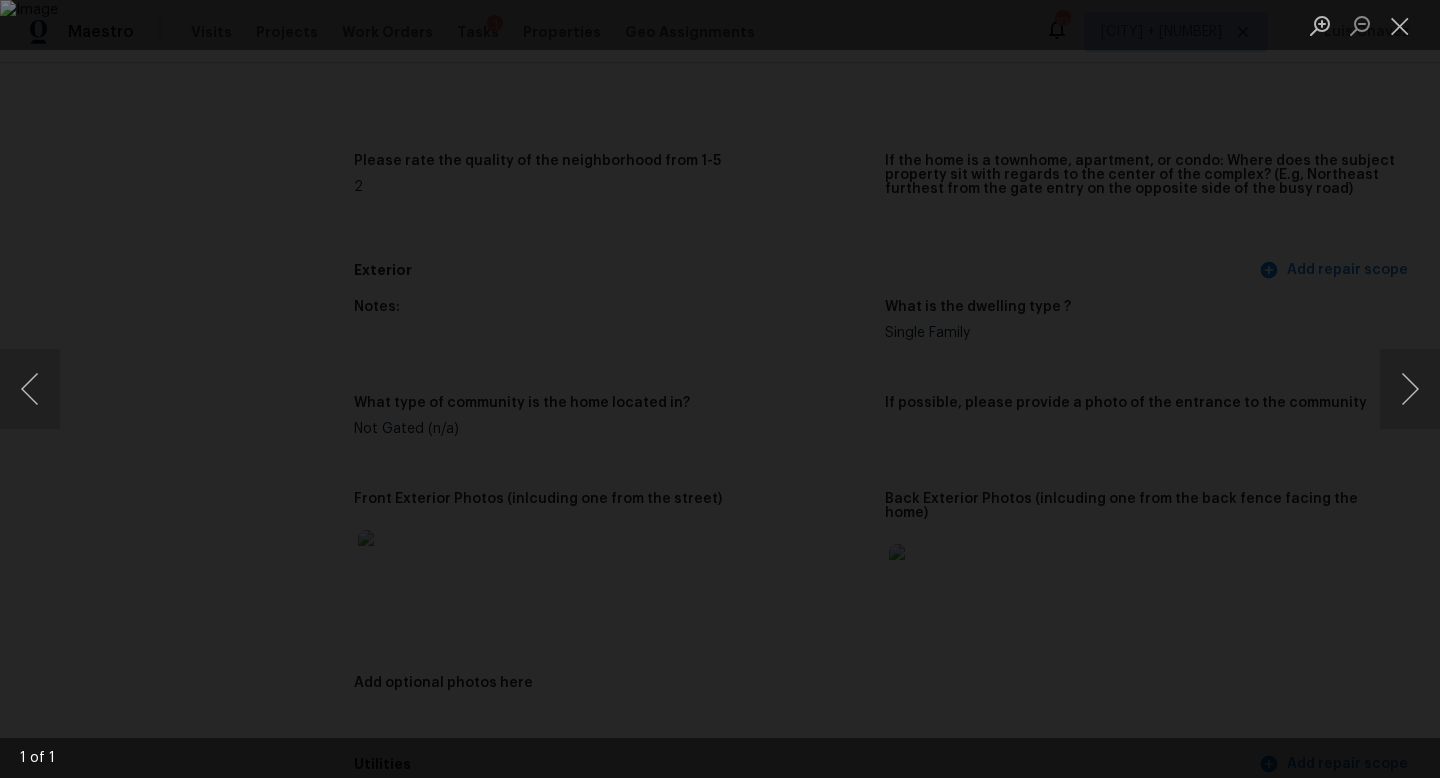 click at bounding box center (720, 389) 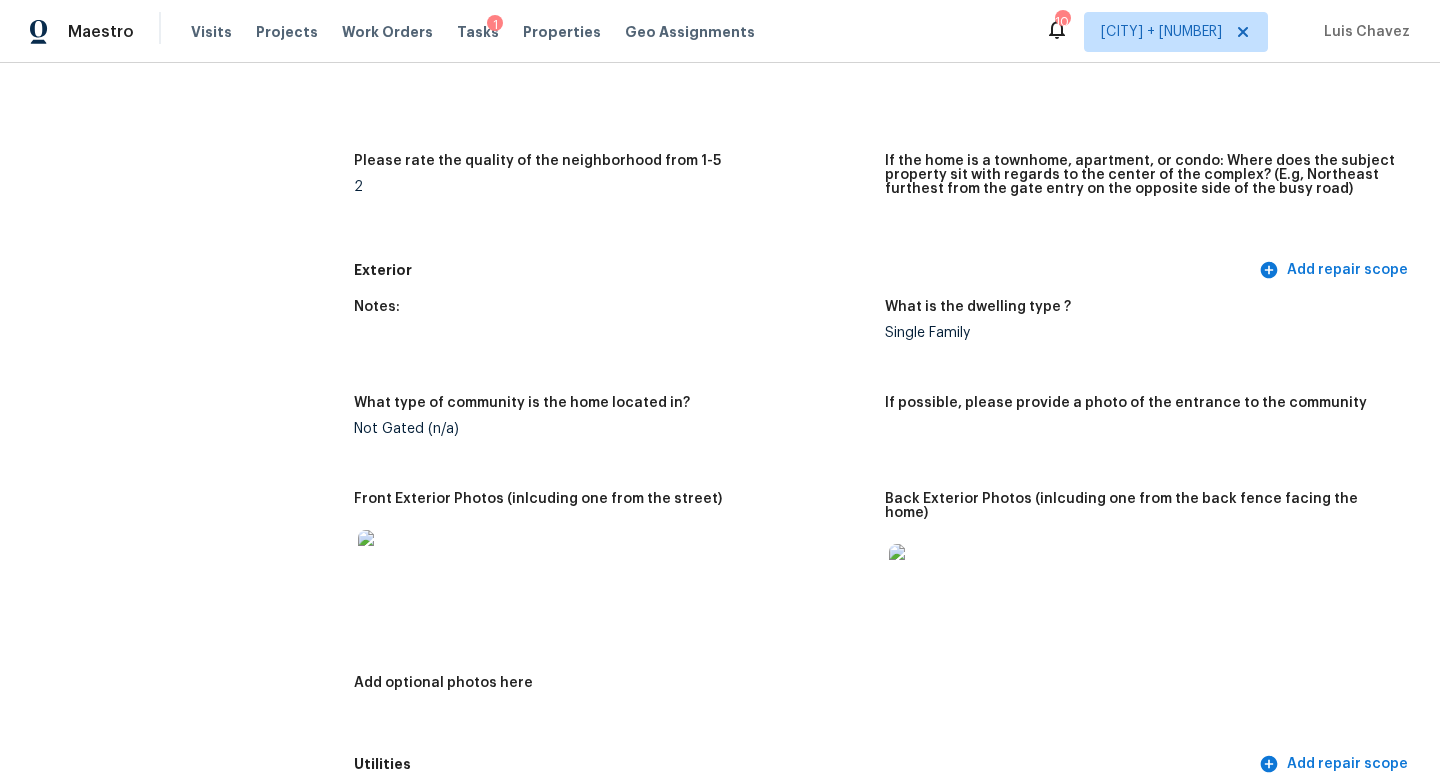 click at bounding box center [921, 576] 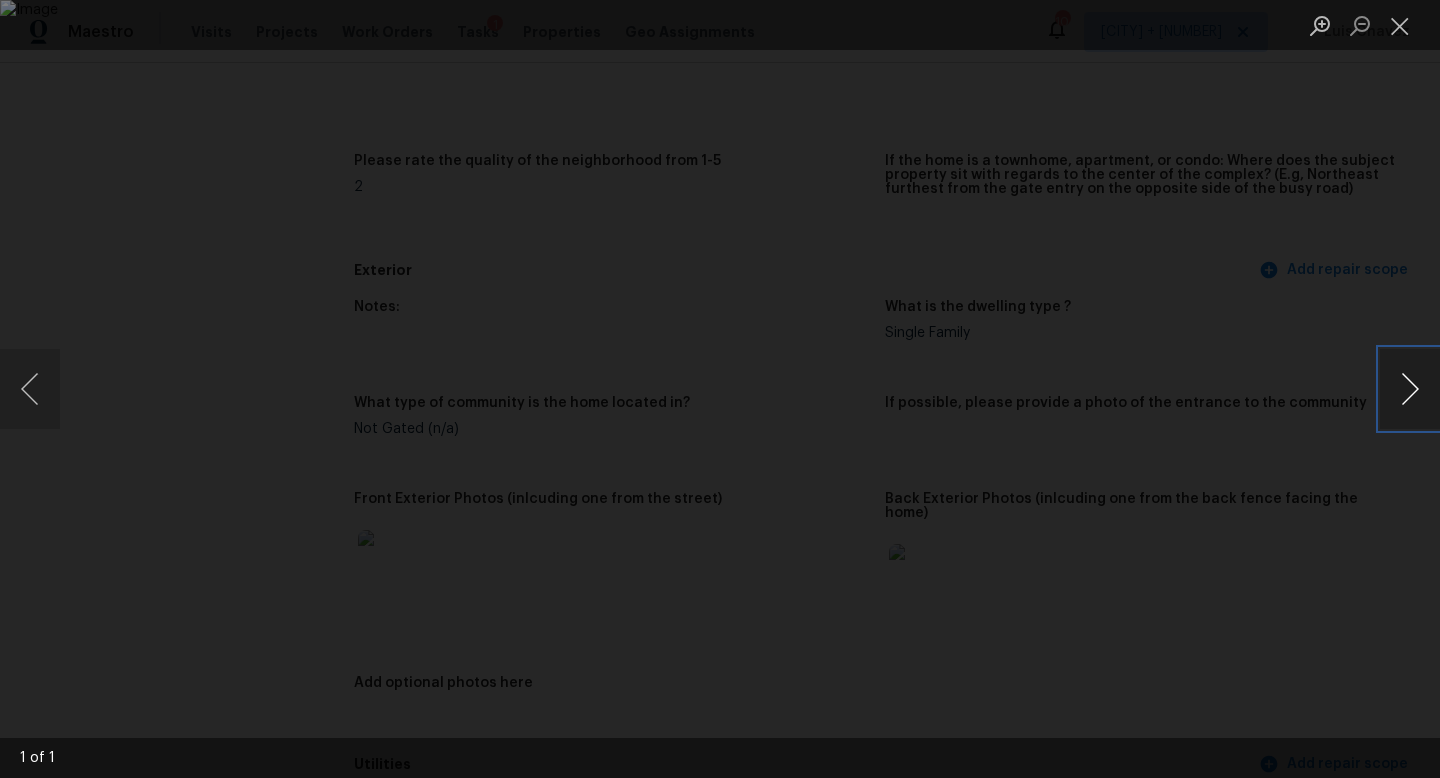 click at bounding box center [1410, 389] 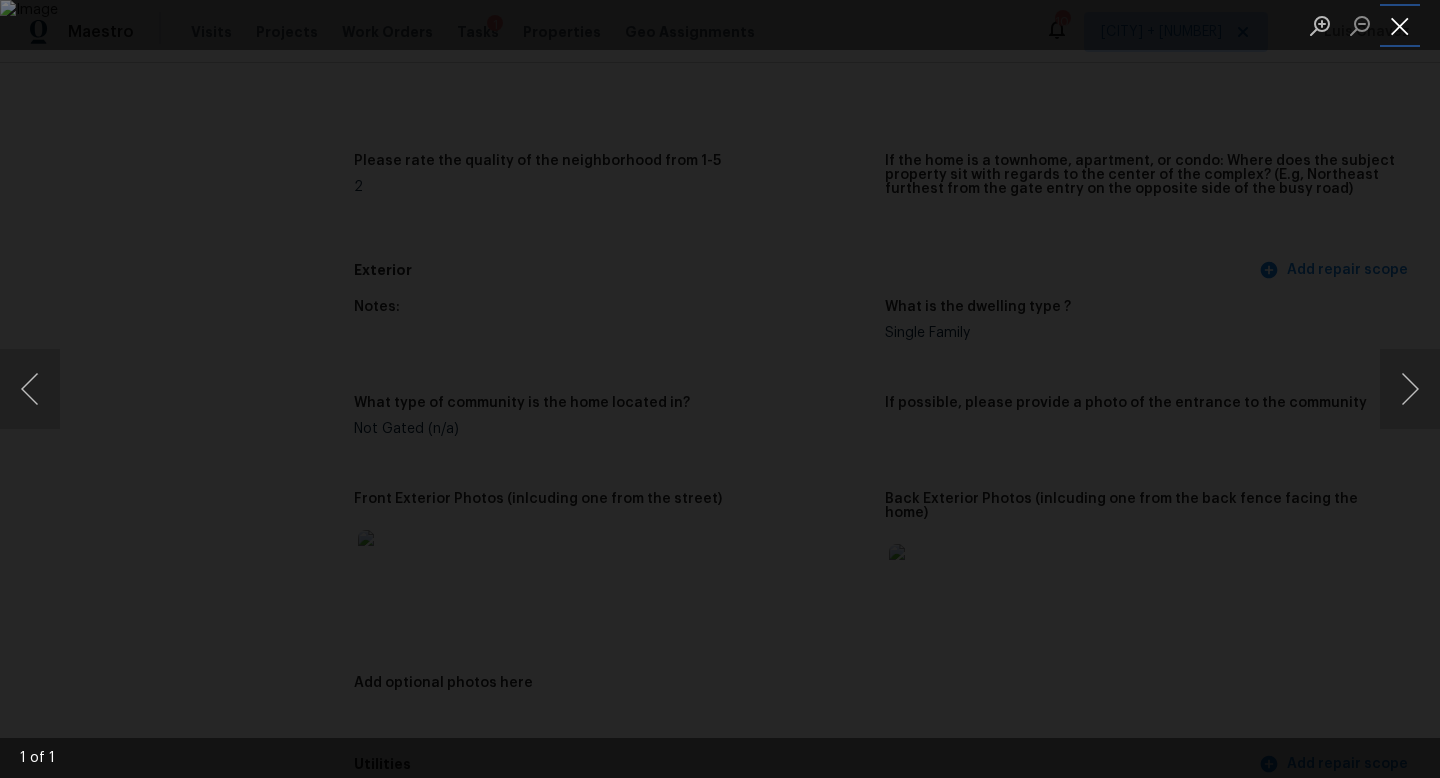 click at bounding box center [1400, 25] 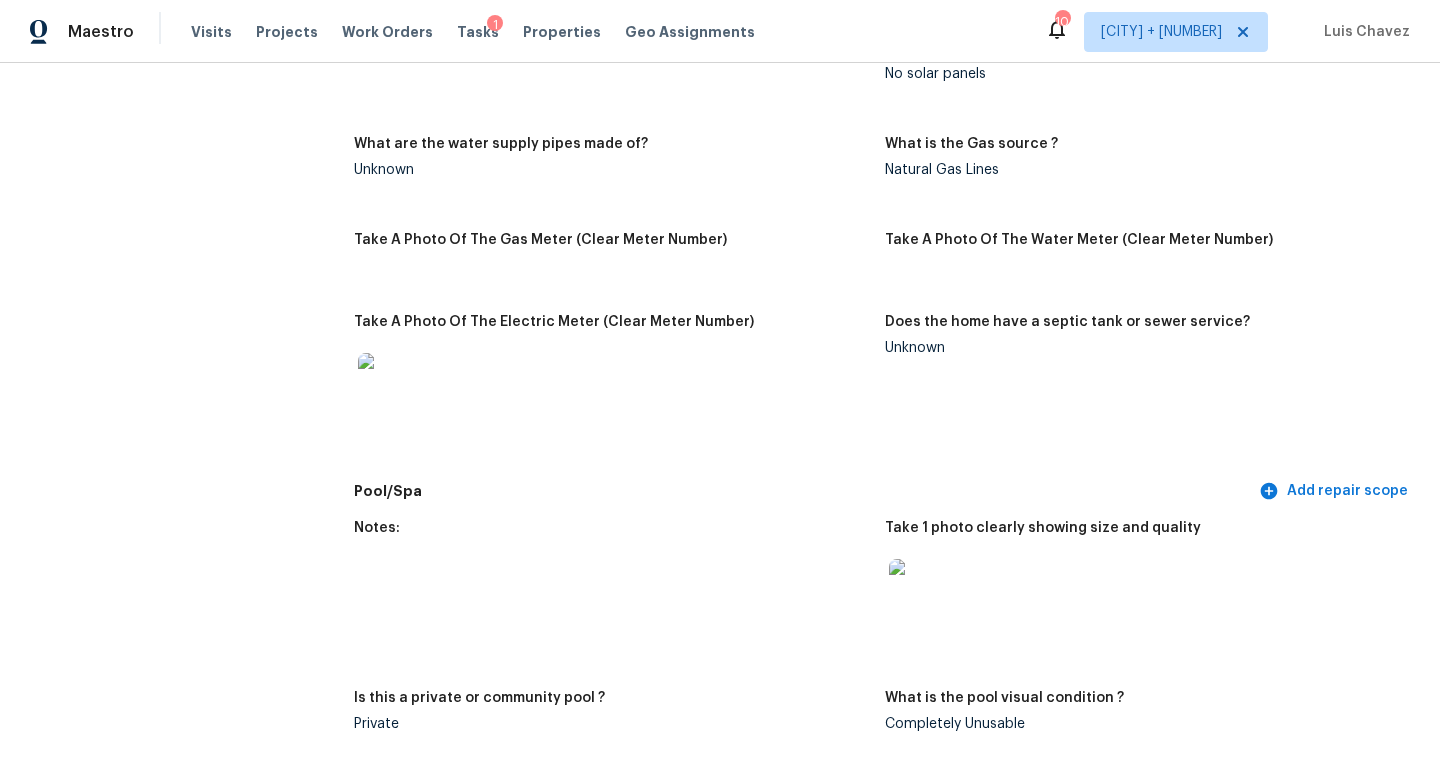 scroll, scrollTop: 1547, scrollLeft: 0, axis: vertical 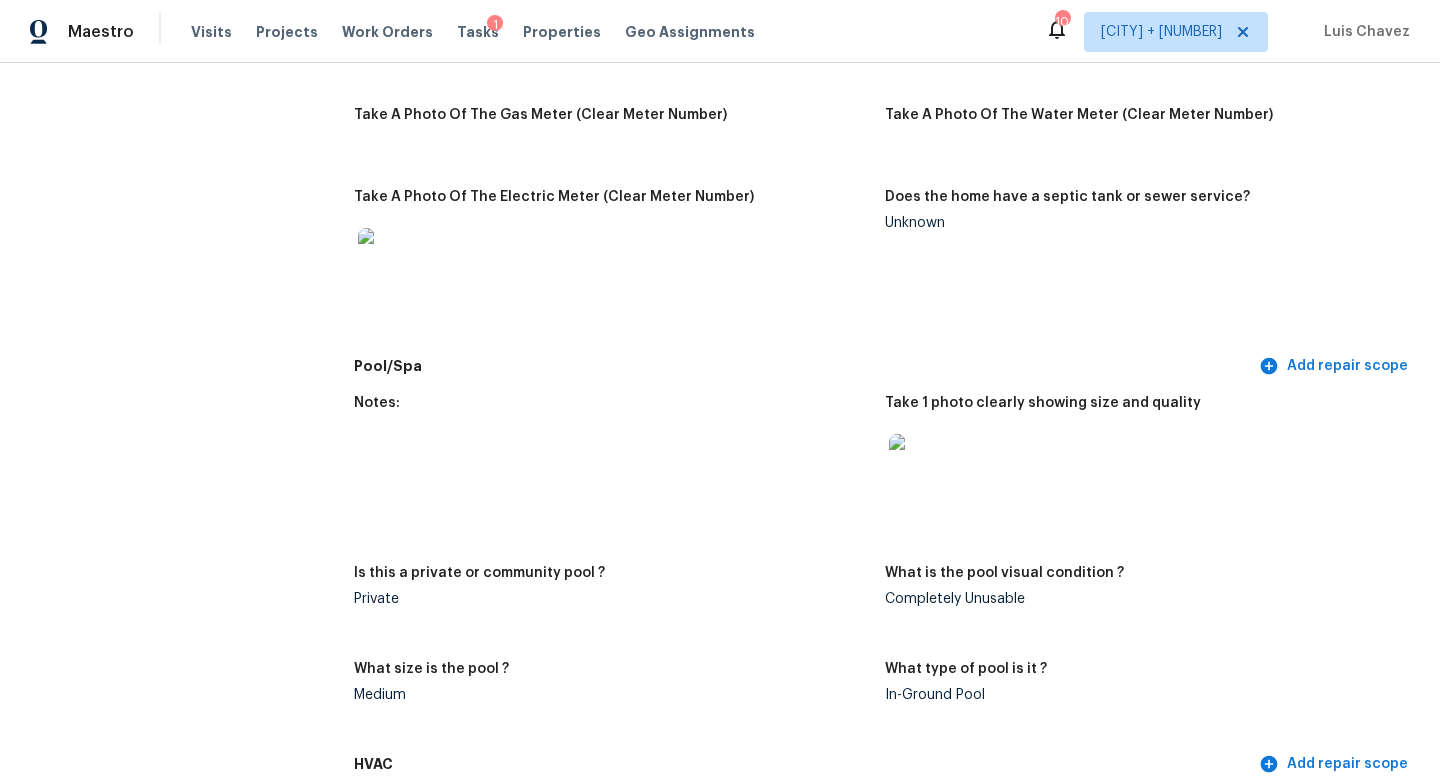 click at bounding box center [390, 260] 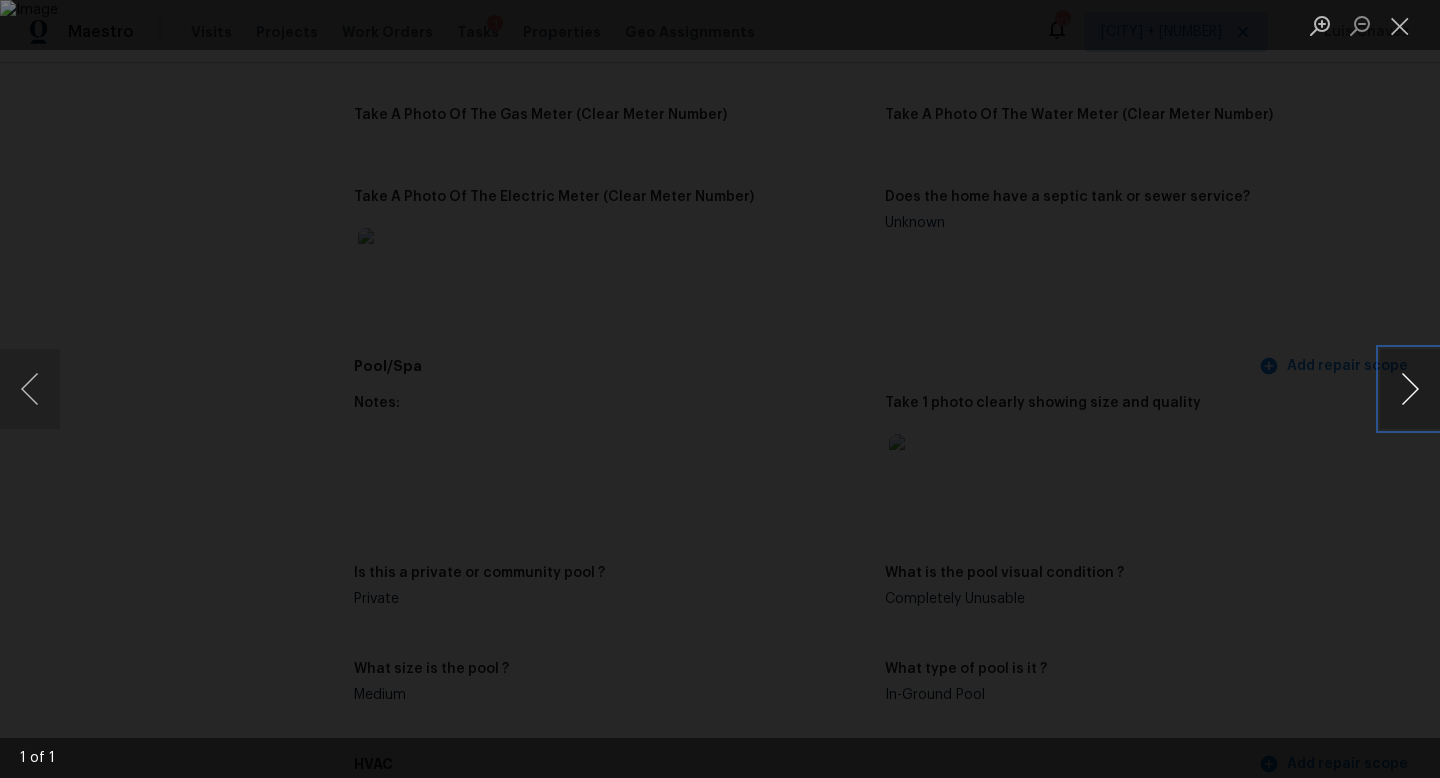 click at bounding box center [1410, 389] 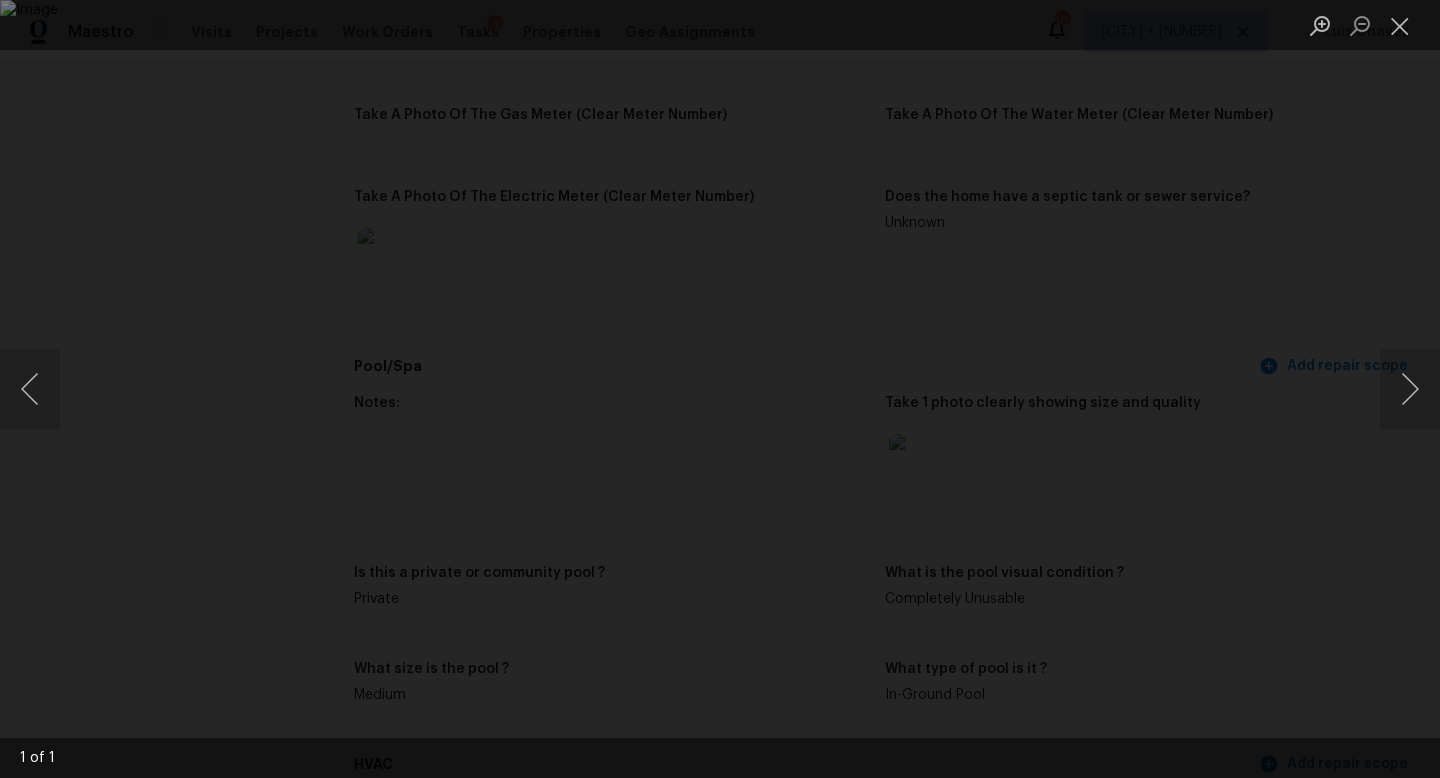 click at bounding box center [720, 389] 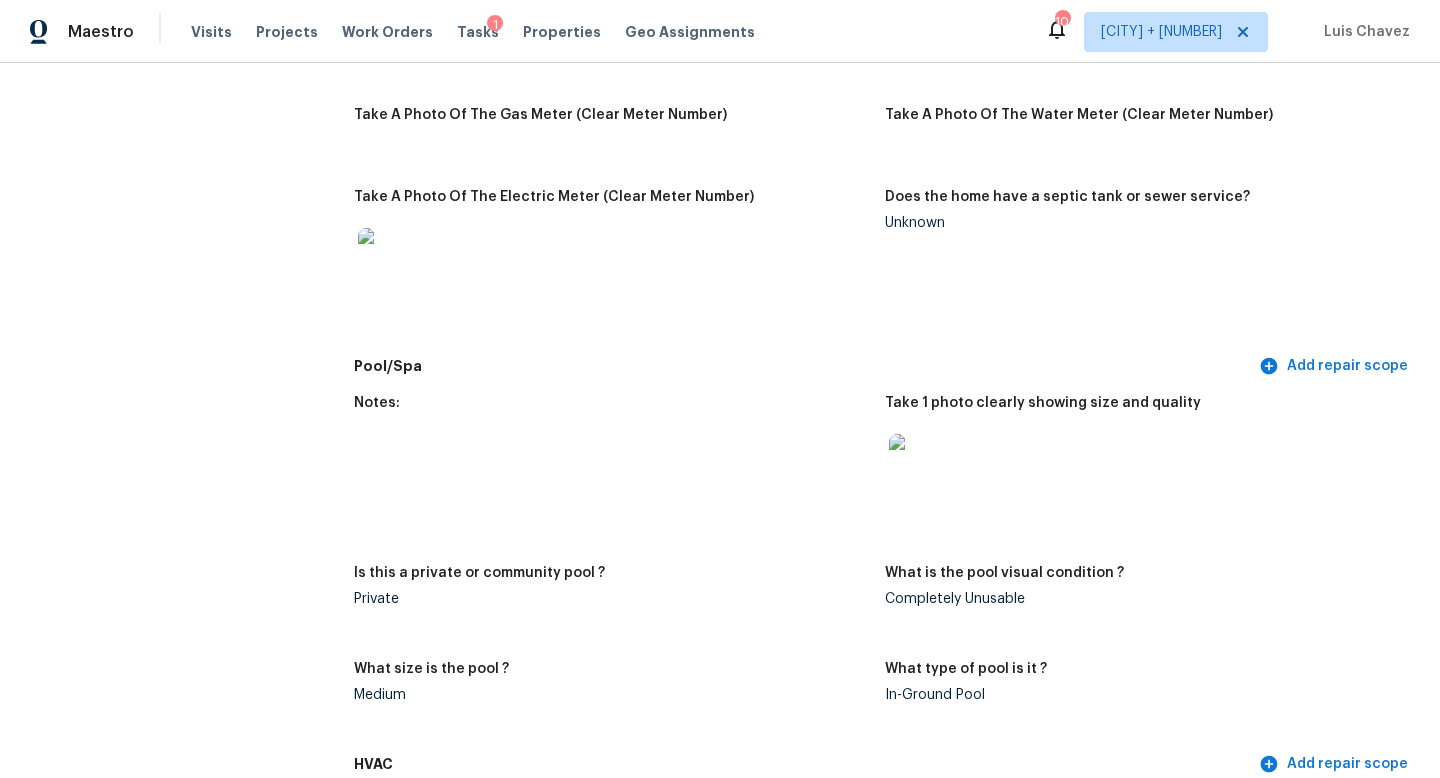 click at bounding box center [921, 466] 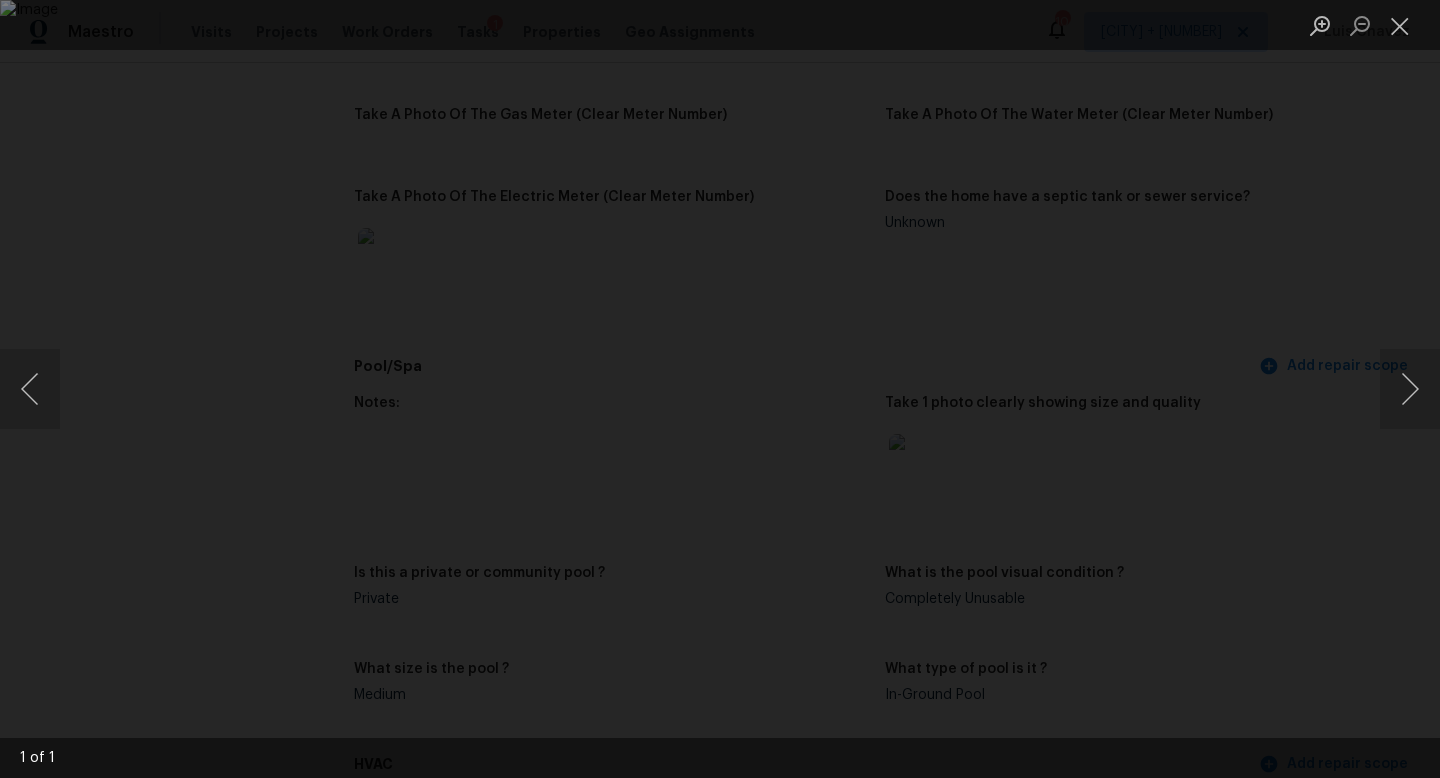 click at bounding box center (720, 389) 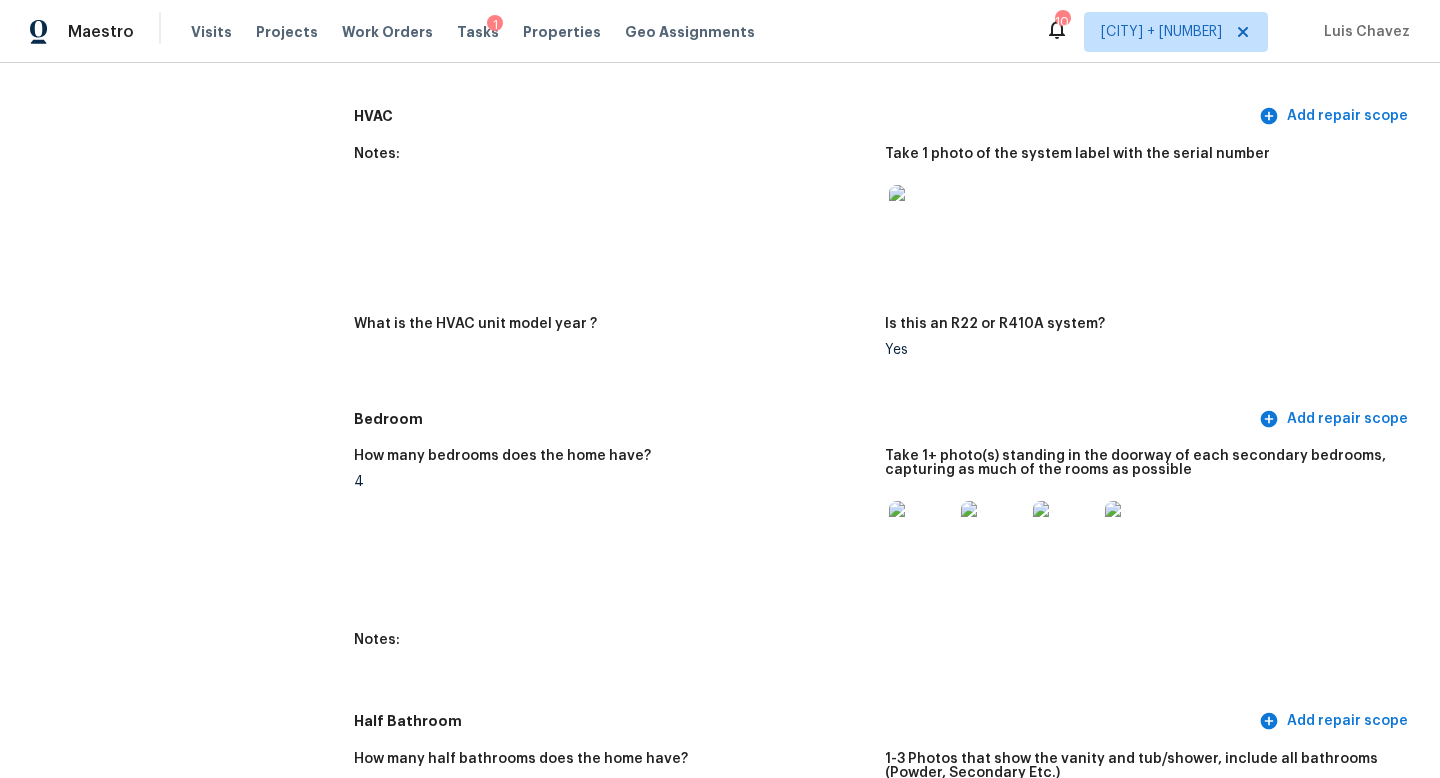 scroll, scrollTop: 2209, scrollLeft: 0, axis: vertical 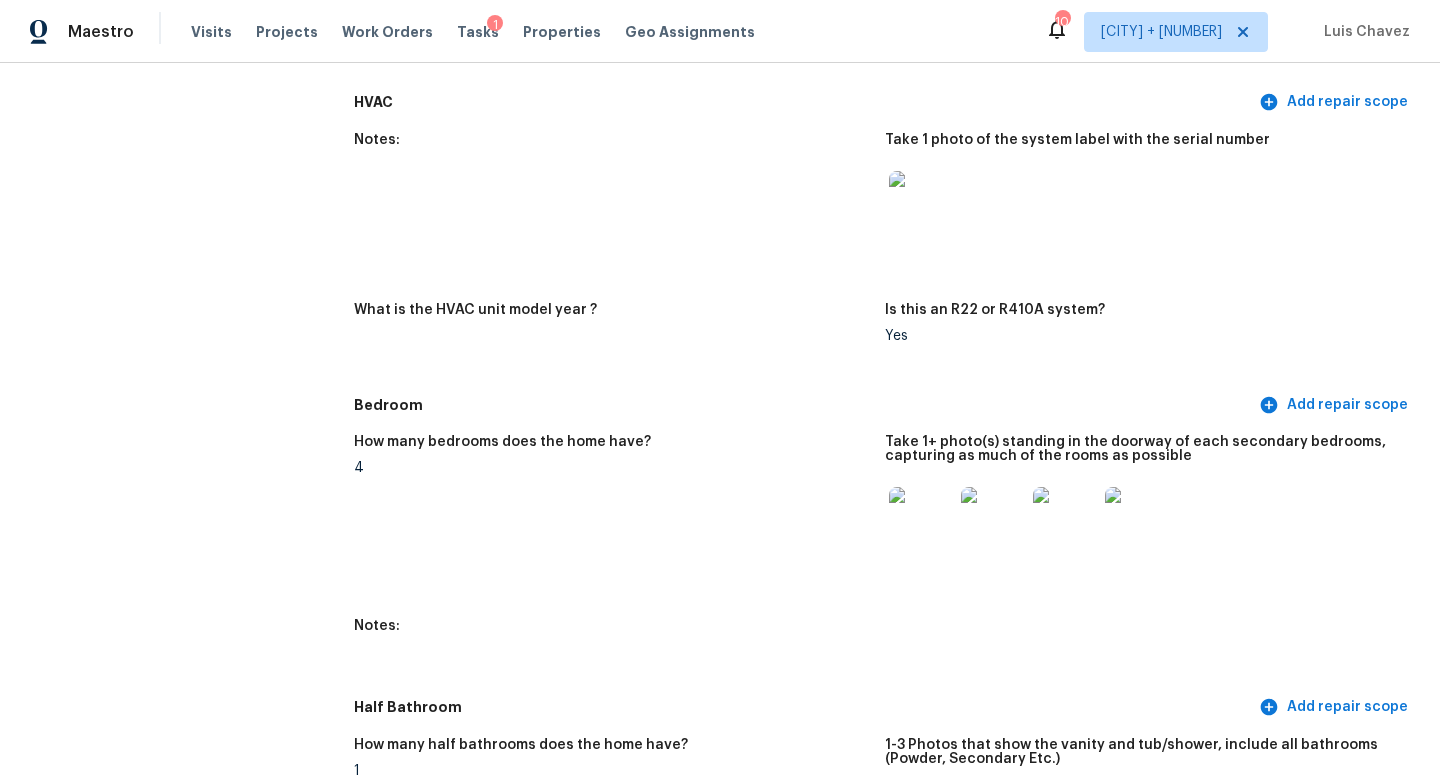 click at bounding box center [921, 519] 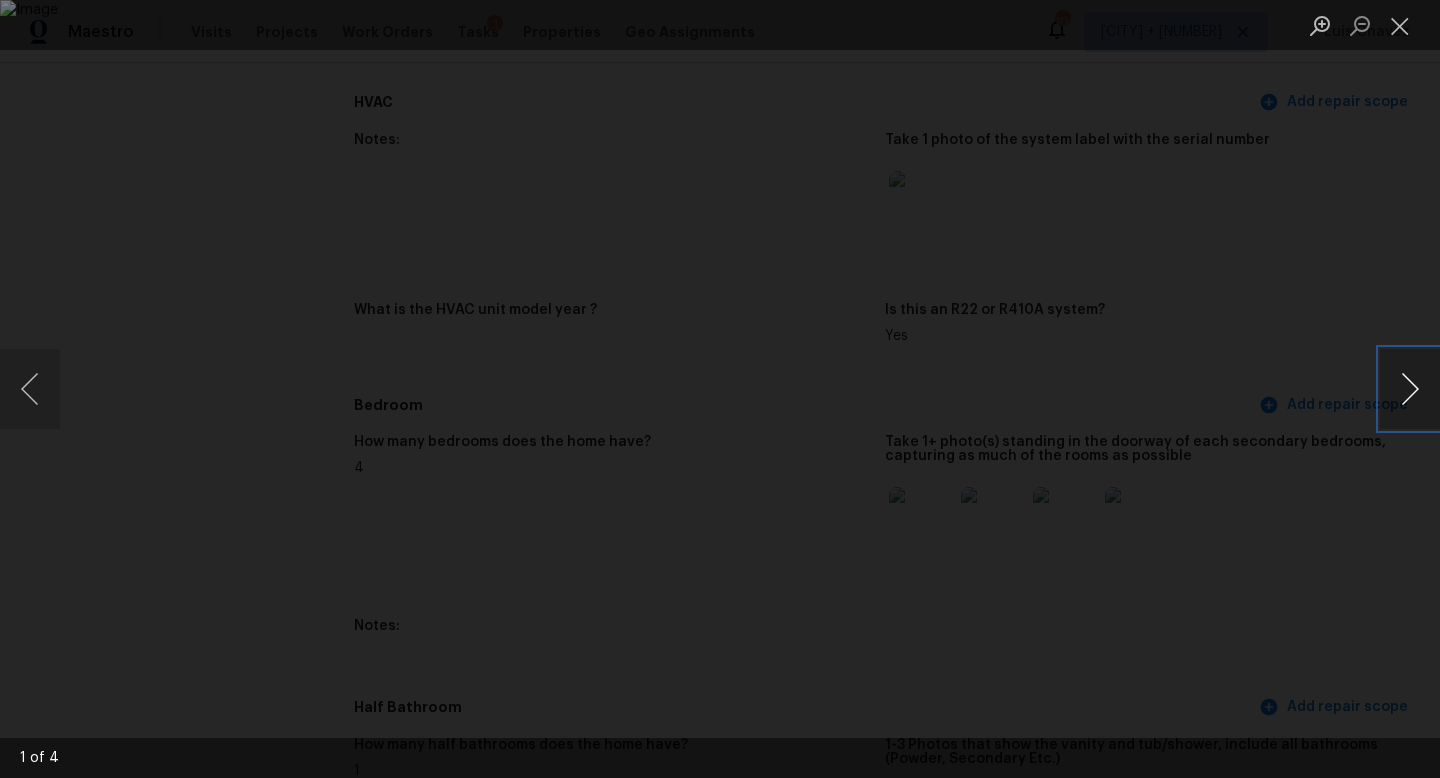 click at bounding box center (1410, 389) 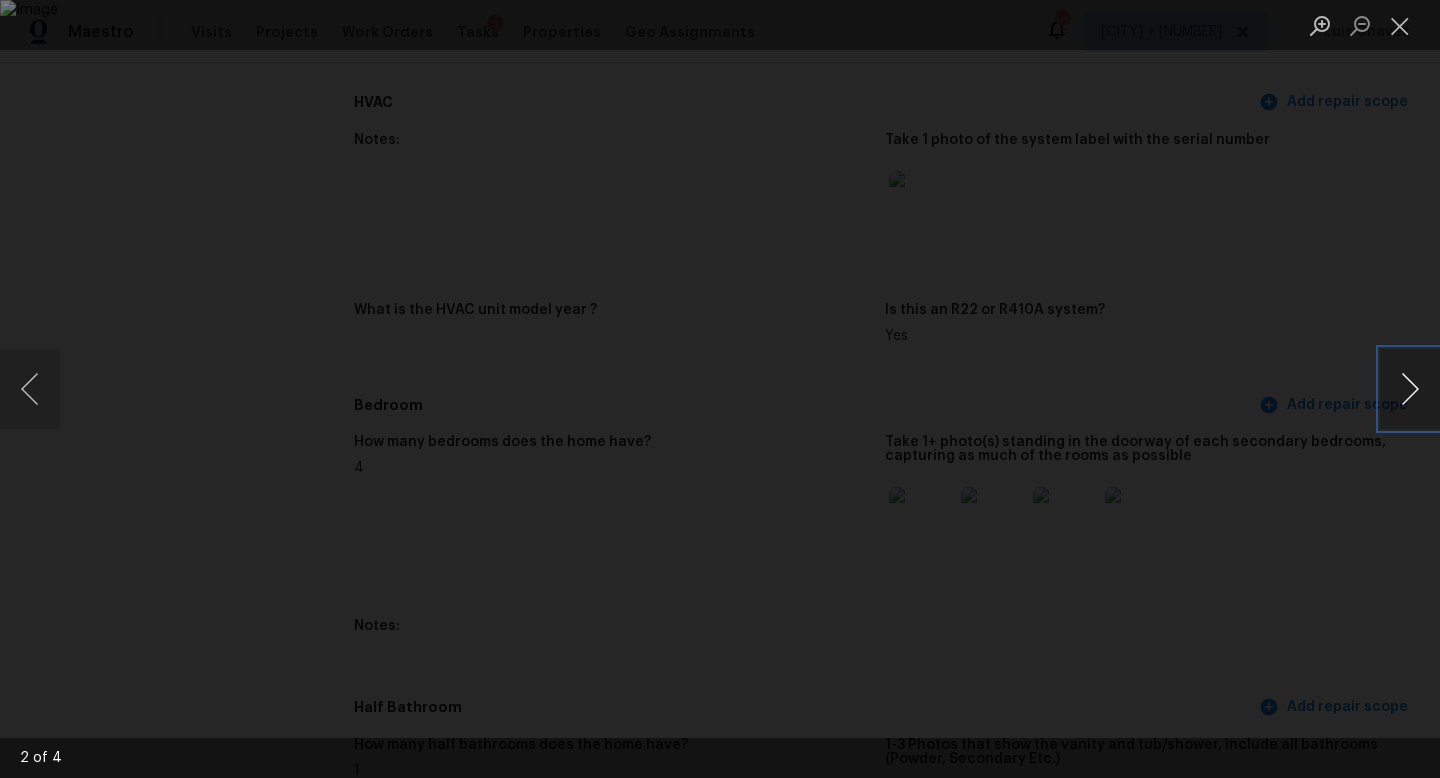 click at bounding box center [1410, 389] 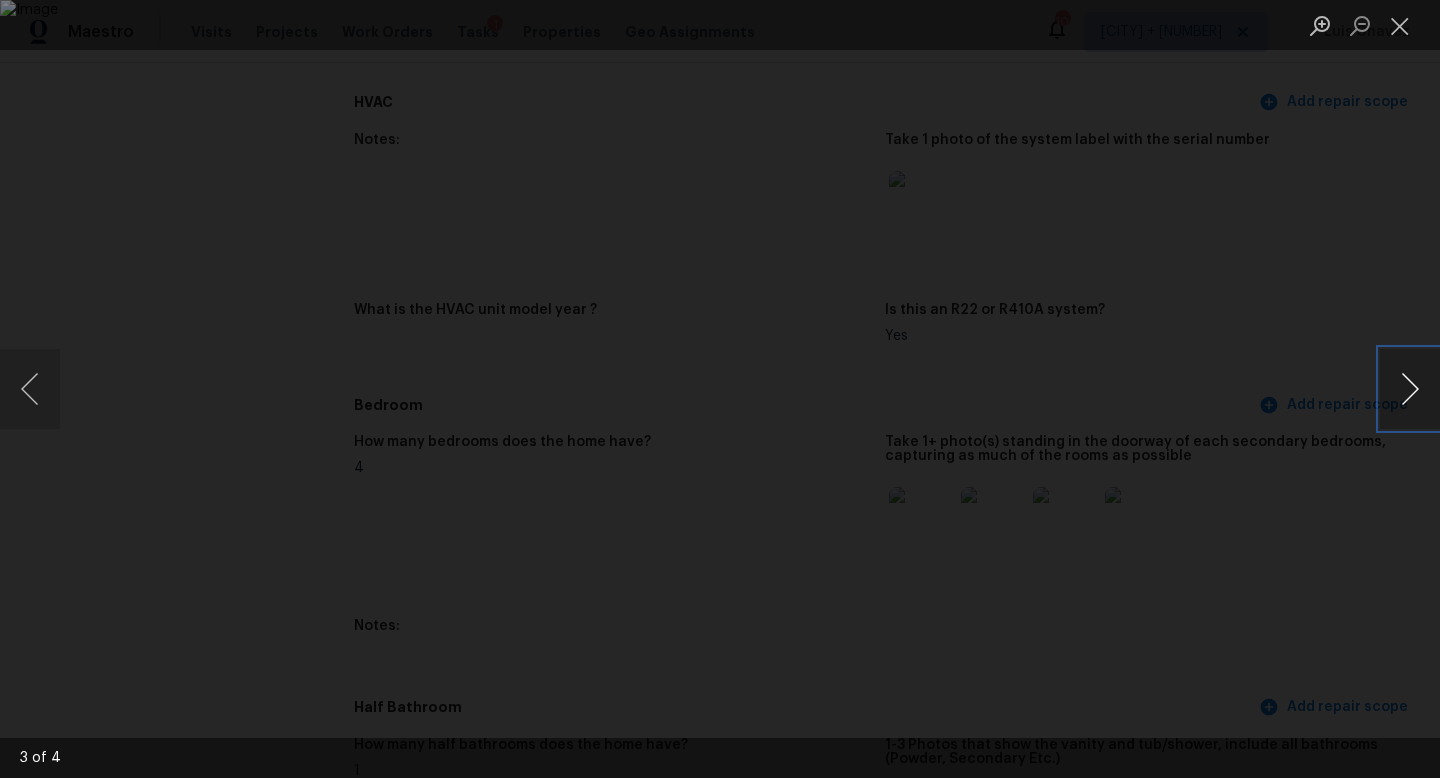 click at bounding box center [1410, 389] 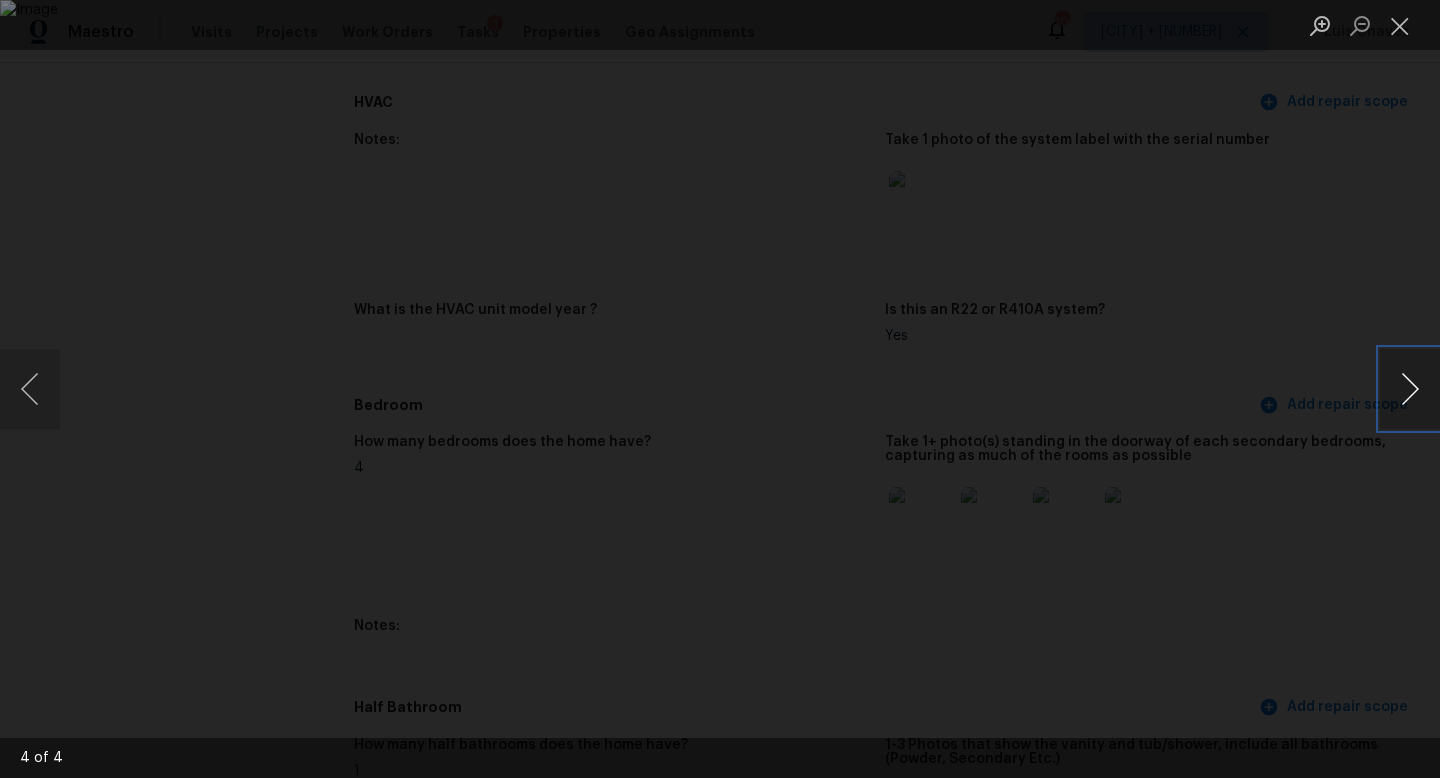 click at bounding box center [1410, 389] 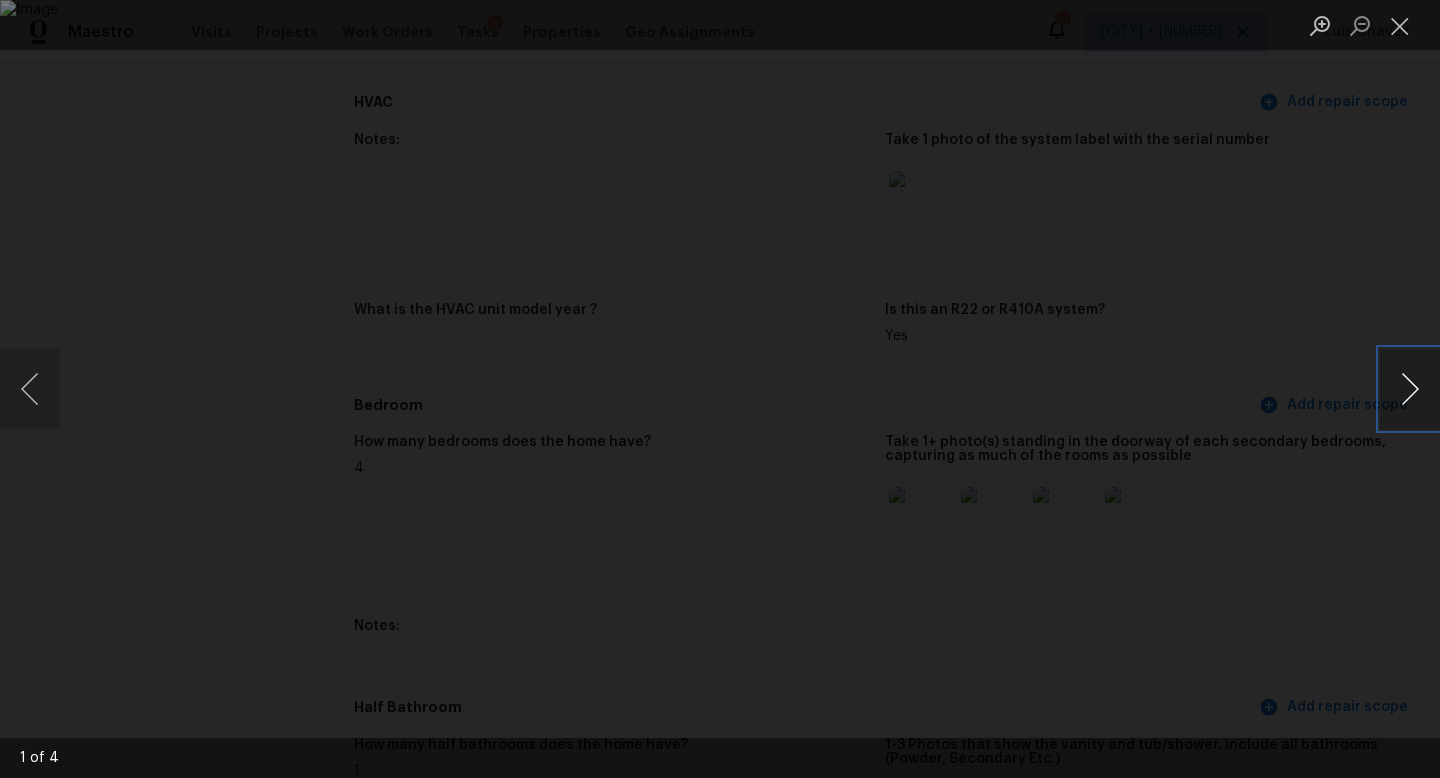 click at bounding box center [1410, 389] 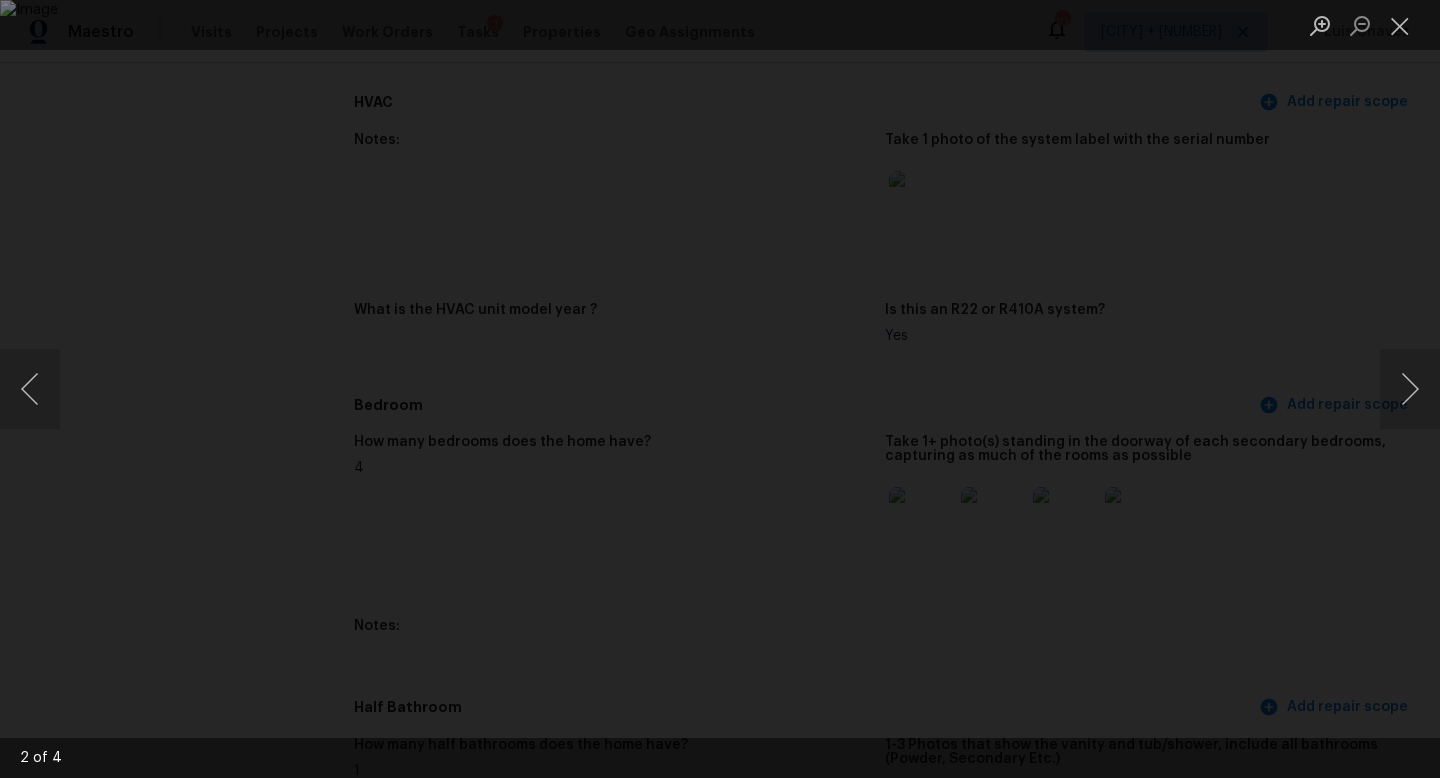 click at bounding box center (720, 389) 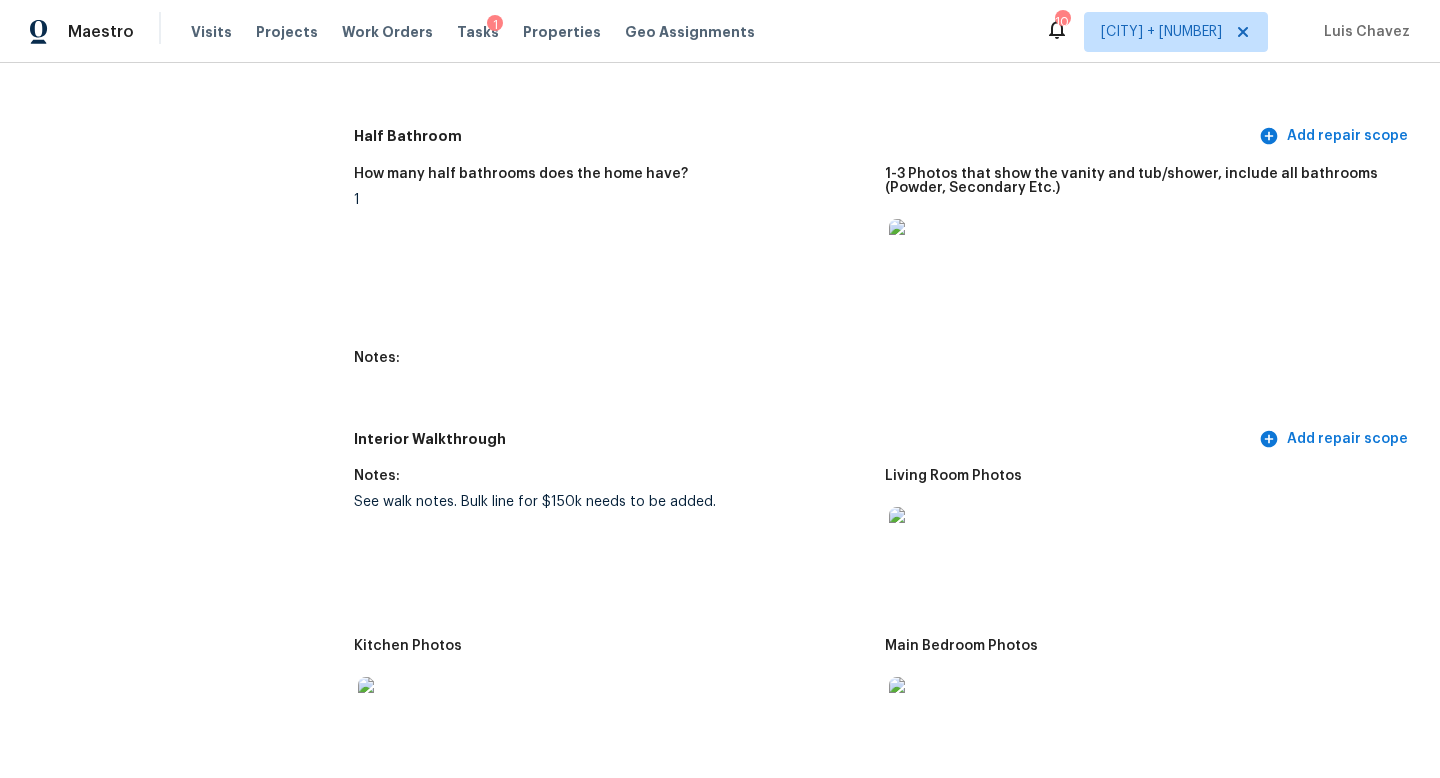 scroll, scrollTop: 2885, scrollLeft: 0, axis: vertical 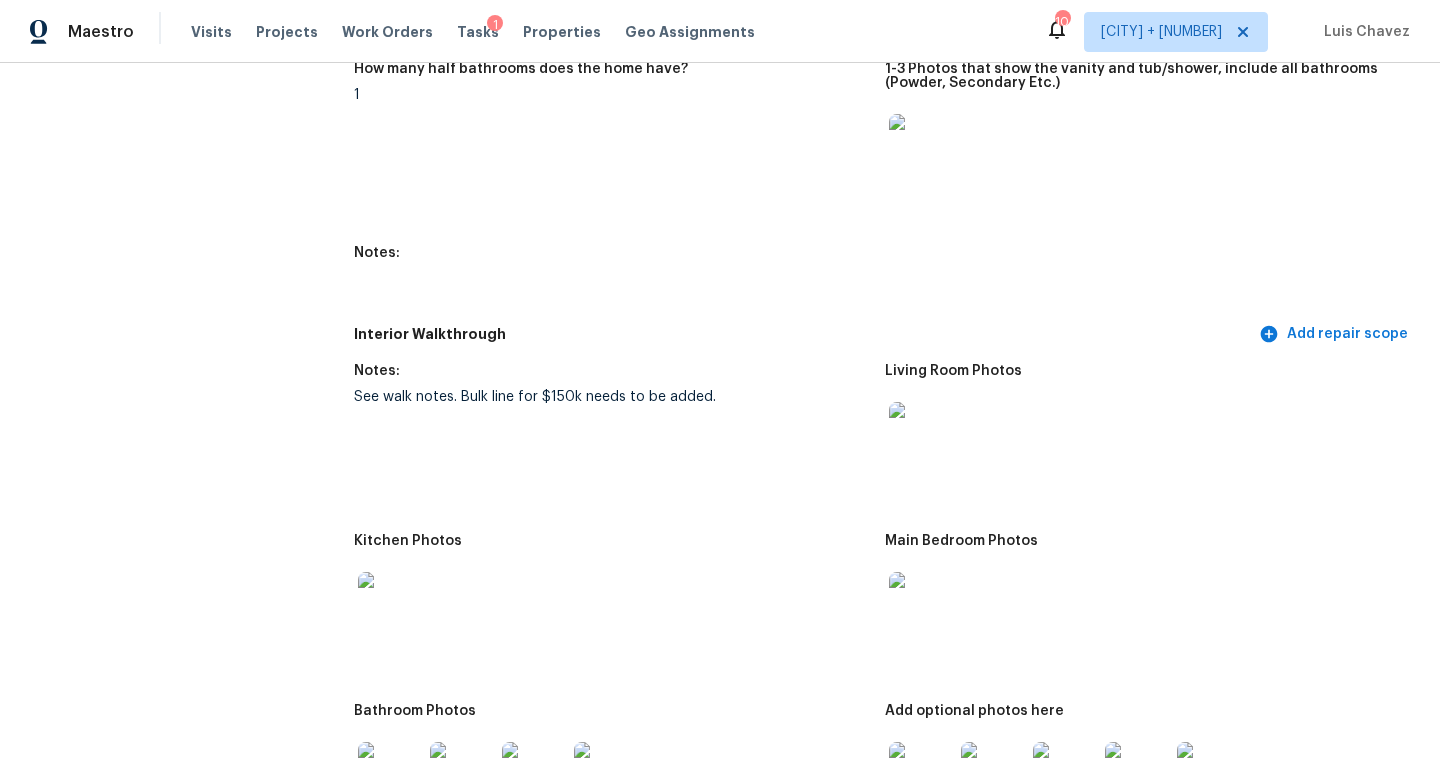 click at bounding box center [921, 146] 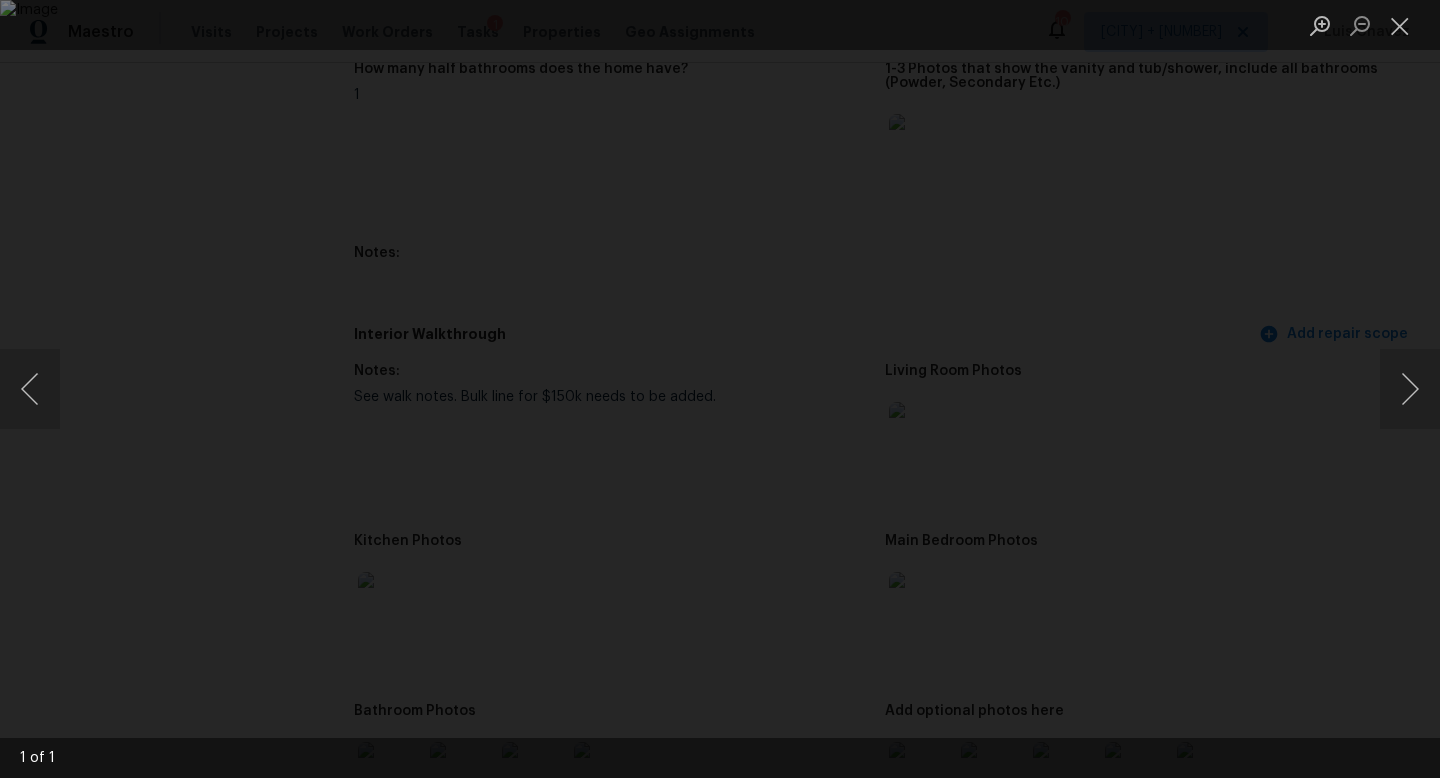 click at bounding box center [720, 389] 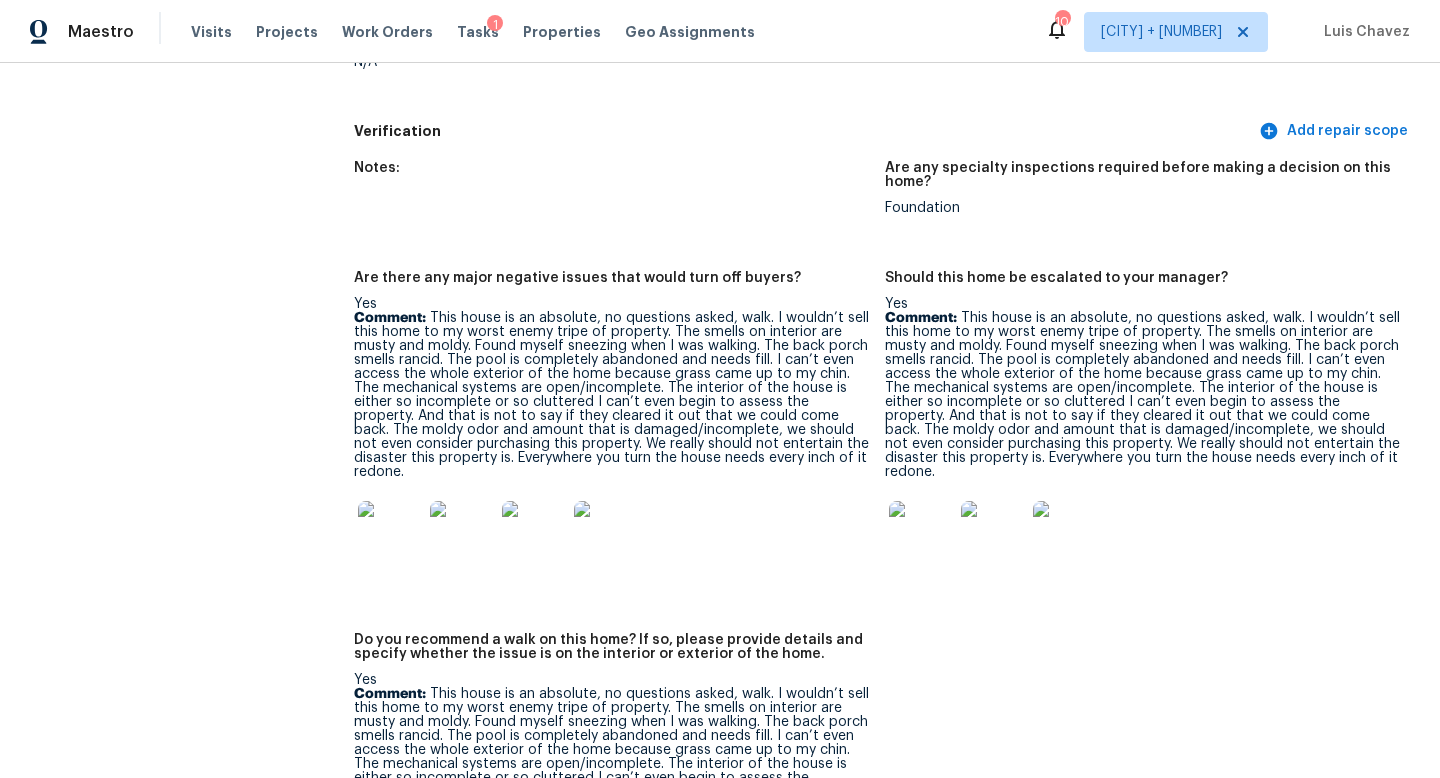 scroll, scrollTop: 5289, scrollLeft: 0, axis: vertical 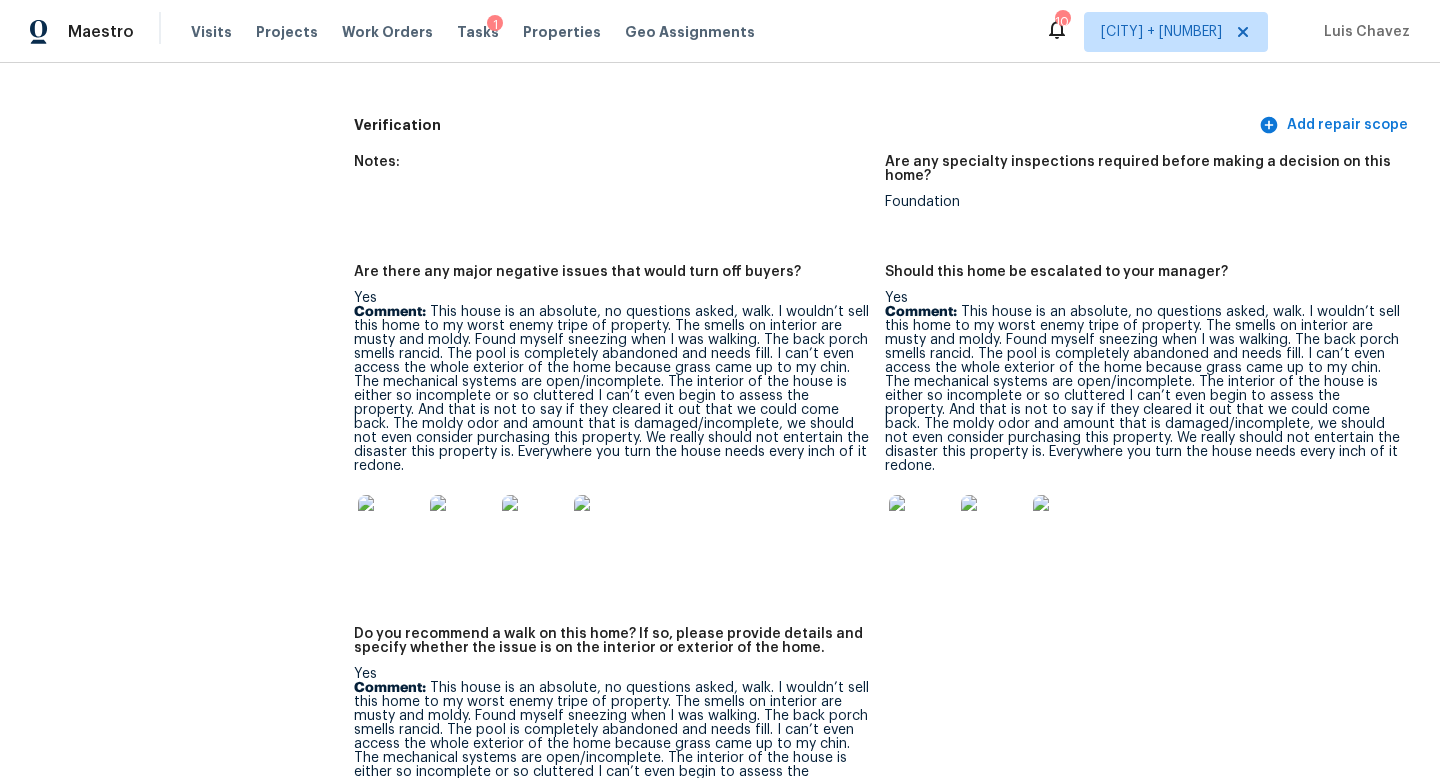 click at bounding box center [390, 527] 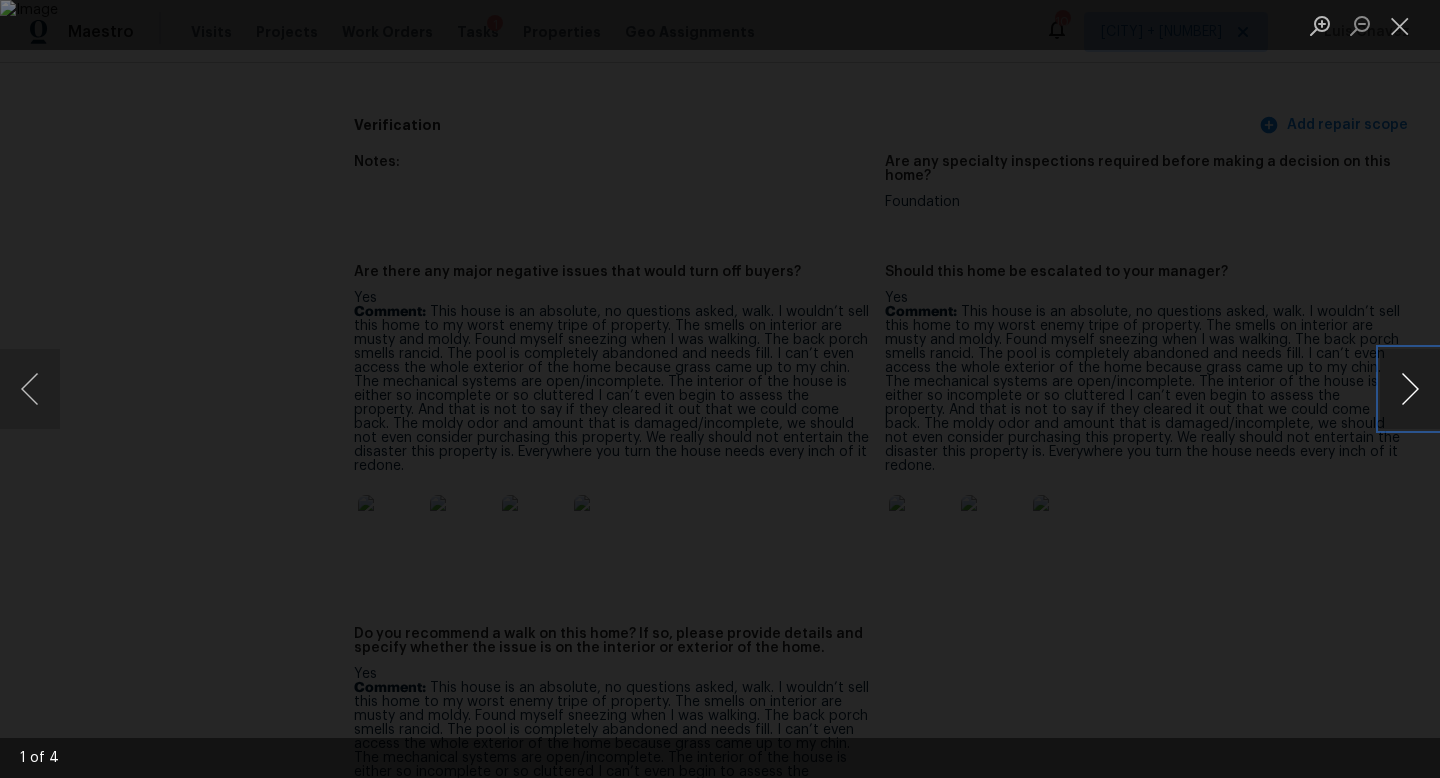click at bounding box center [1410, 389] 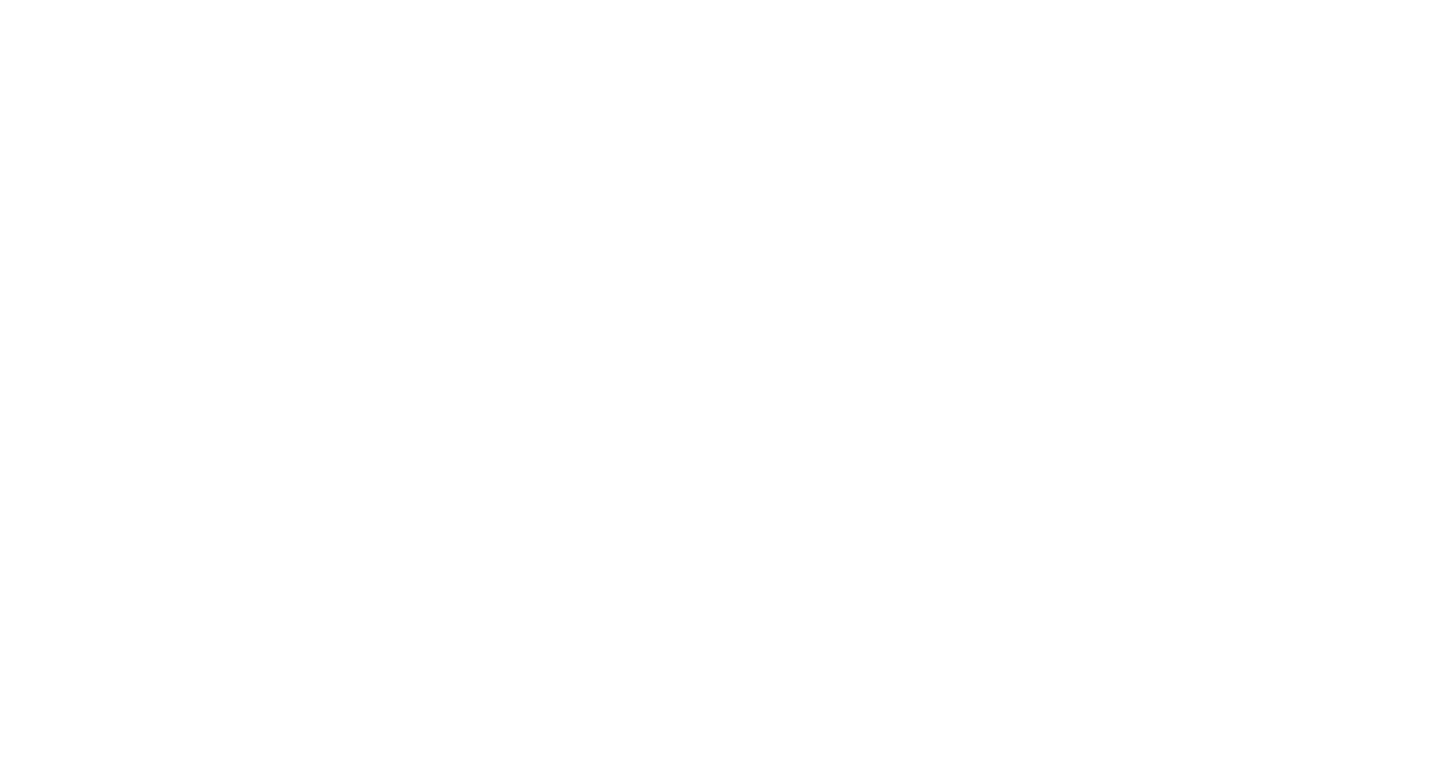 scroll, scrollTop: 0, scrollLeft: 0, axis: both 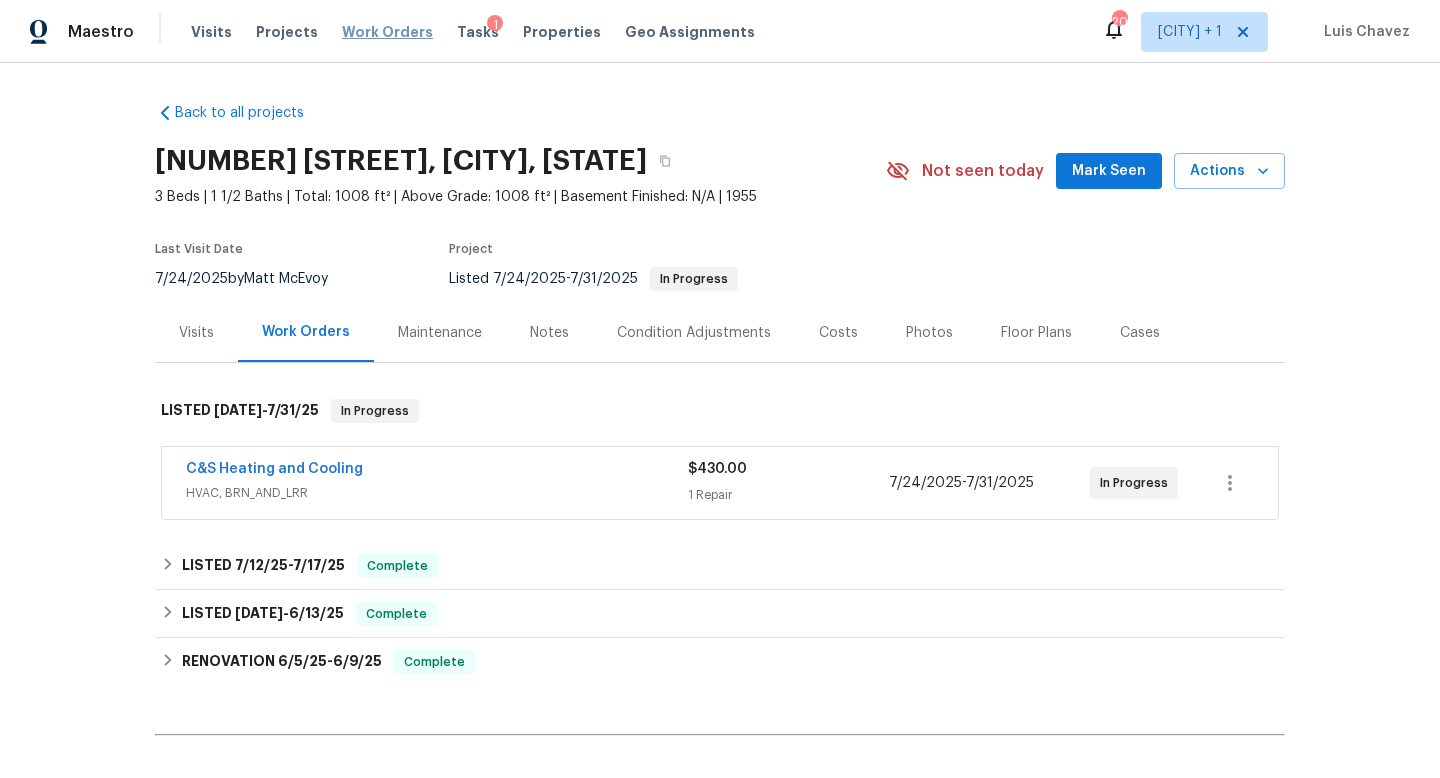 click on "Work Orders" at bounding box center (387, 32) 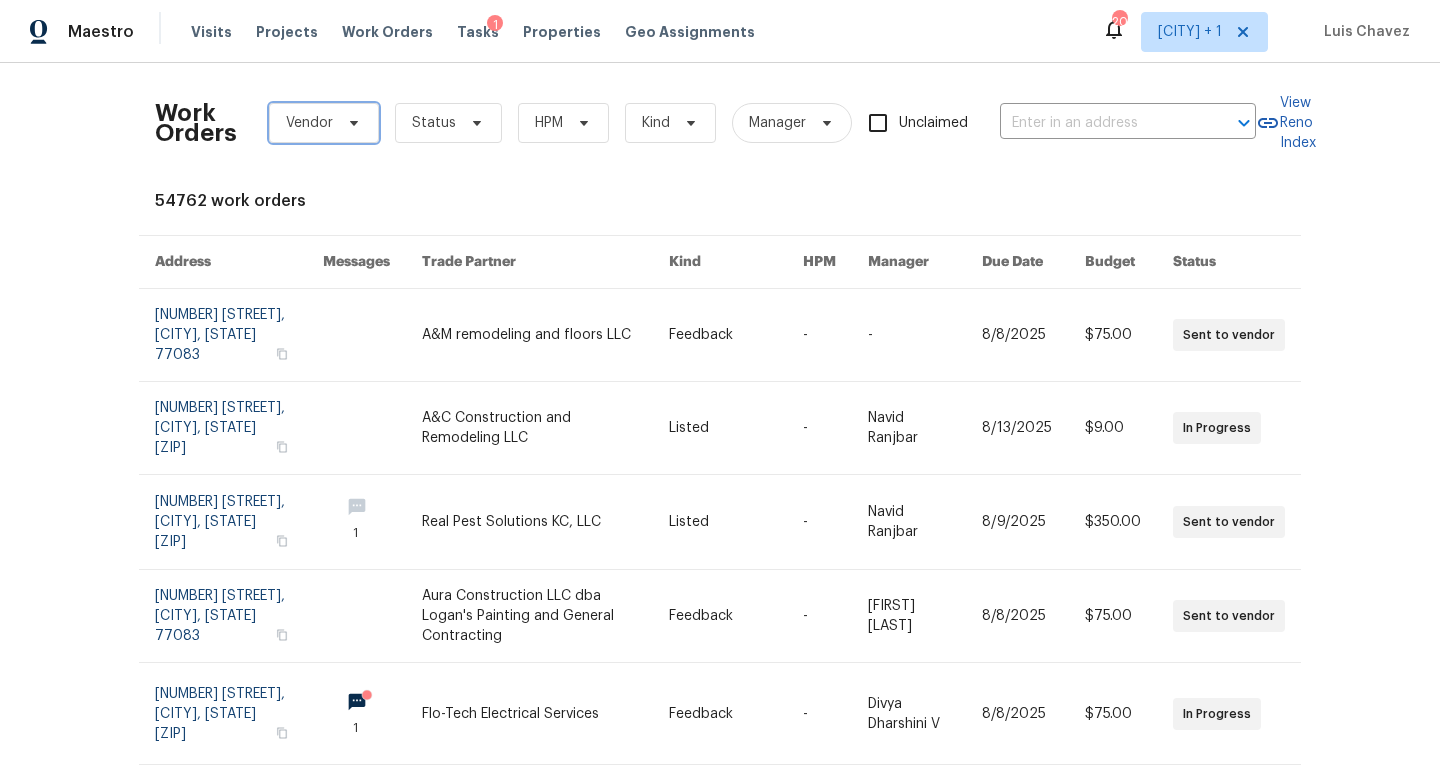 click on "Vendor" at bounding box center [309, 123] 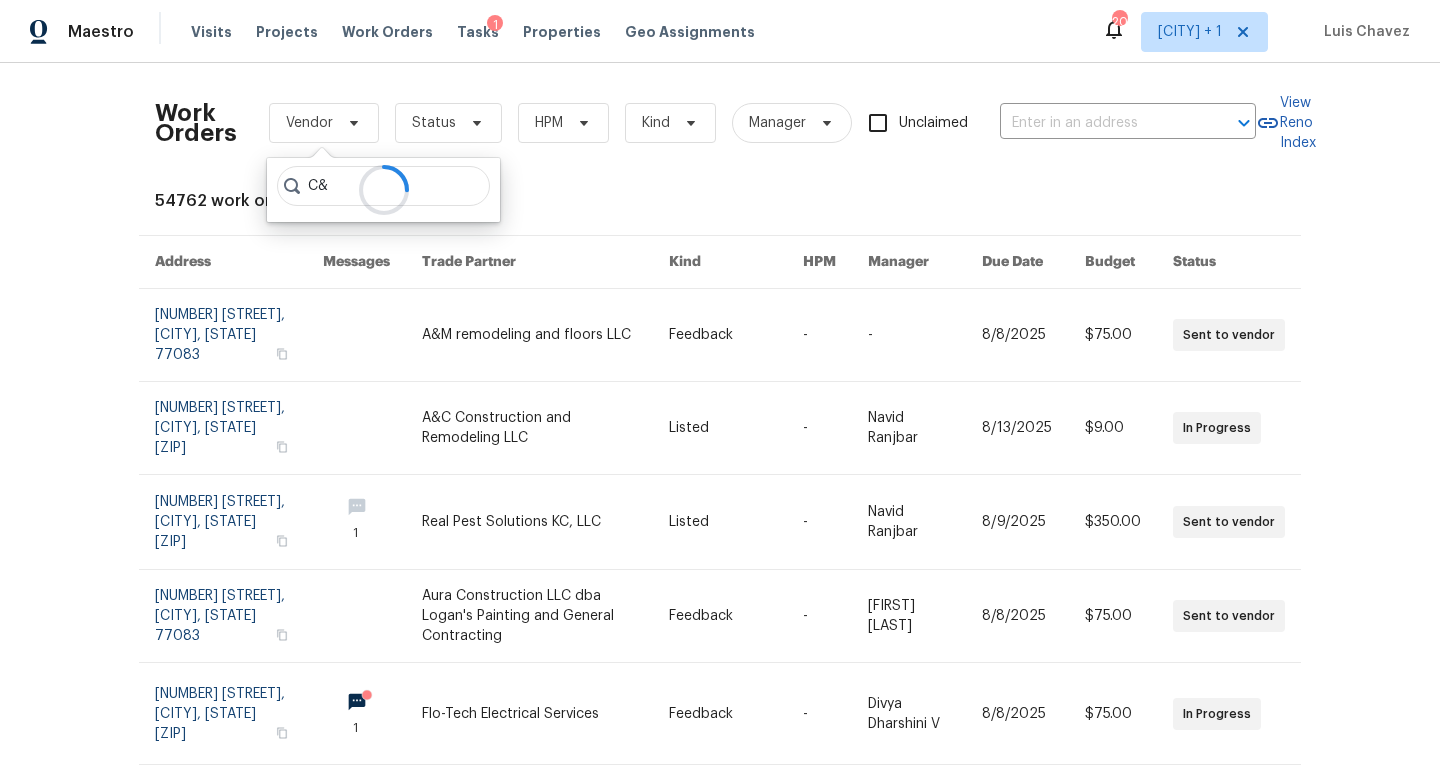 type on "C&S" 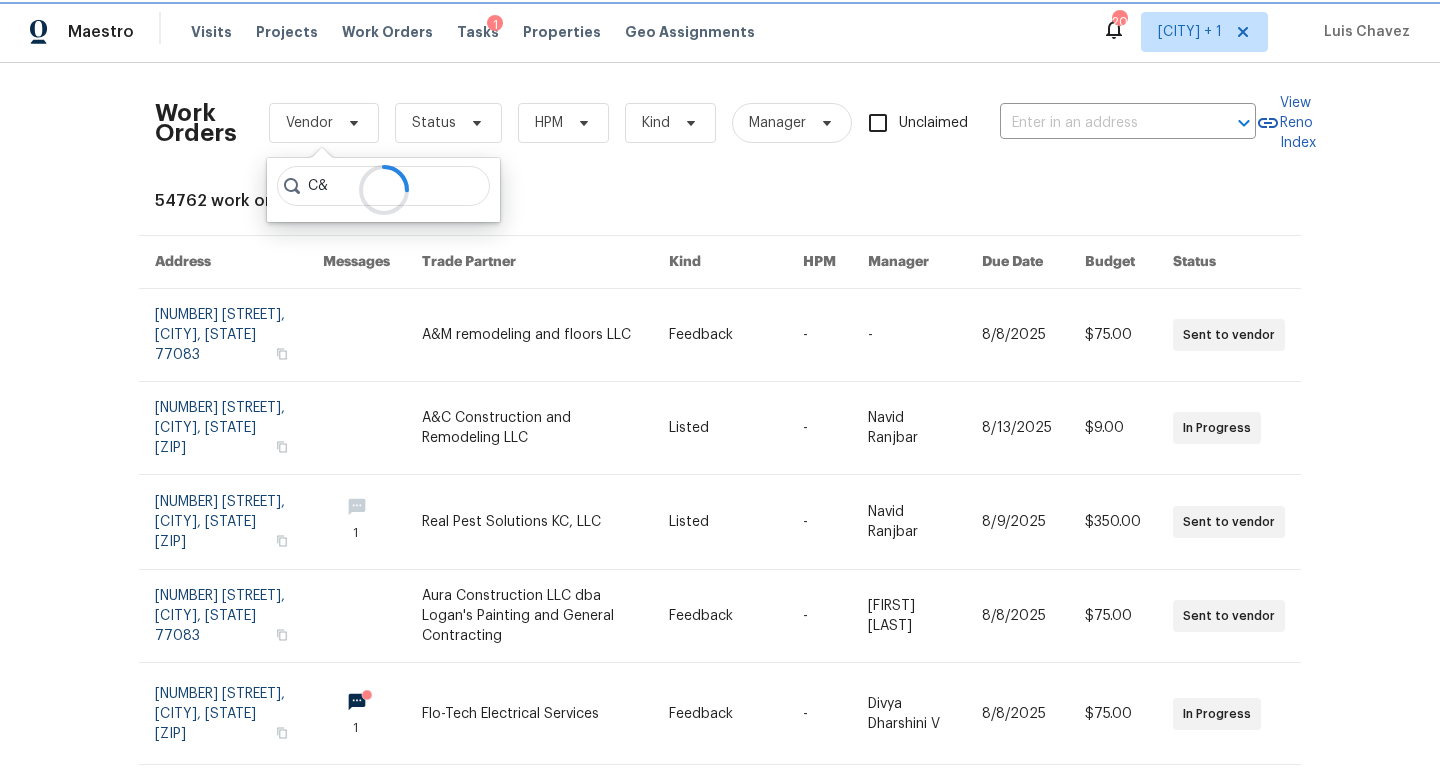 click on "Vendor" at bounding box center [309, 123] 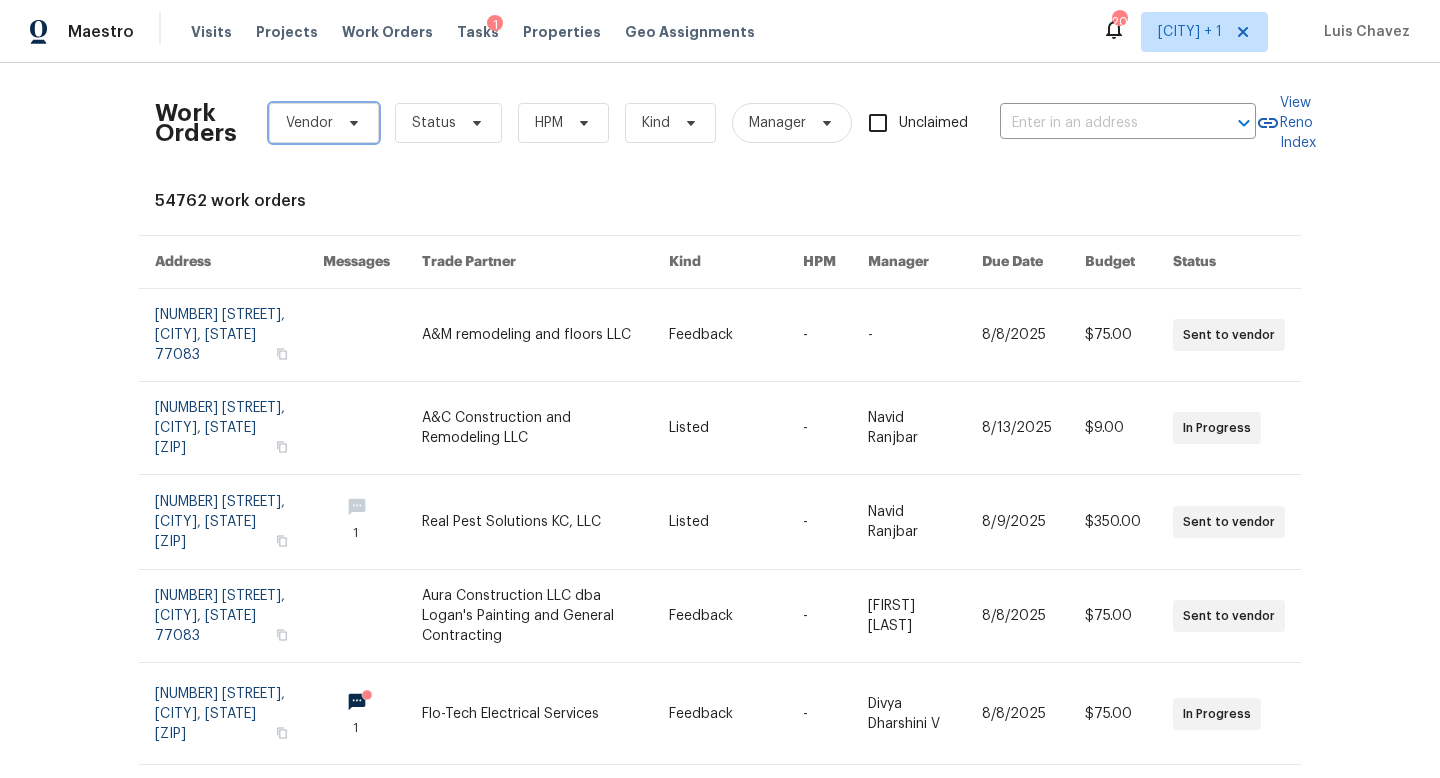 click on "Vendor" at bounding box center (309, 123) 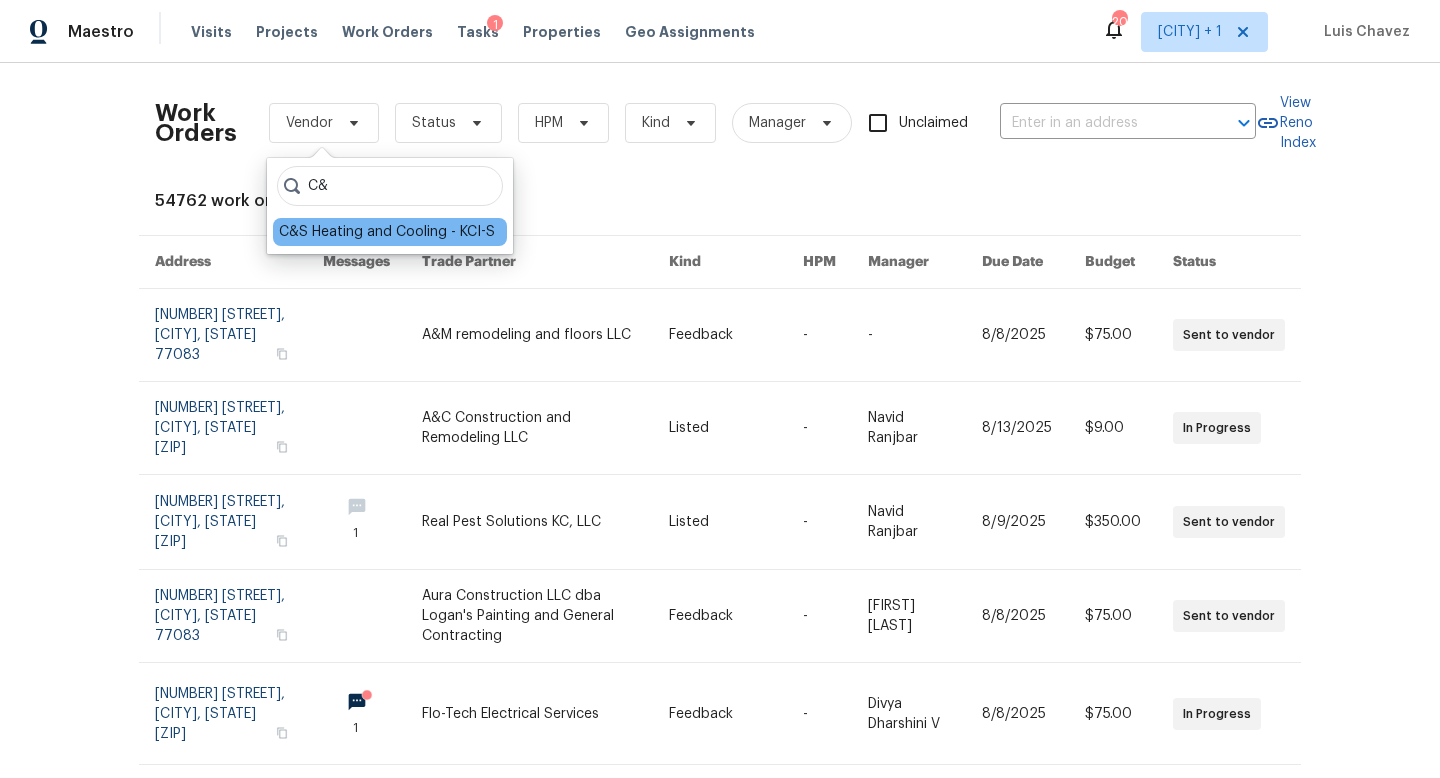 type on "C&S" 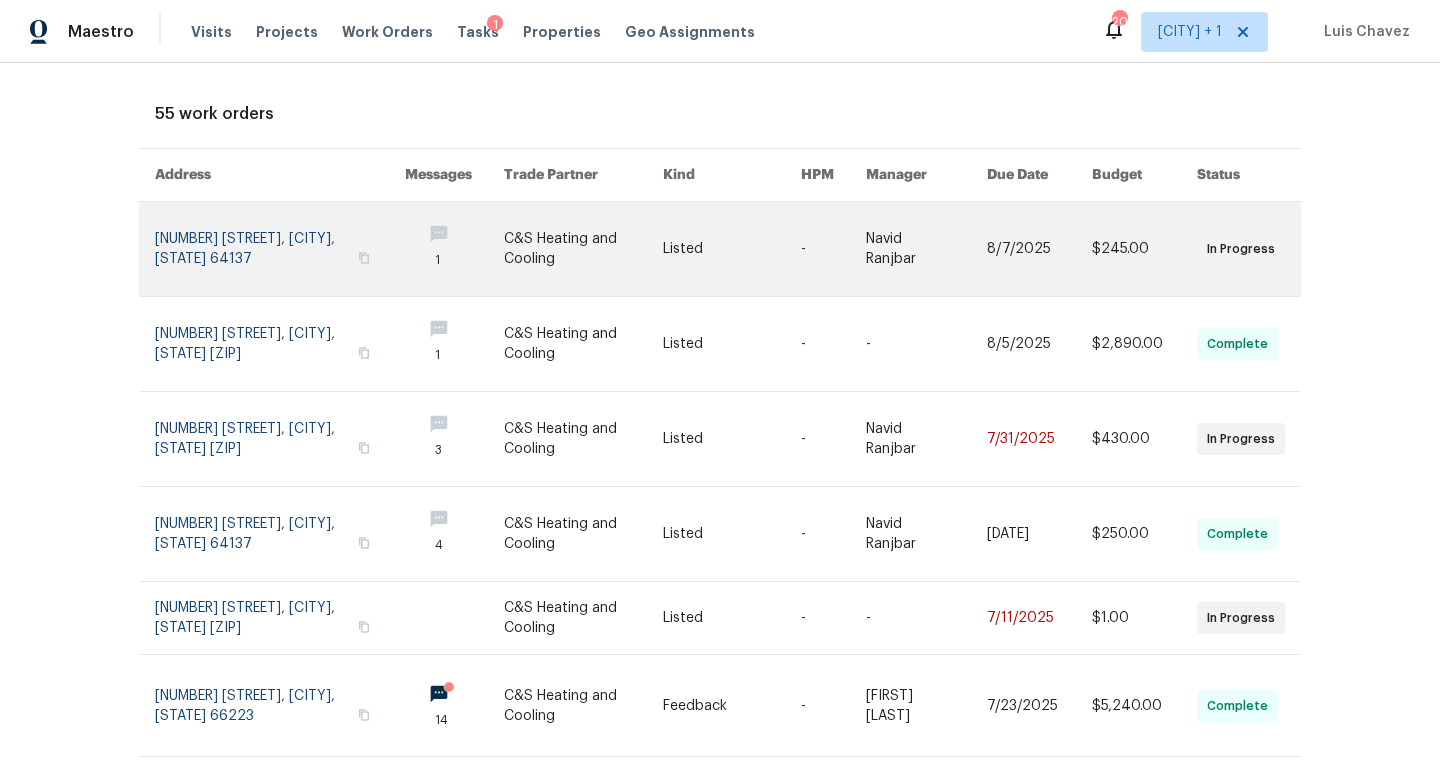 scroll, scrollTop: 121, scrollLeft: 0, axis: vertical 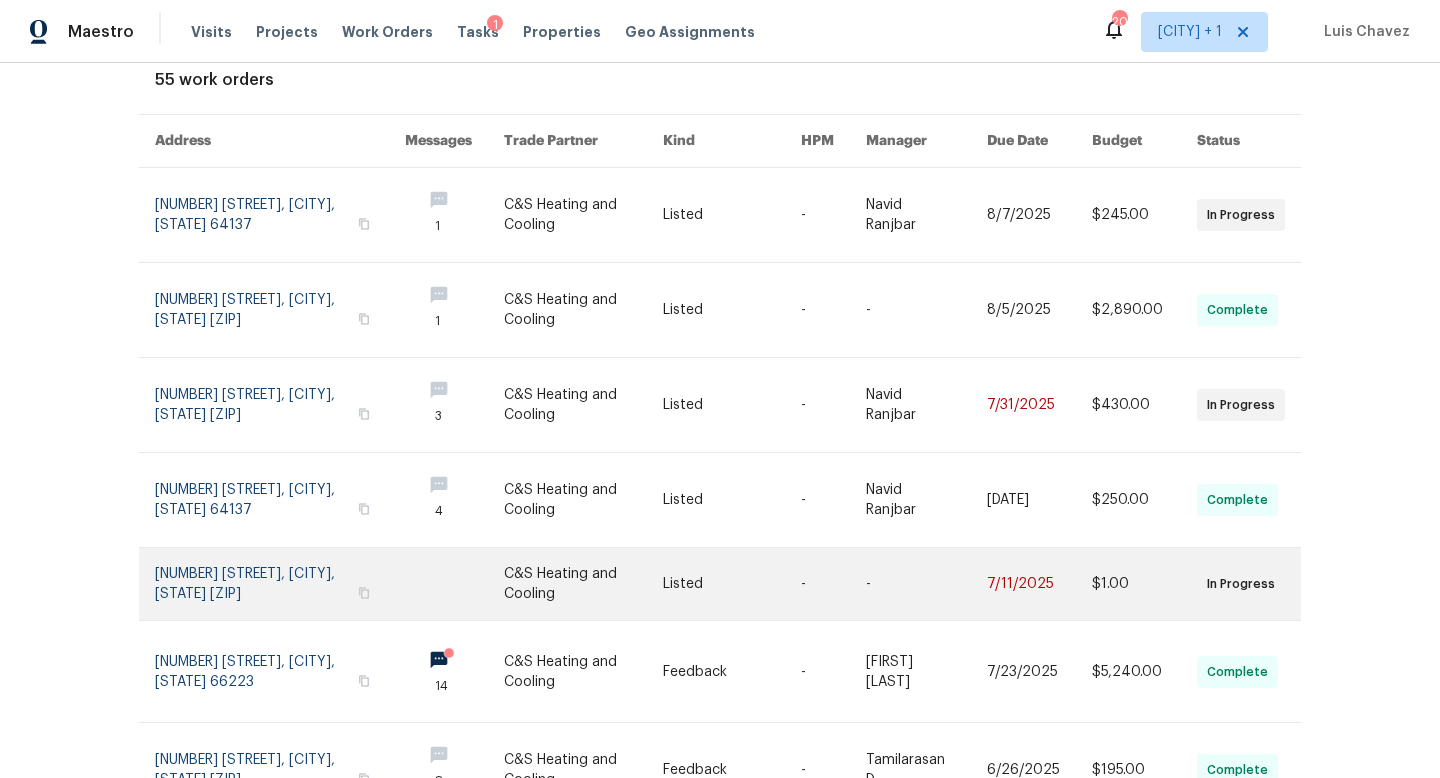click at bounding box center [280, 584] 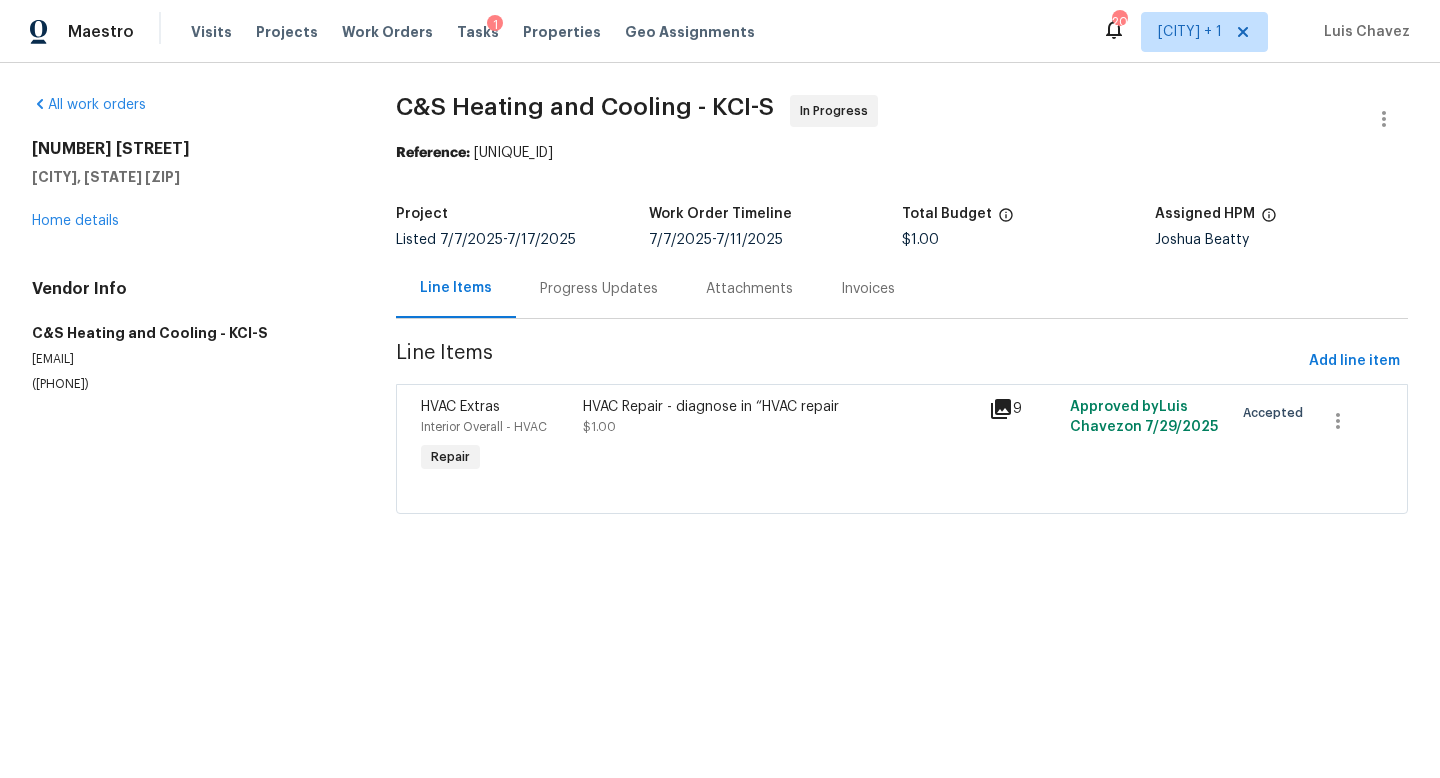 click on "HVAC Repair - diagnose in “HVAC repair $1.00" at bounding box center [780, 417] 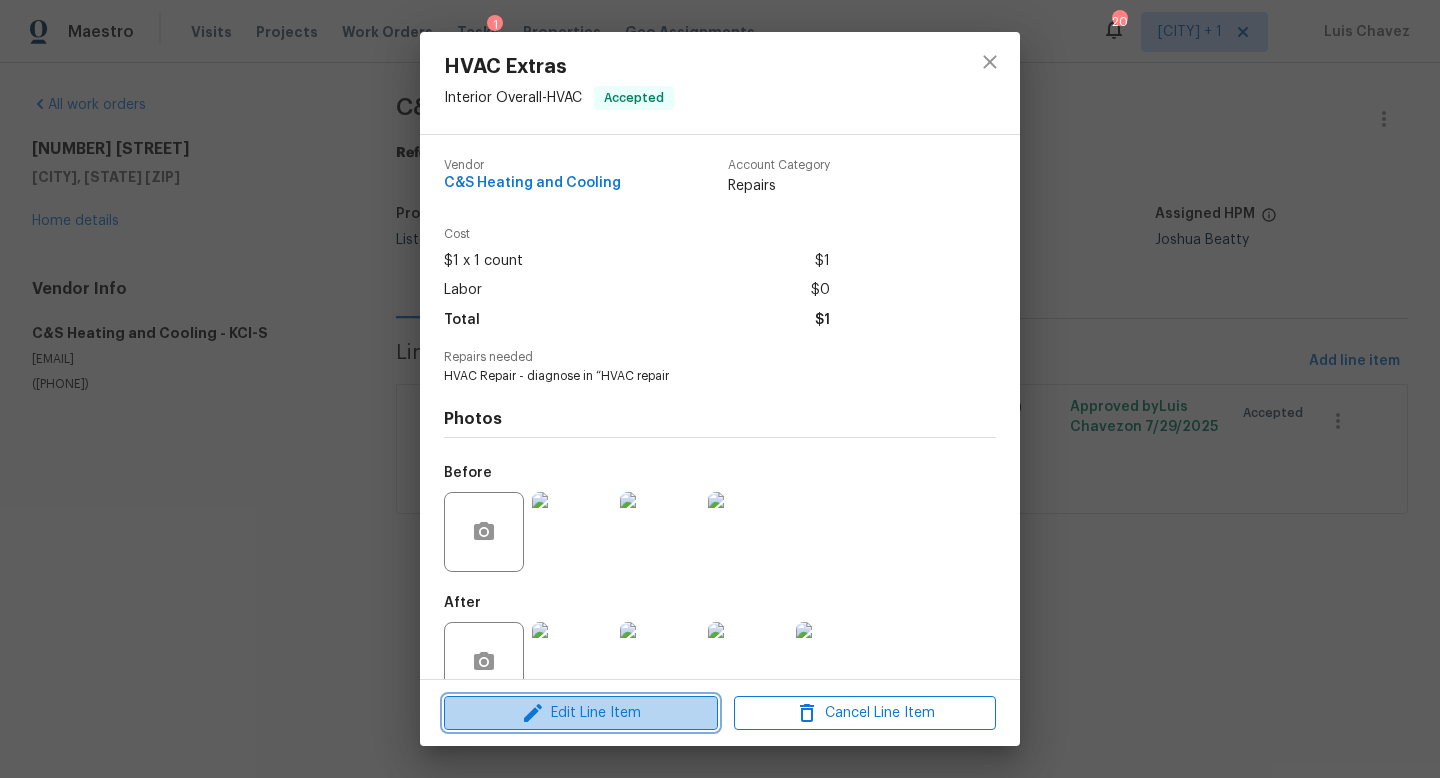 click 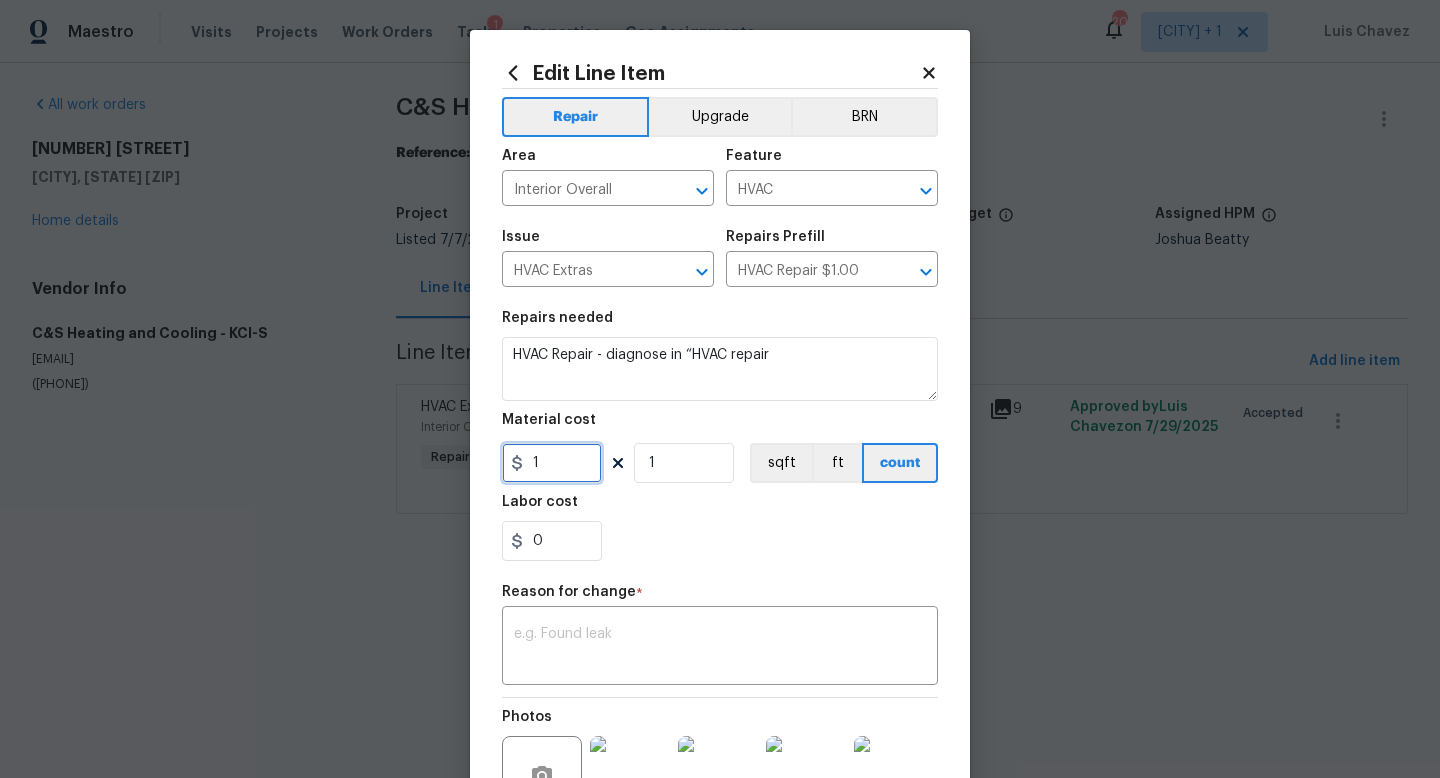 click on "1" at bounding box center (552, 463) 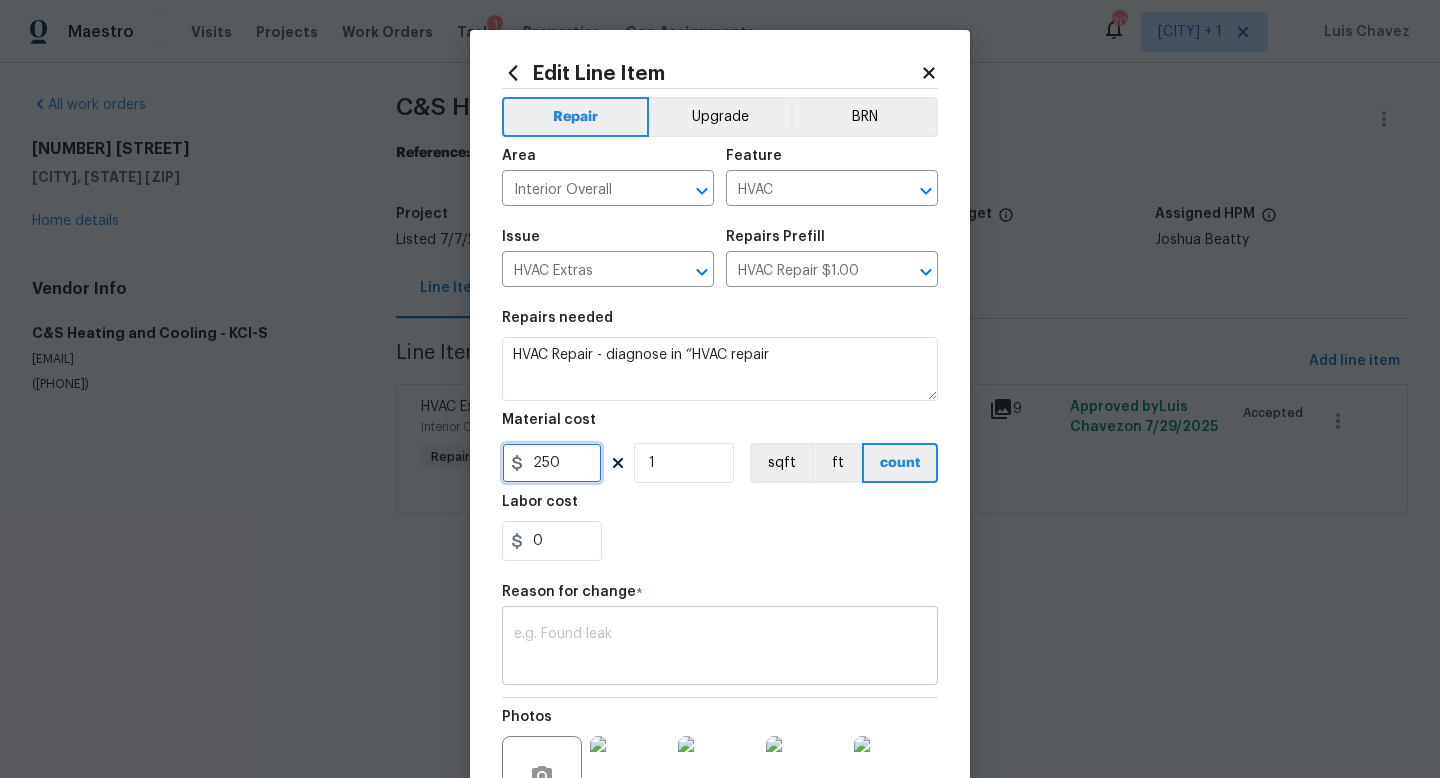 type on "250" 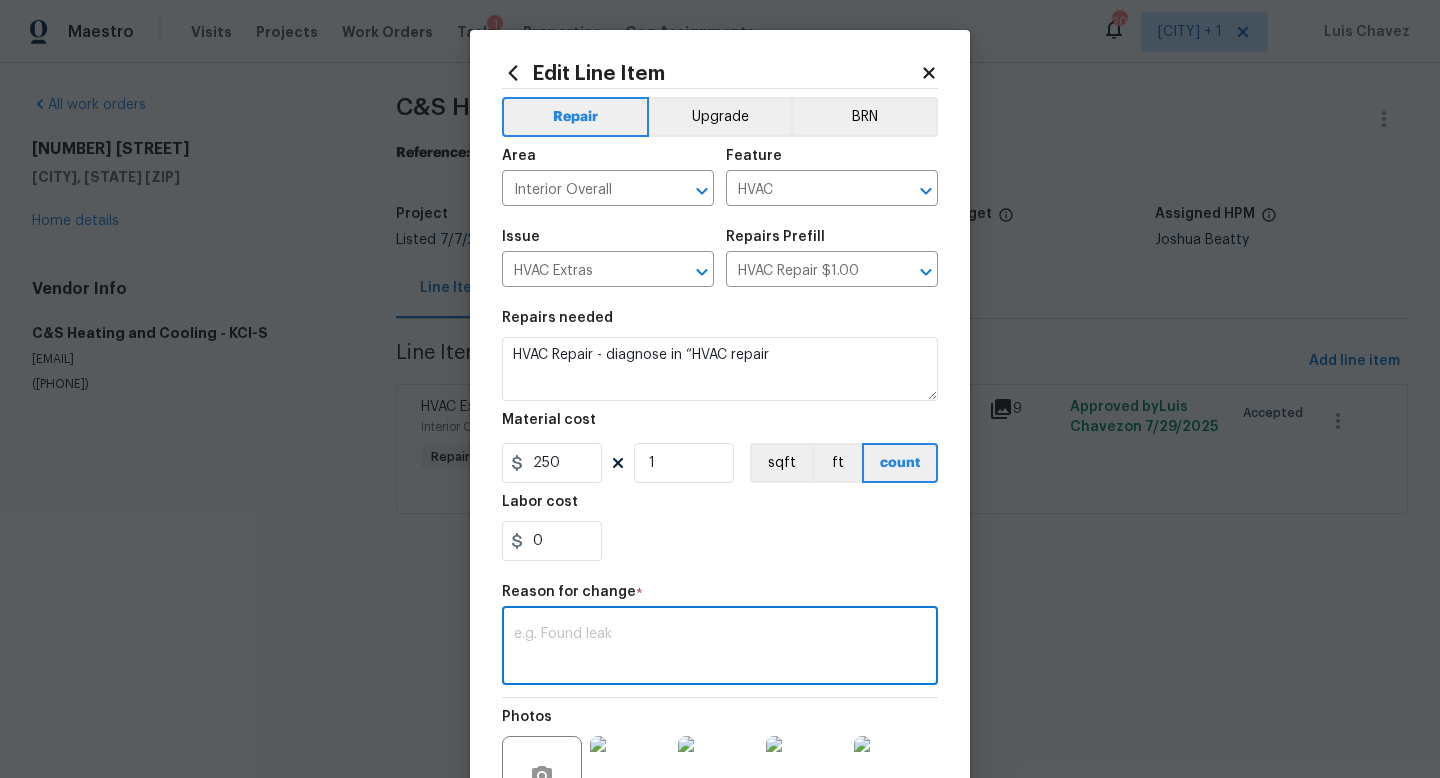 click at bounding box center [720, 648] 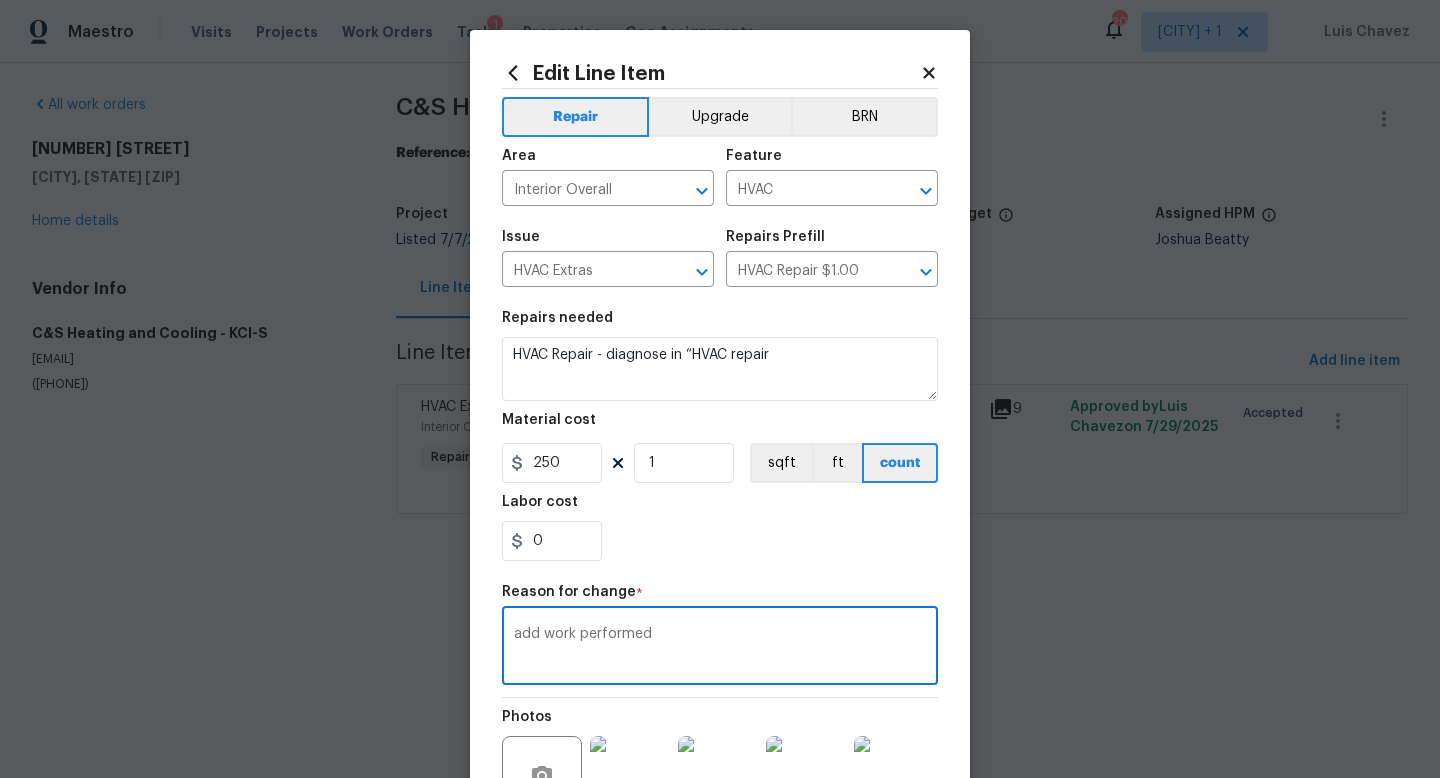 type on "add work performed" 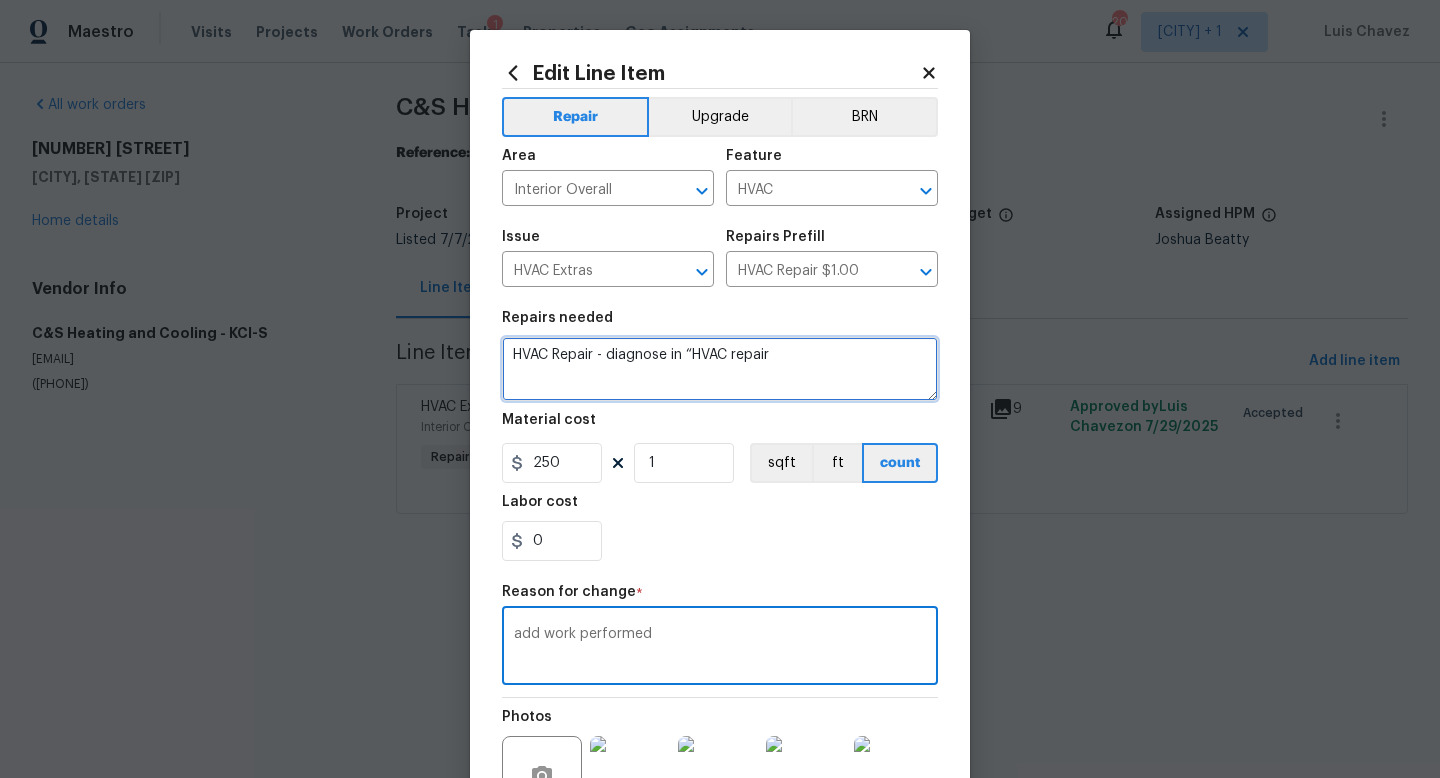 click on "HVAC Repair - diagnose in “HVAC repair" at bounding box center (720, 369) 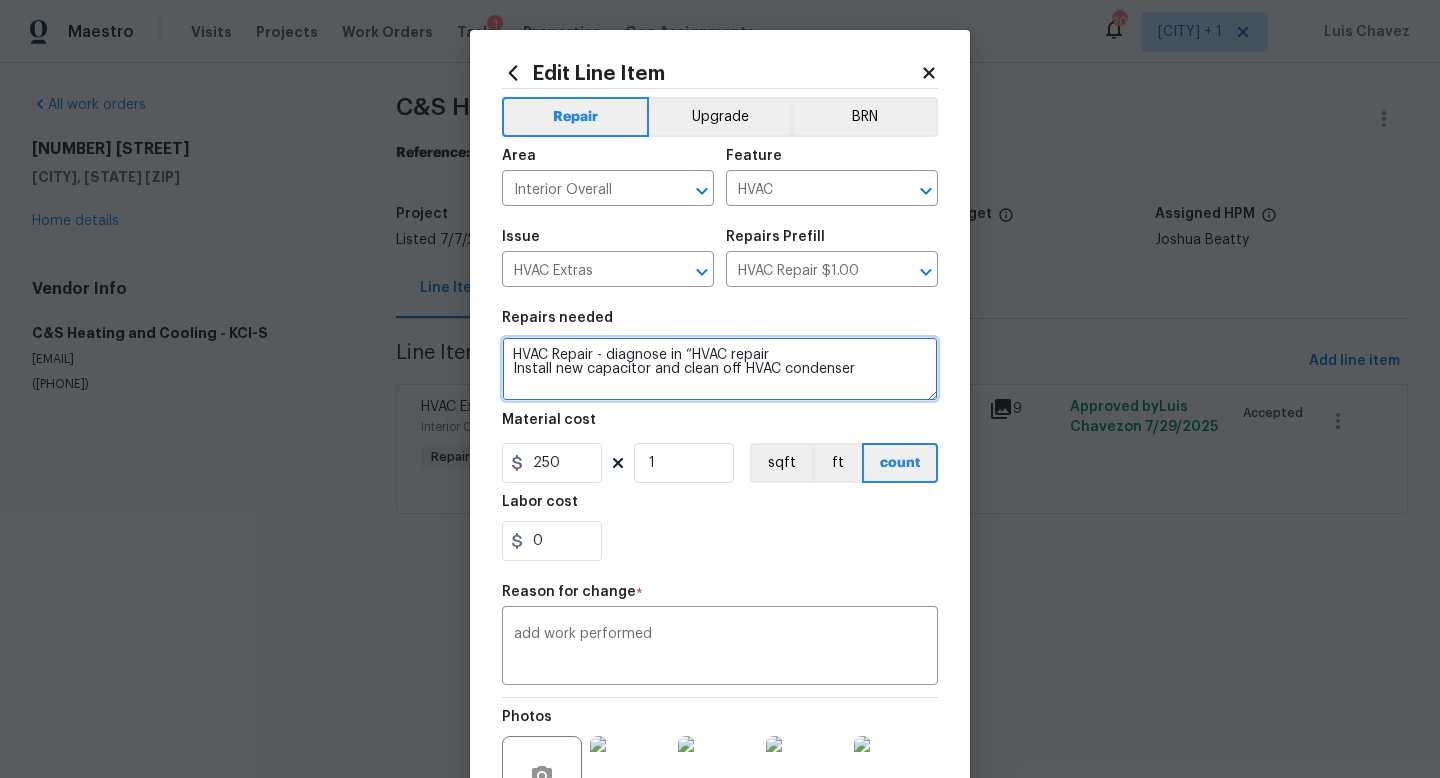 type on "HVAC Repair - diagnose in “HVAC repair
Install new capacitor and clean off HVAC condenser" 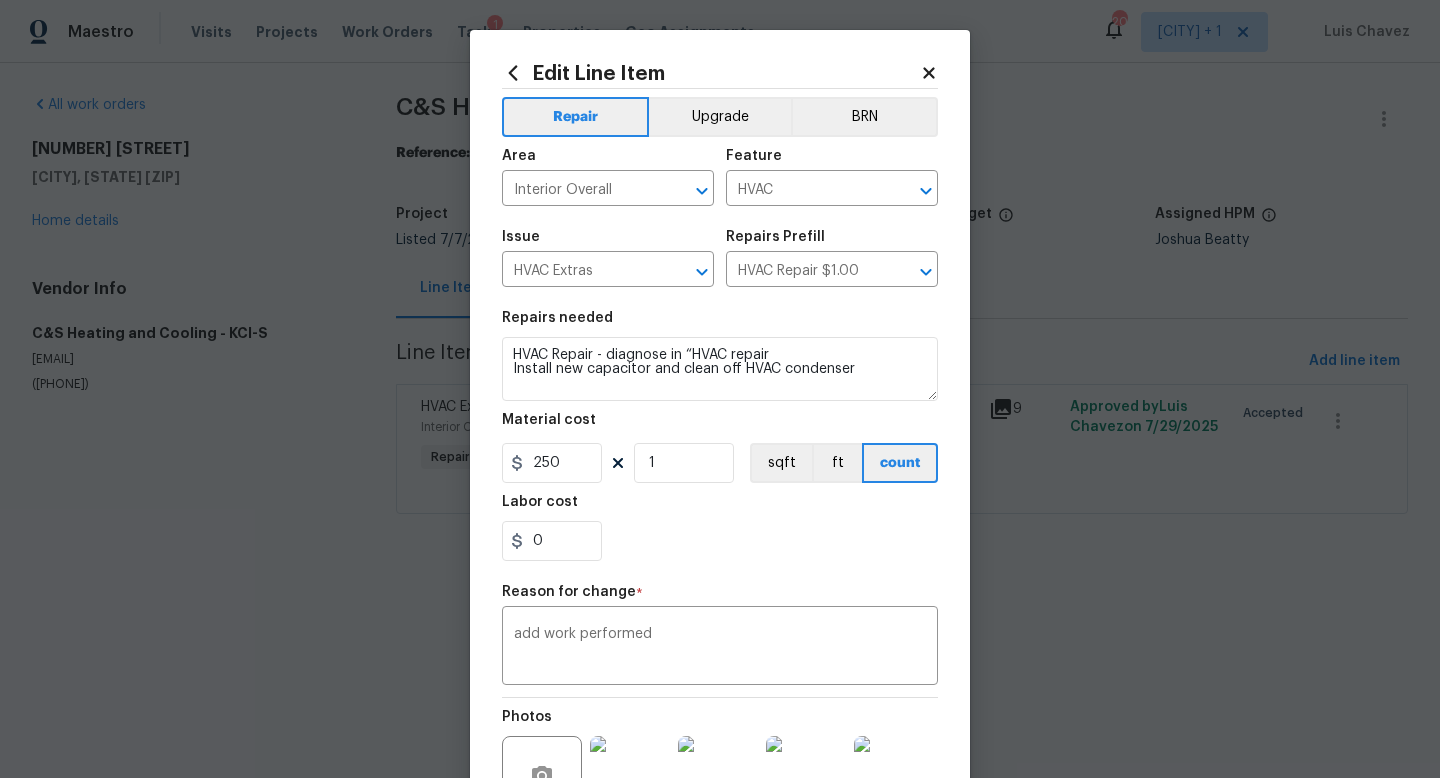 click on "Labor cost" at bounding box center [720, 508] 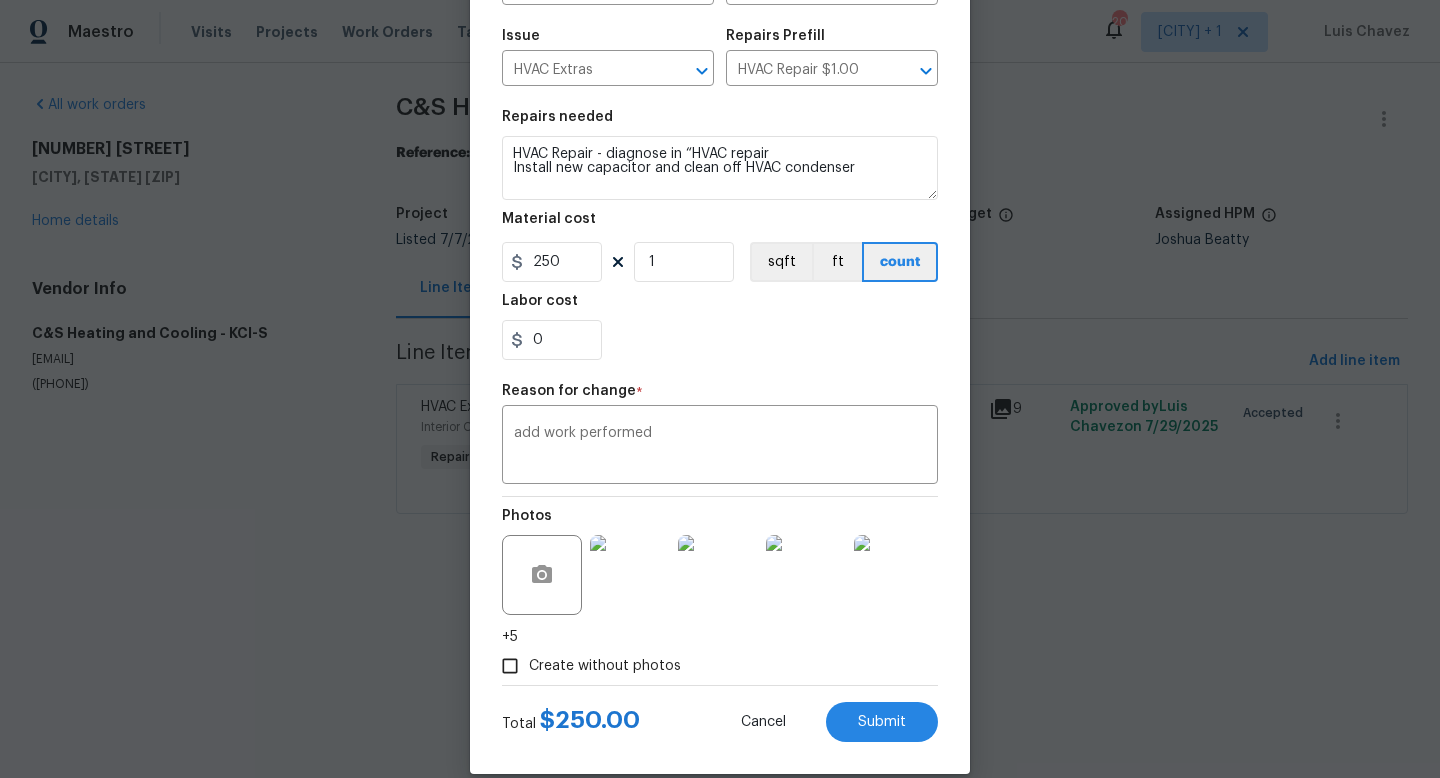 scroll, scrollTop: 216, scrollLeft: 0, axis: vertical 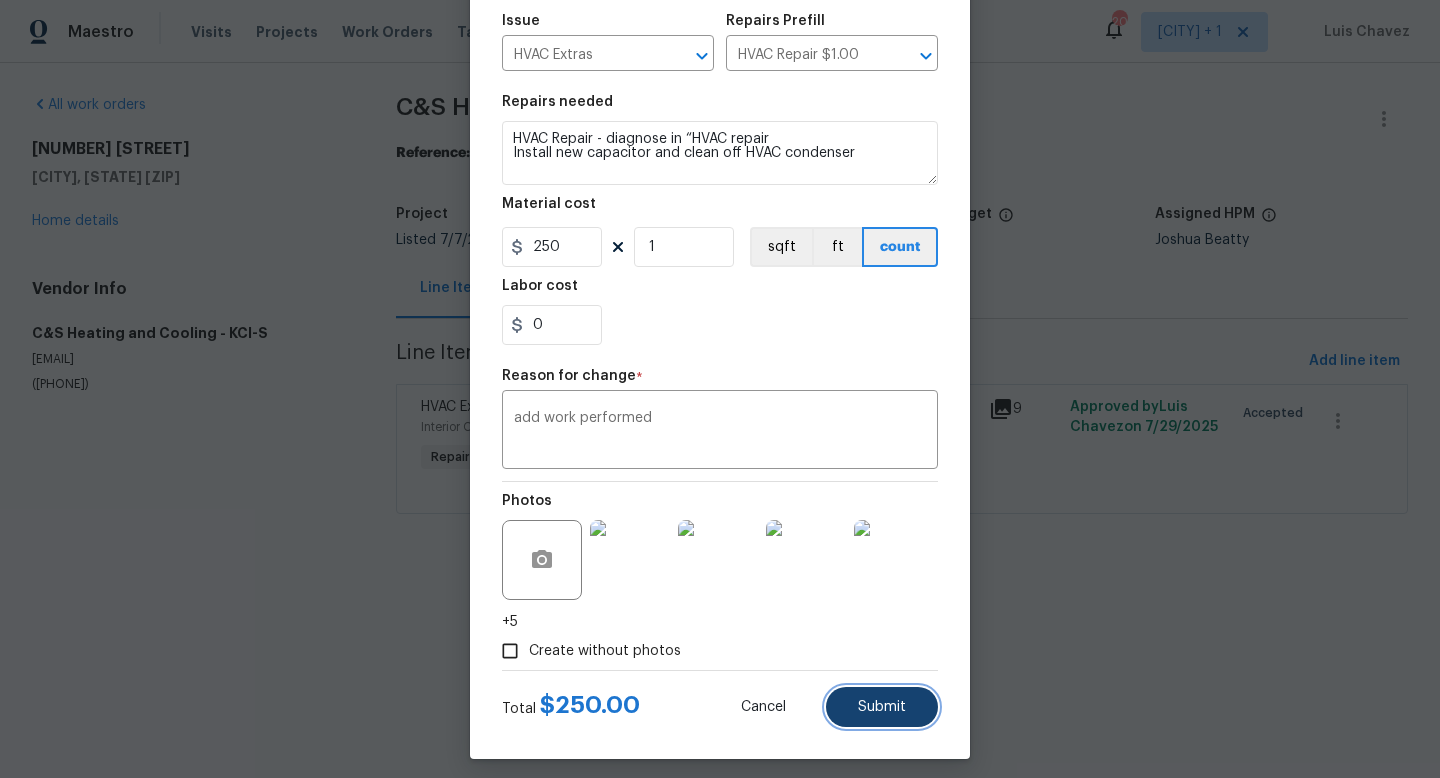 click on "Submit" at bounding box center [882, 707] 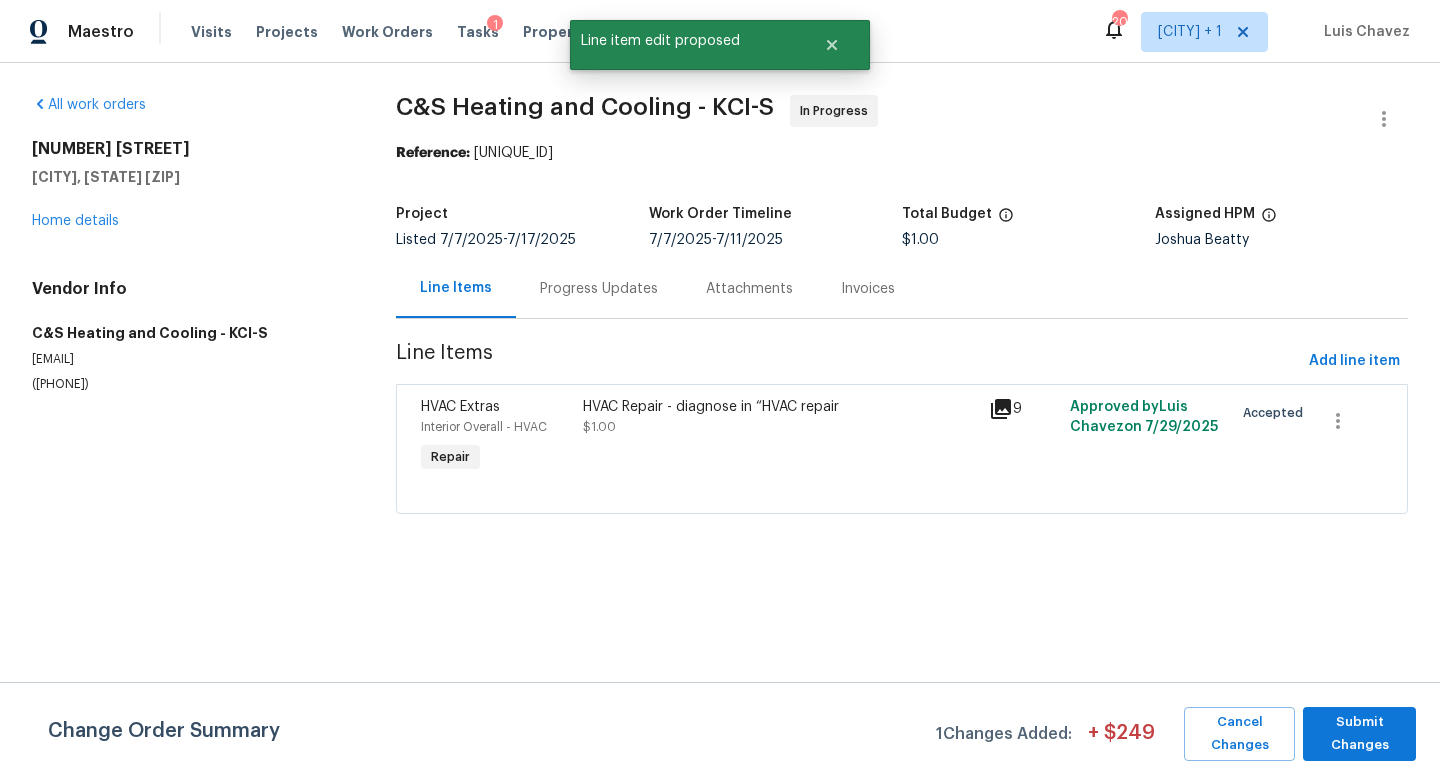scroll, scrollTop: 0, scrollLeft: 0, axis: both 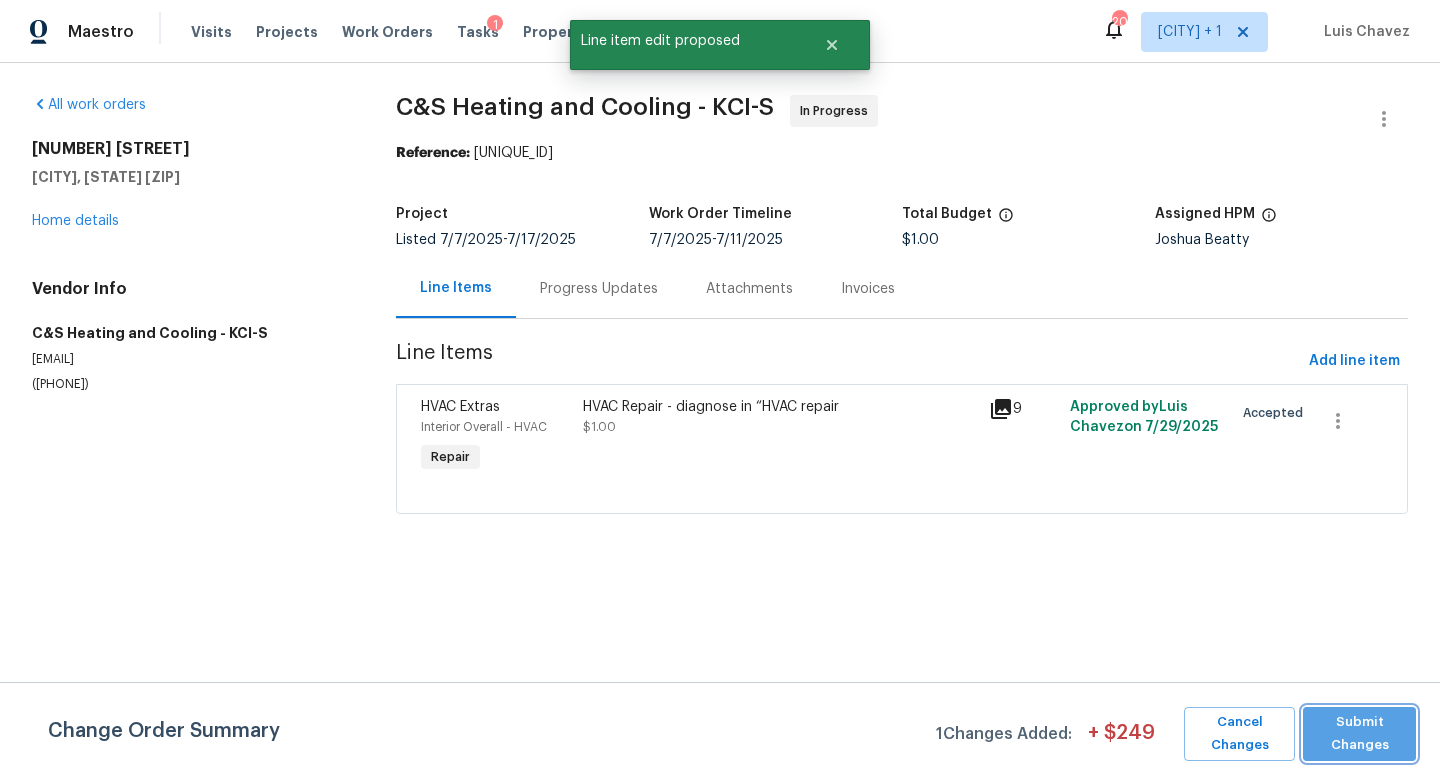 click on "Submit Changes" at bounding box center (1359, 734) 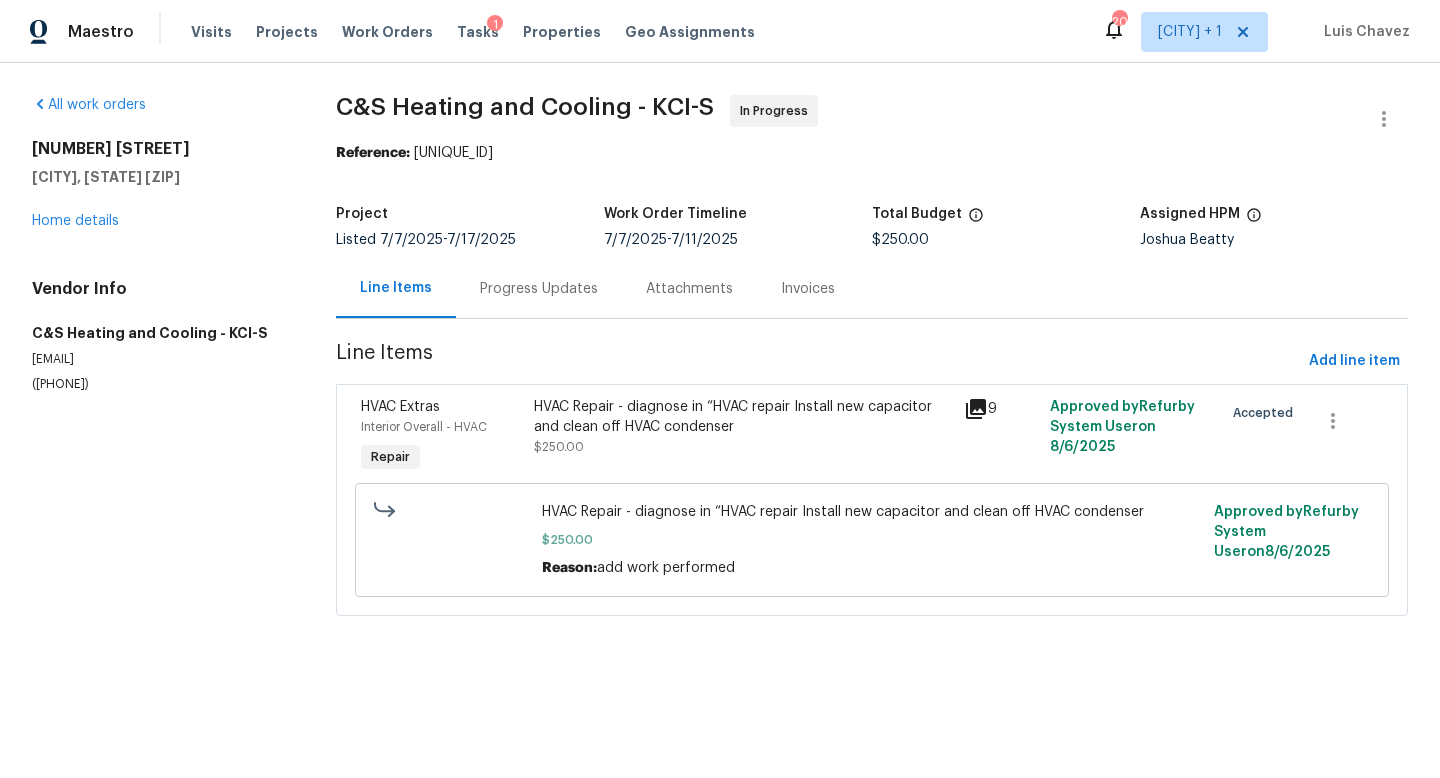 click on "Maestro Visits Projects Work Orders Tasks 1 Properties Geo Assignments 20 Kansas City + 1 Luis Chavez All work orders 13510 Forest Oaks Dr Smithville, MO 64089 Home details Vendor Info C&S Heating and Cooling - KCI-S csmechanical816@gmail.com (816) 500-9613 C&S Heating and Cooling - KCI-S In Progress Reference:   4089GZE9AQQ9H-100571ad4 Project Listed   7/7/2025  -  7/17/2025 Work Order Timeline 7/7/2025  -  7/11/2025 Total Budget $250.00 Assigned HPM Joshua Beatty Line Items Progress Updates Attachments Invoices Line Items Add line item HVAC Extras Interior Overall - HVAC Repair HVAC Repair - diagnose in “HVAC repair
Install new capacitor and clean off HVAC condenser $250.00   9 Approved by  Refurby System User  on   8/6/2025 Accepted HVAC Repair - diagnose in “HVAC repair
Install new capacitor and clean off HVAC condenser $250.00 Reason:  add work performed Approved by  Refurby System User  on  8/6/2025" at bounding box center [720, 336] 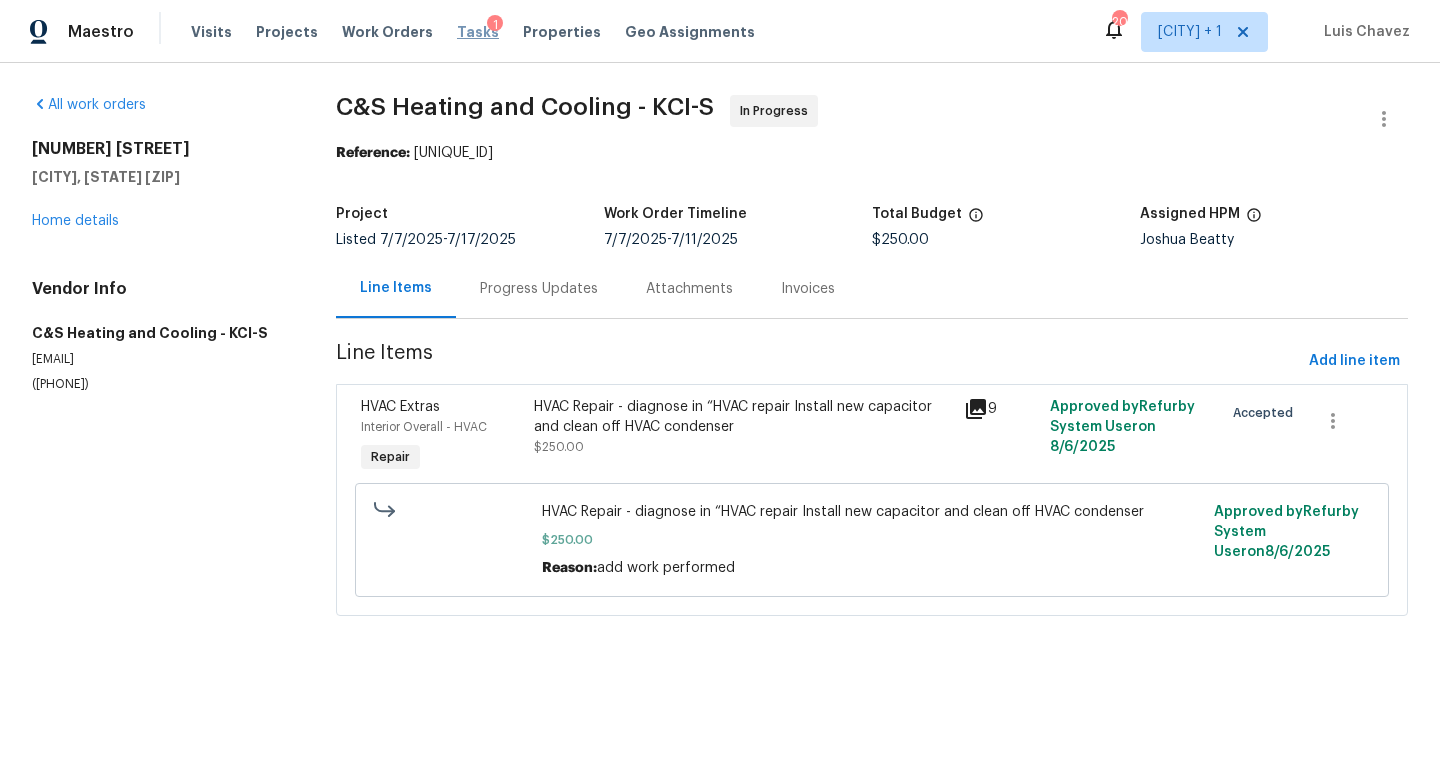 click on "Tasks" at bounding box center (478, 32) 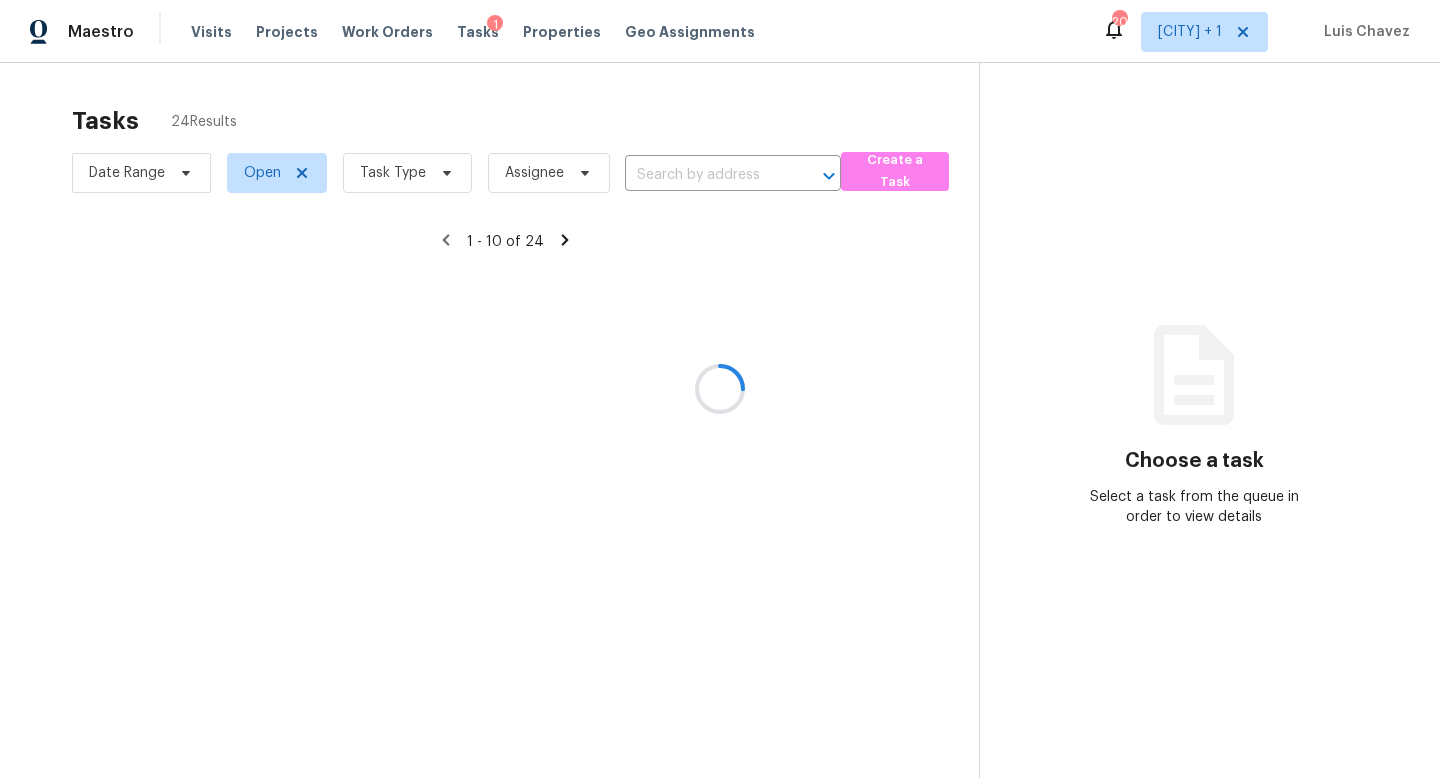 click at bounding box center (720, 389) 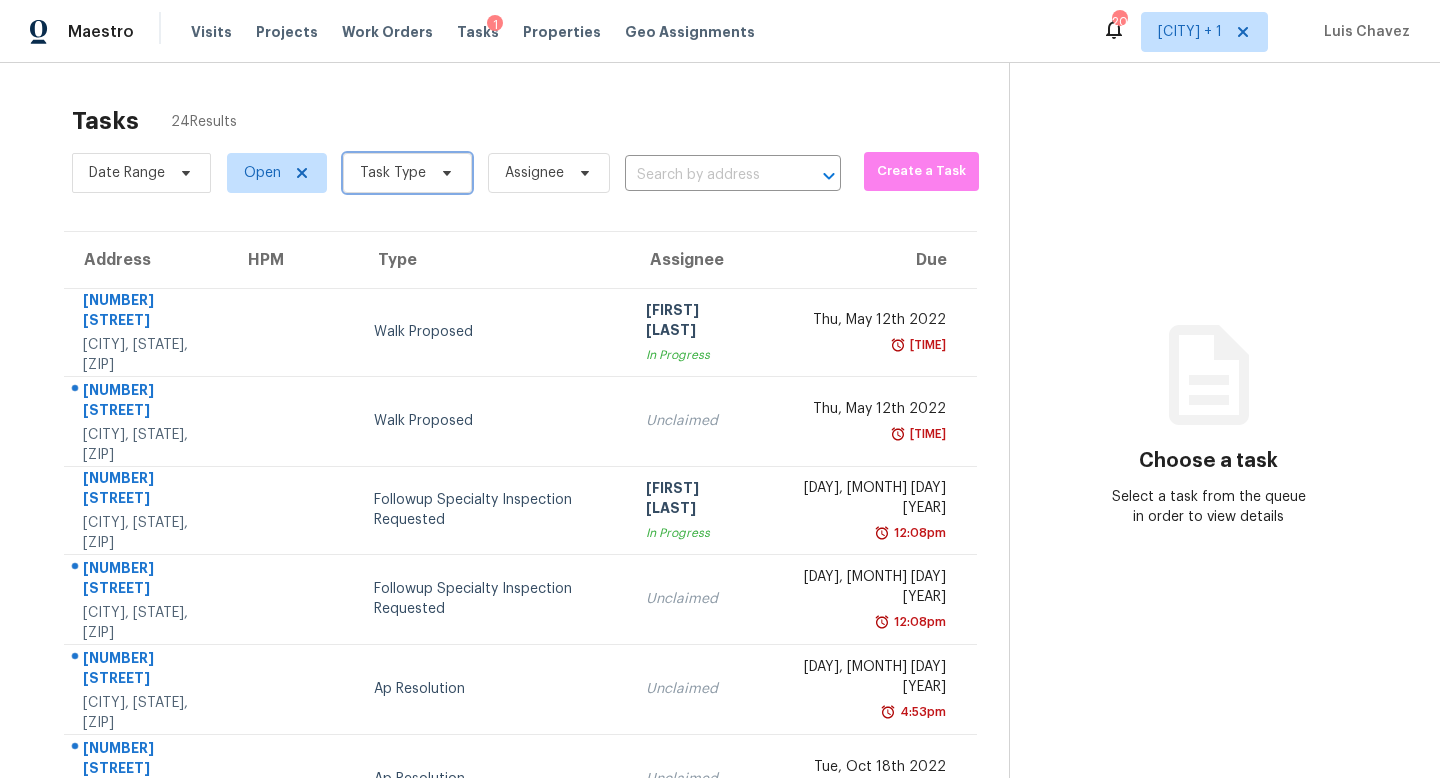 click on "Task Type" at bounding box center [393, 173] 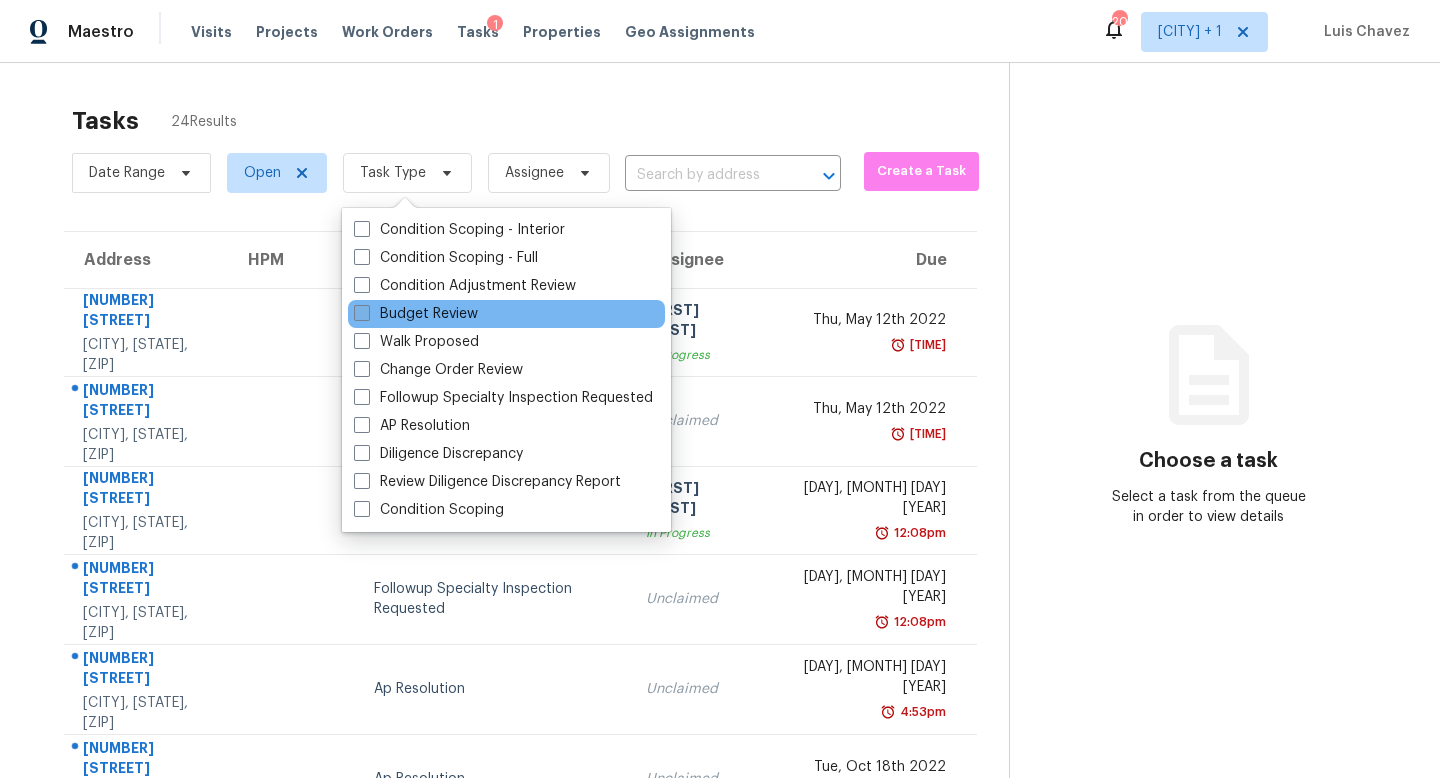 click on "Budget Review" at bounding box center [416, 314] 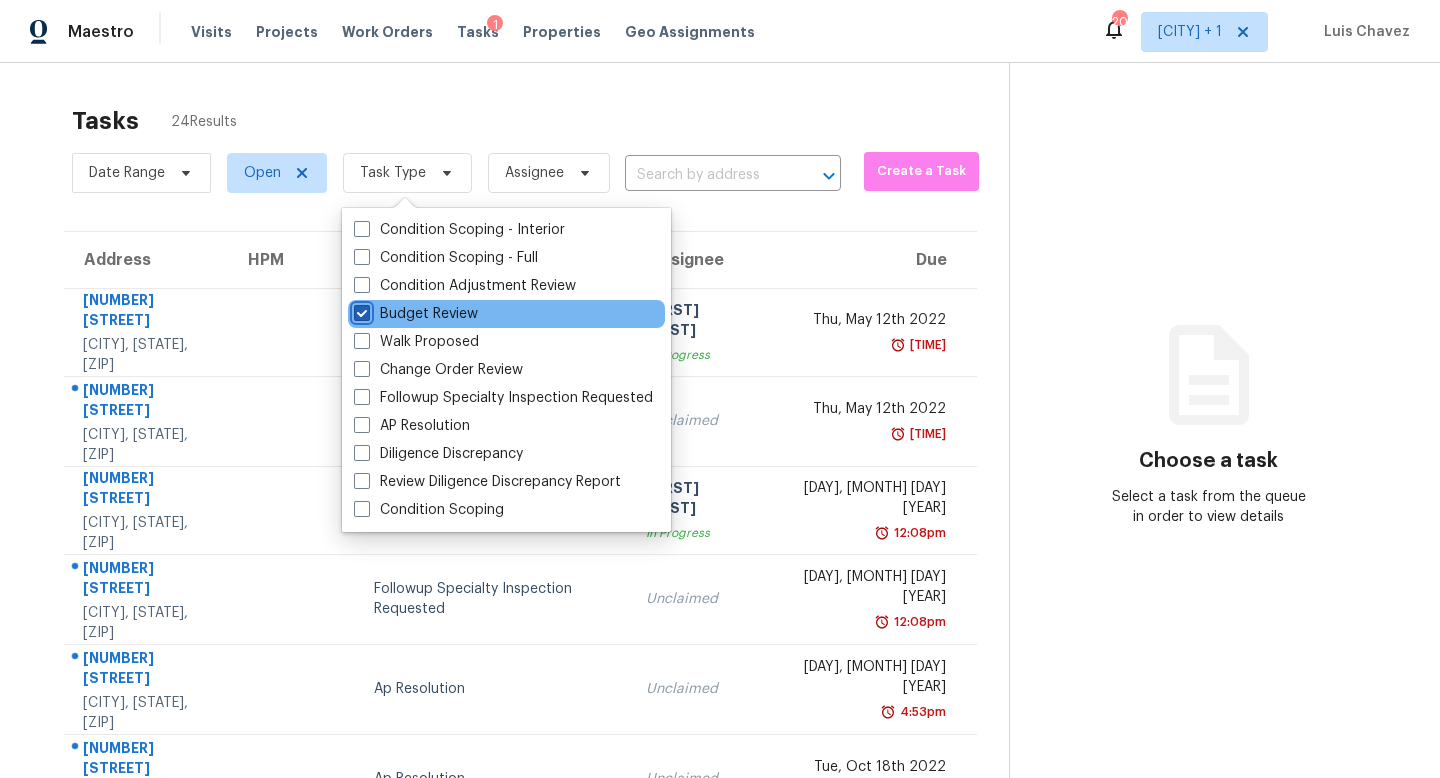 checkbox on "true" 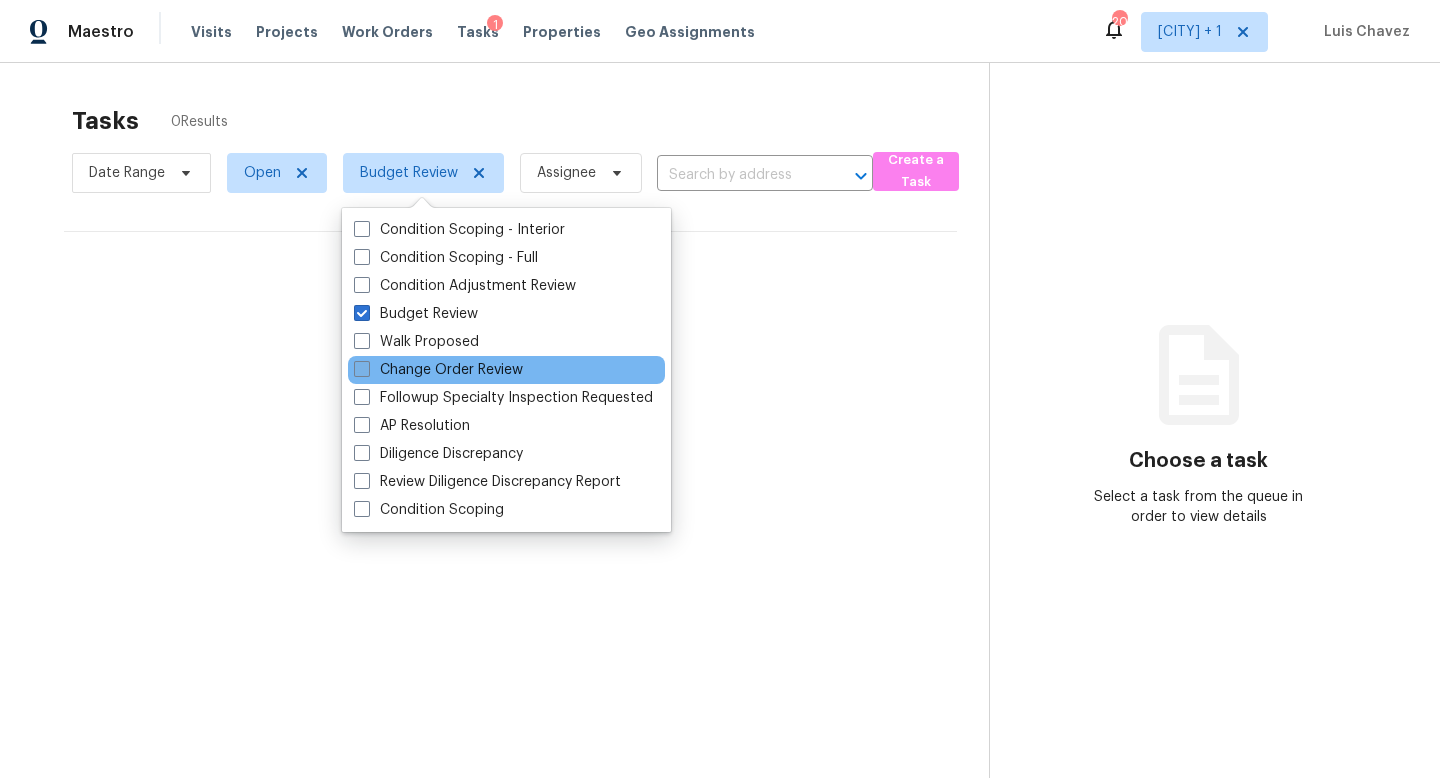 click on "Change Order Review" at bounding box center [438, 370] 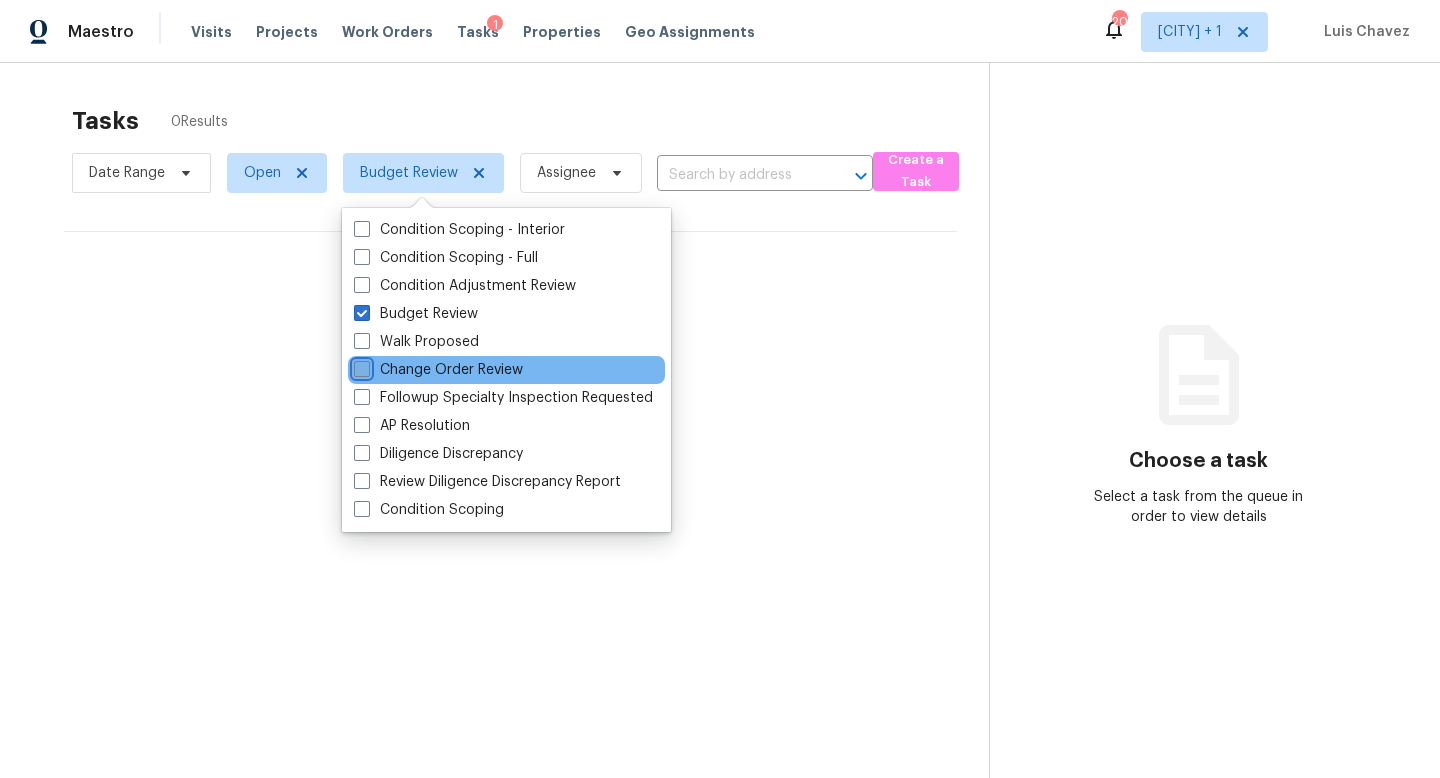 click on "Change Order Review" at bounding box center [360, 366] 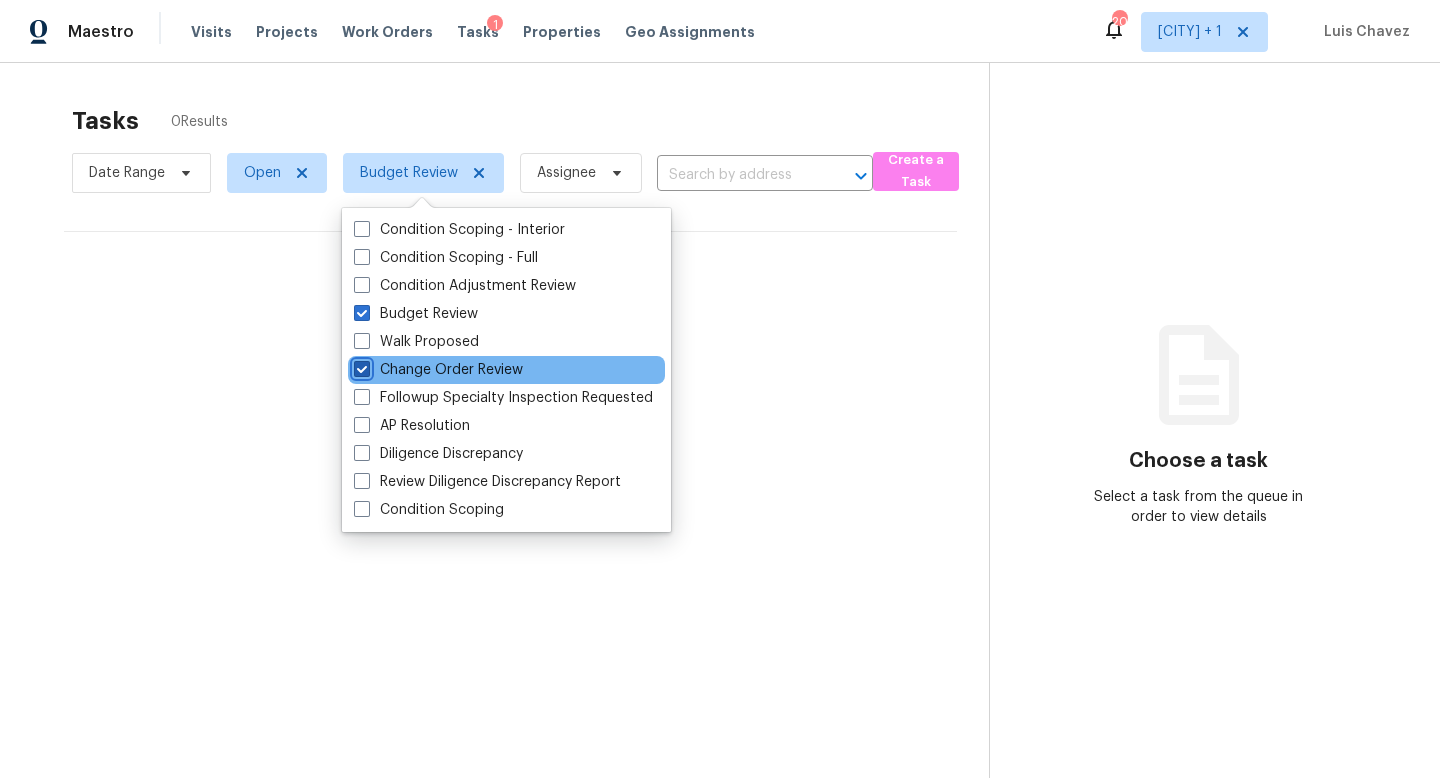 checkbox on "true" 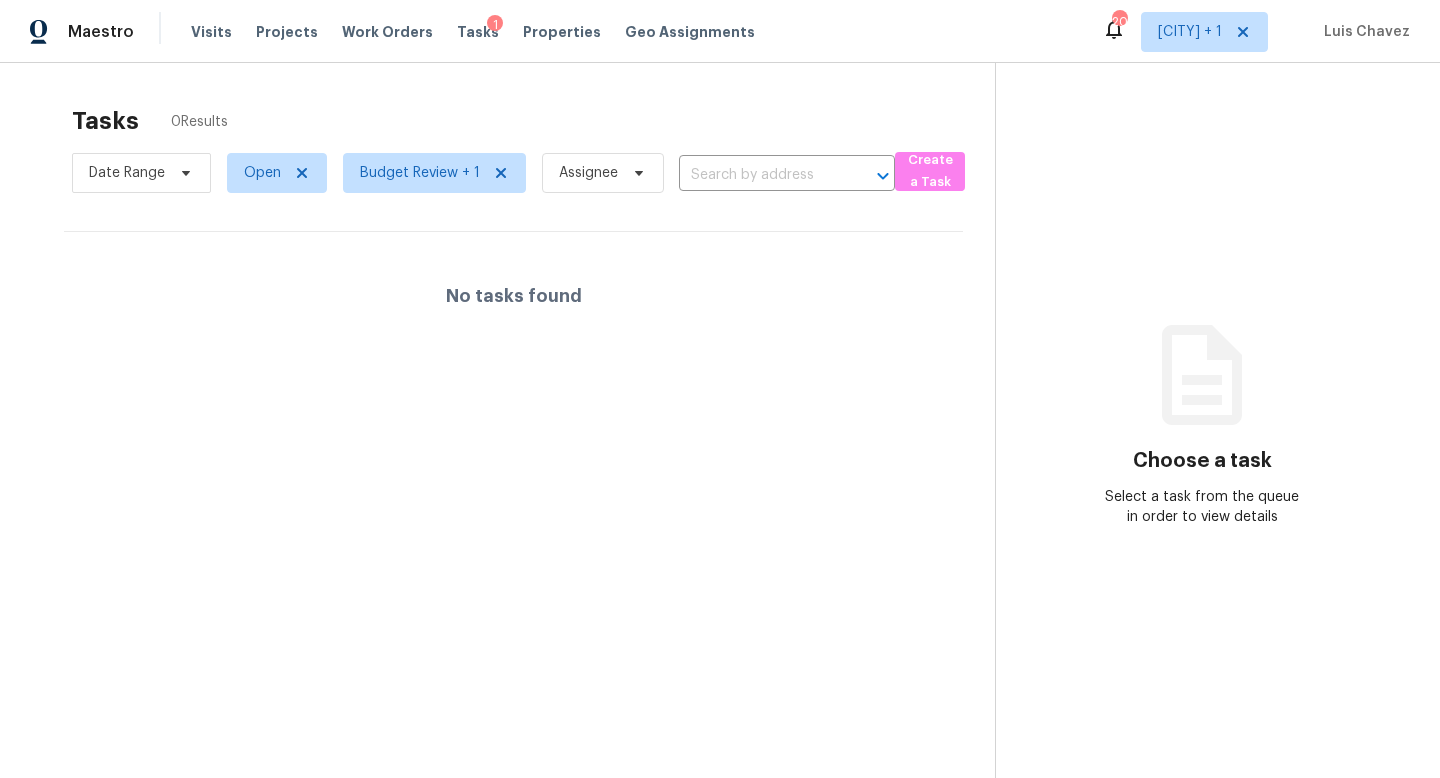 click on "Tasks 0  Results" at bounding box center [533, 121] 